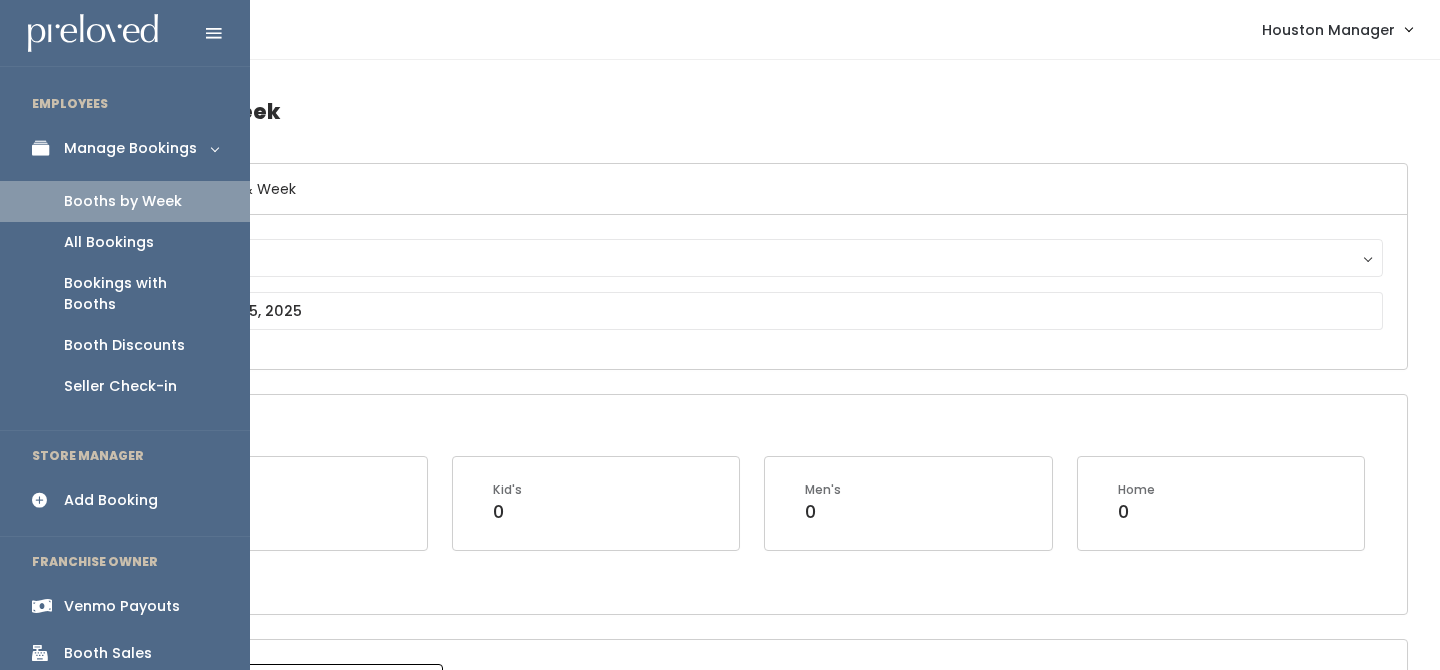 scroll, scrollTop: 0, scrollLeft: 0, axis: both 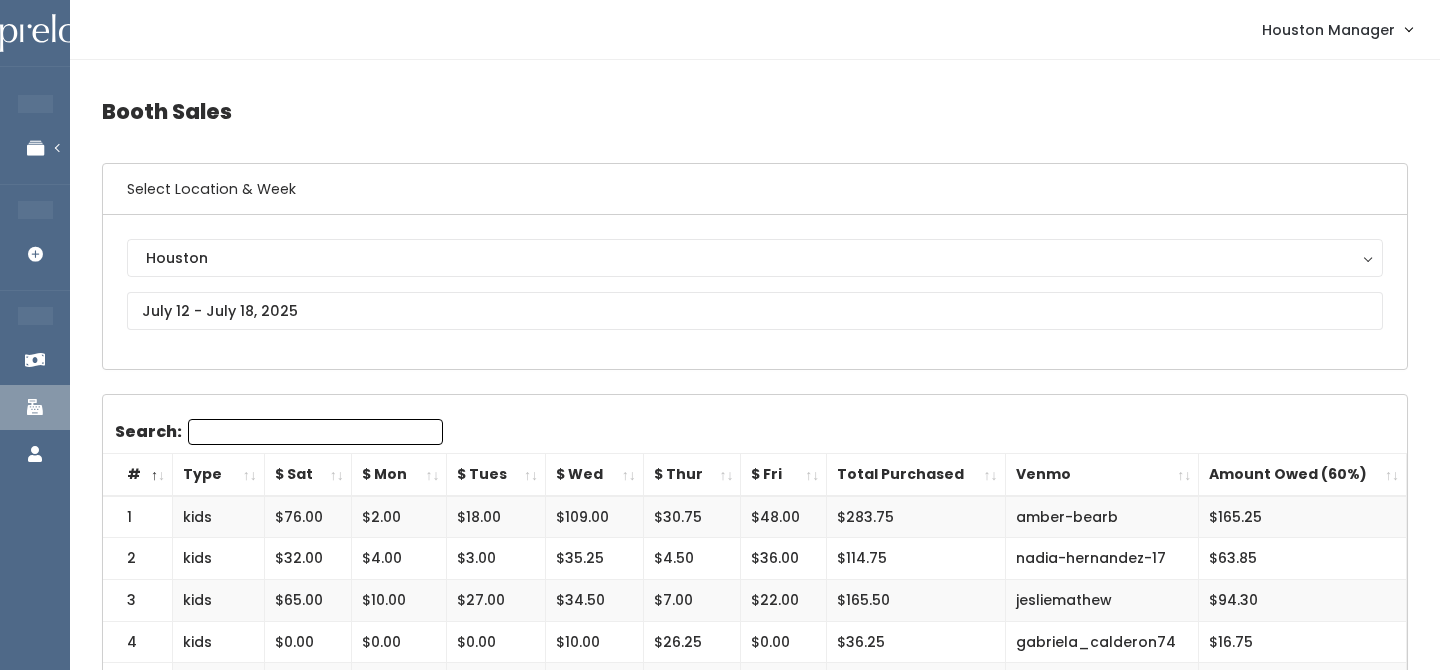 click on "Booth Sales
Select Location & Week
Houston
Houston
Search:
# Type $ Sat $ Mon $ Tues $ Wed $ Thur $ Fri Total Purchased Venmo Amount Owed (60%)" at bounding box center [755, 1720] 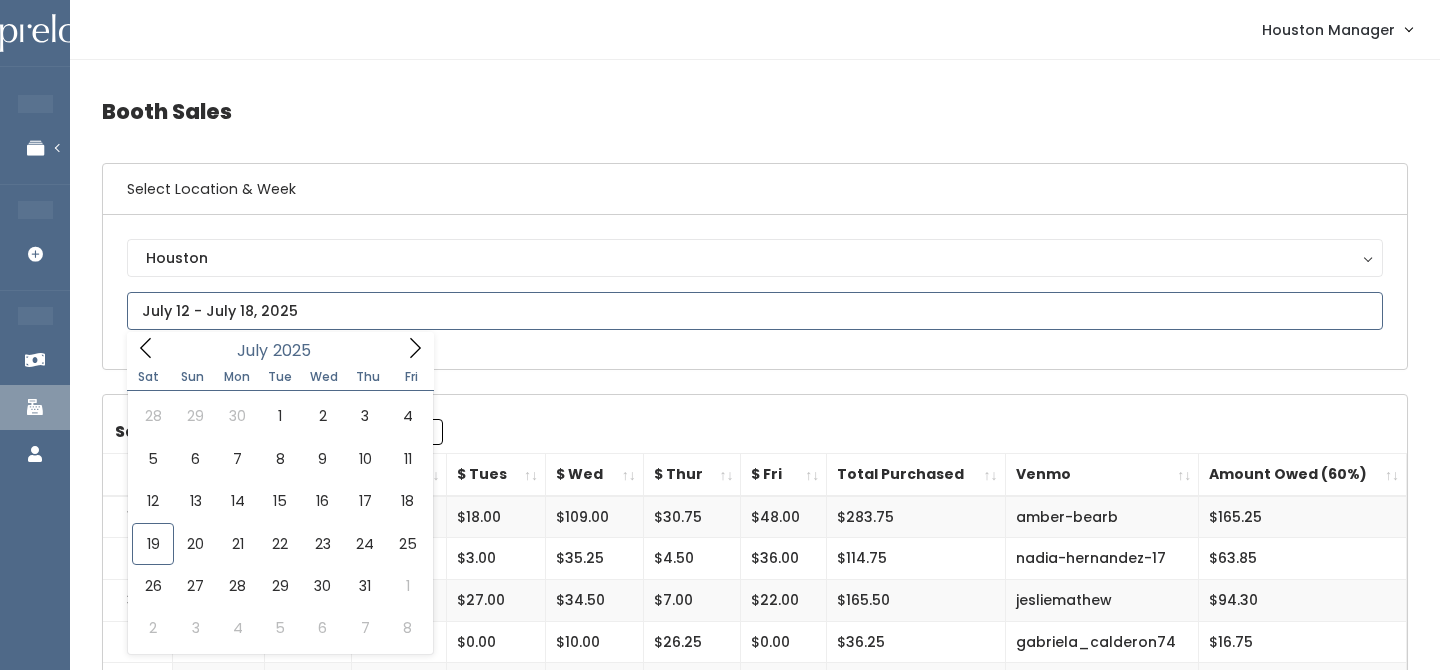 click at bounding box center [755, 311] 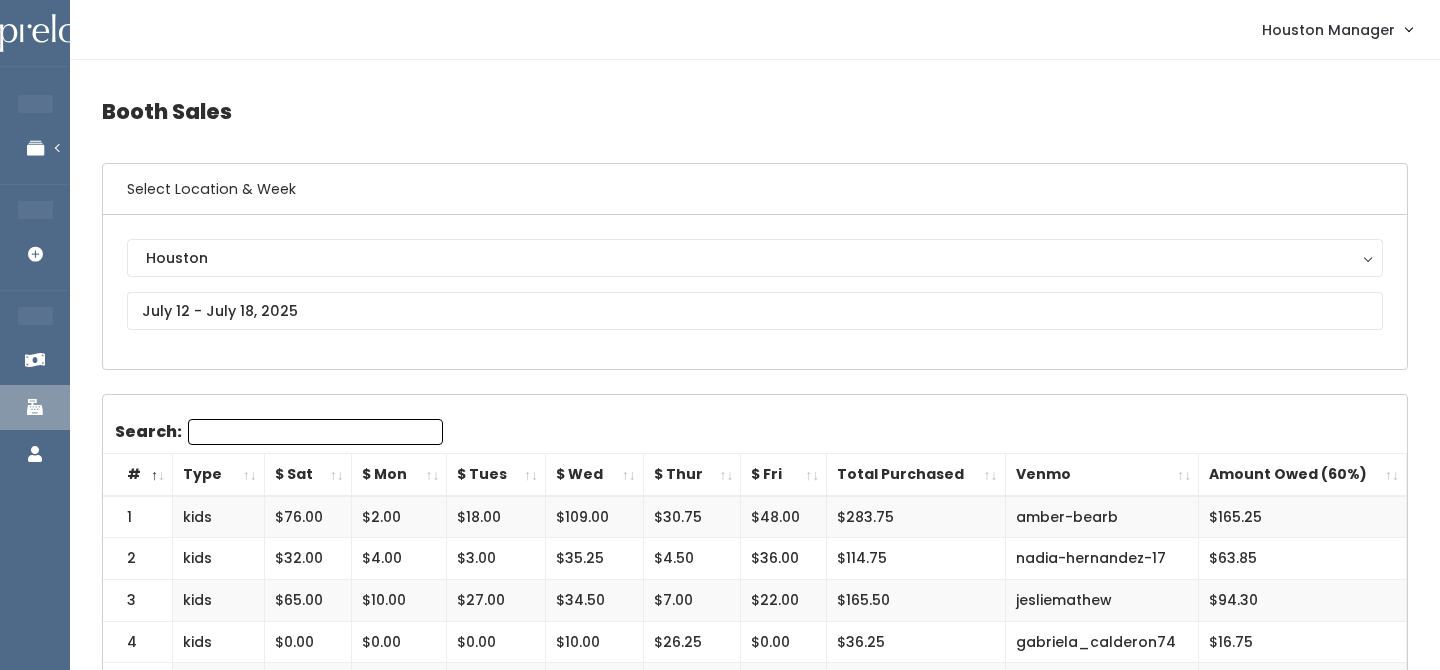 click on "Booth Sales
Select Location & Week
Houston
Houston
Search:
# Type $ Sat $ Mon $ Tues $ Wed $ Thur $ Fri Total Purchased Venmo Amount Owed (60%)" at bounding box center (755, 1720) 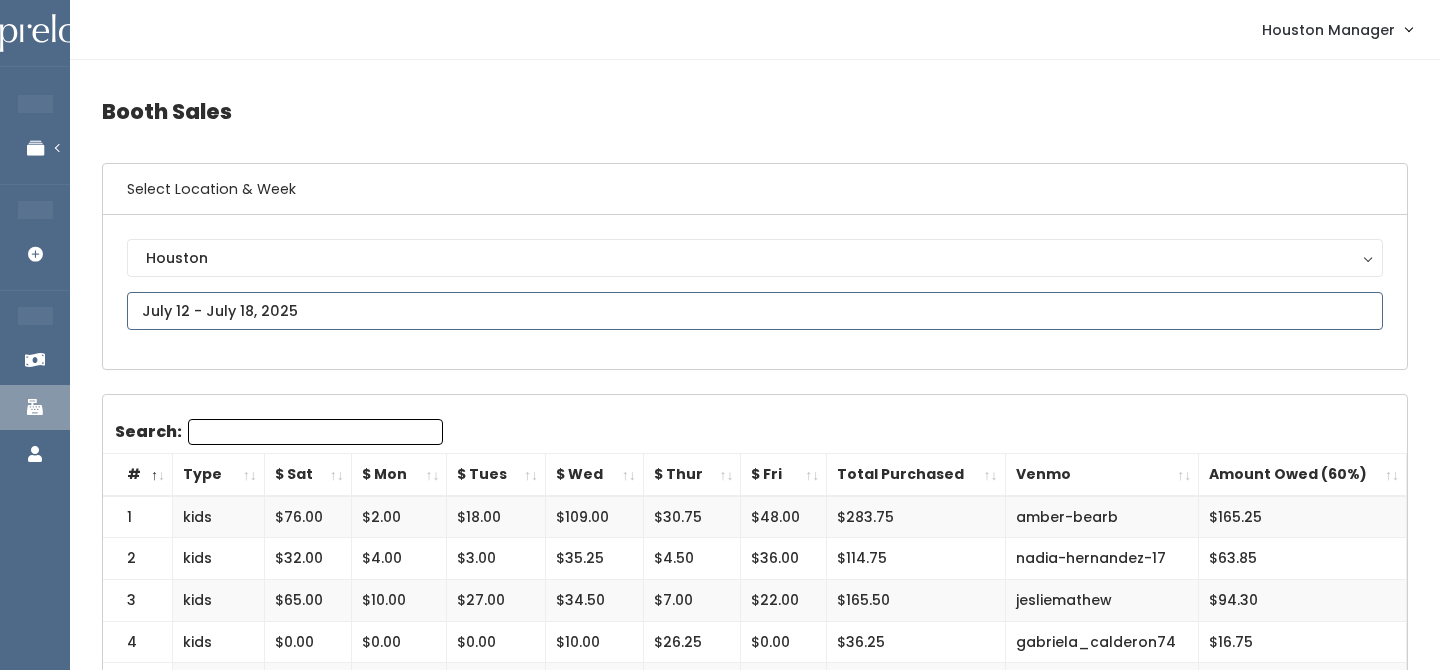 click at bounding box center [755, 311] 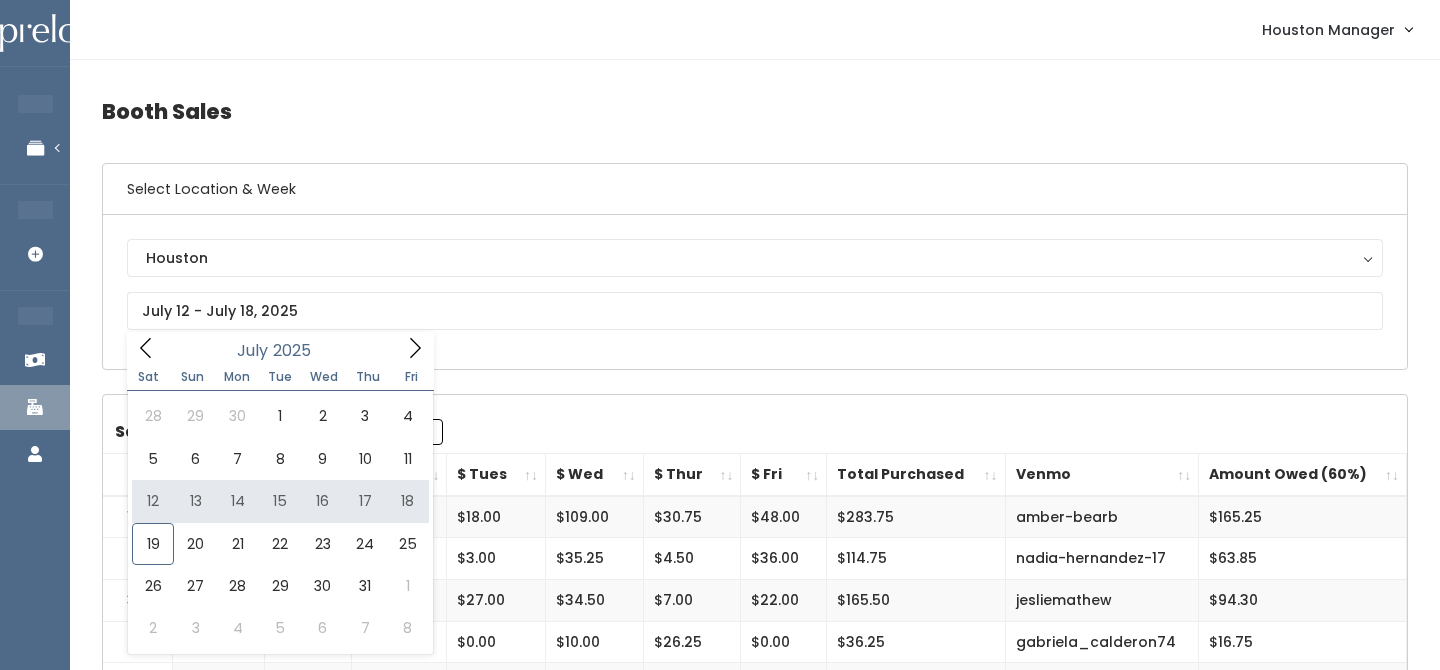 click on "Booth Sales
Select Location & Week
Houston
Houston
Search:
# Type $ Sat $ Mon $ Tues $ Wed $ Thur $ Fri Total Purchased Venmo Amount Owed (60%)" at bounding box center [755, 1720] 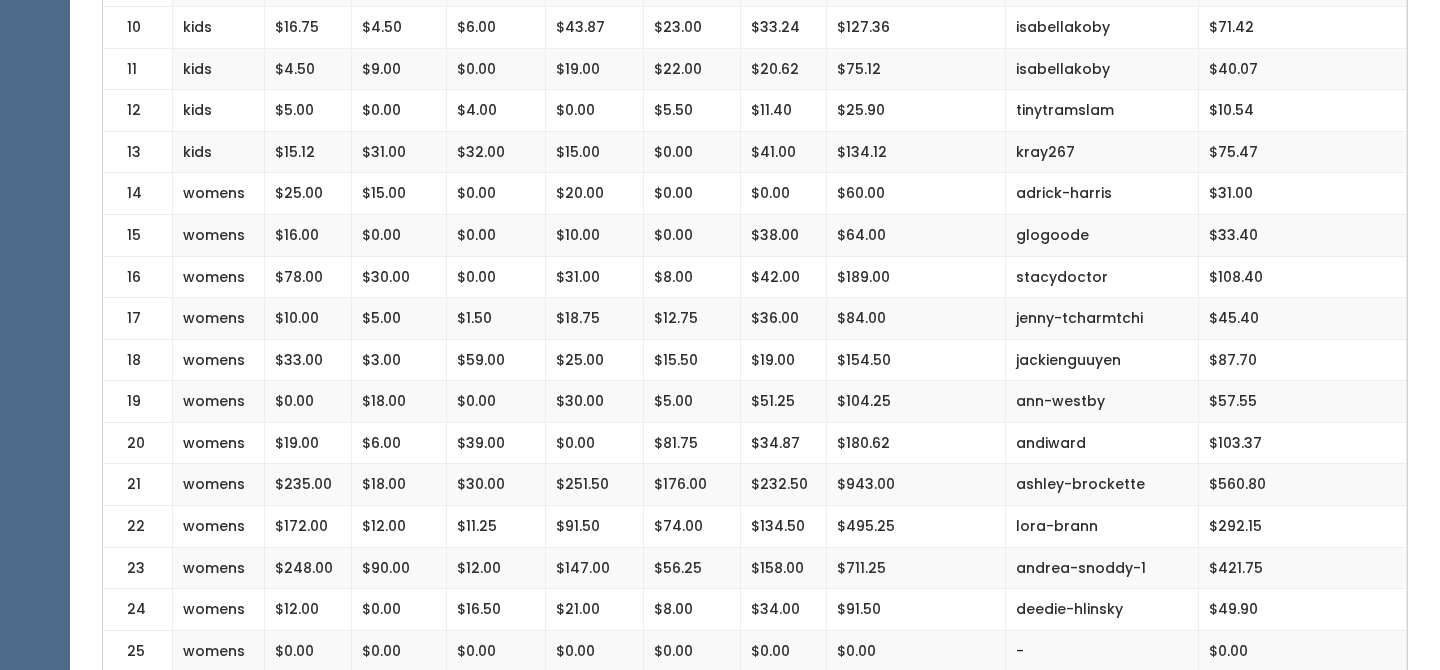 scroll, scrollTop: 0, scrollLeft: 0, axis: both 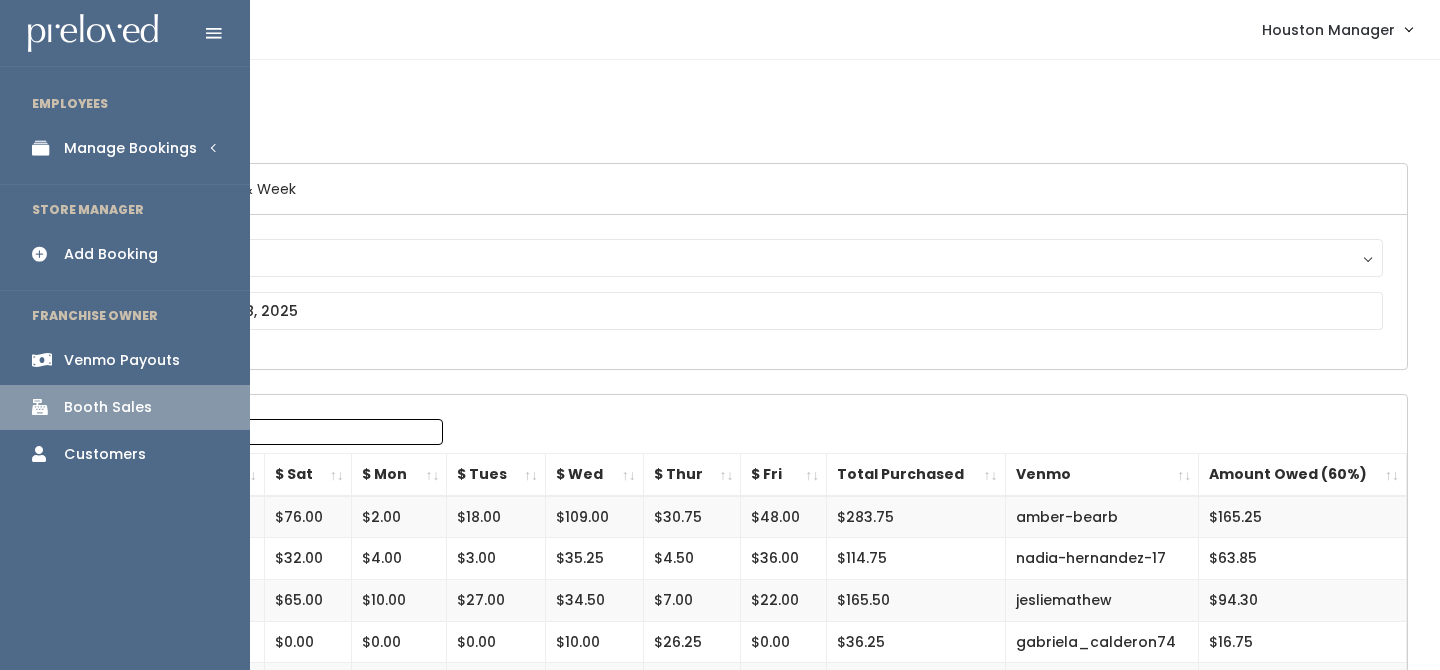 click on "Manage Bookings" at bounding box center (130, 148) 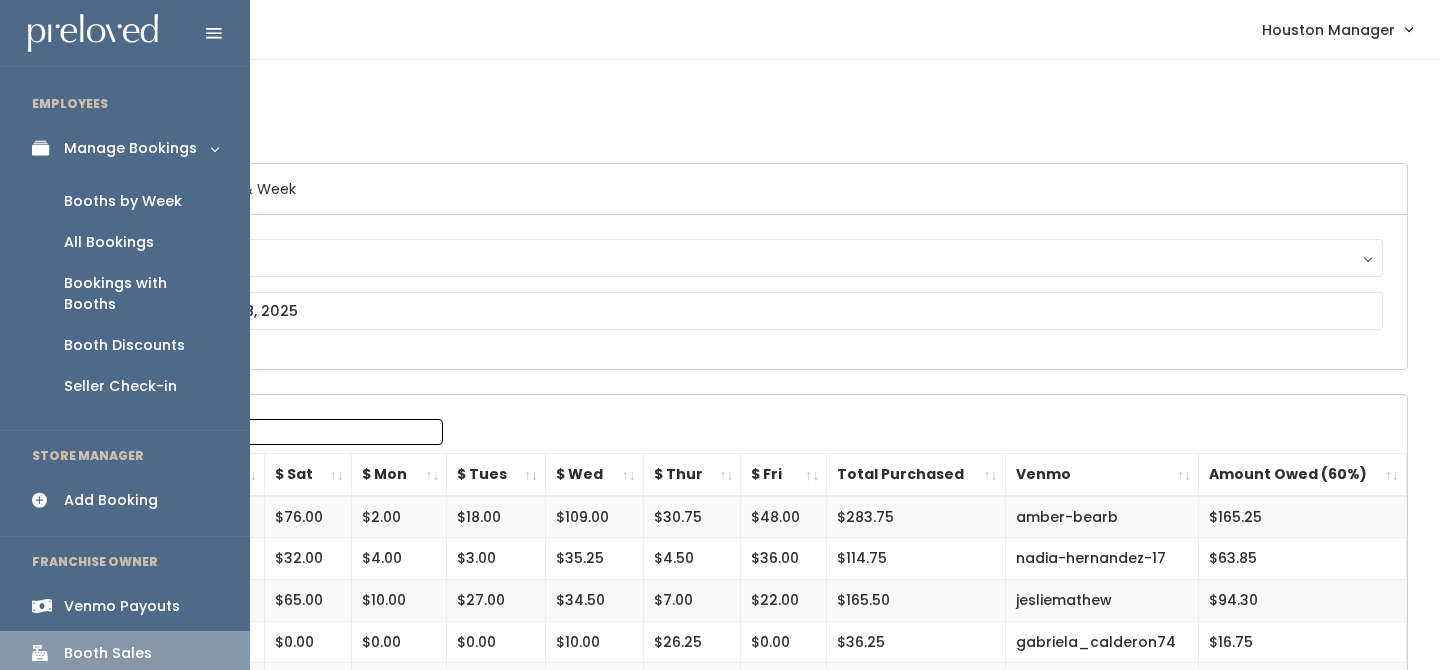 click on "Booths by Week" at bounding box center (123, 201) 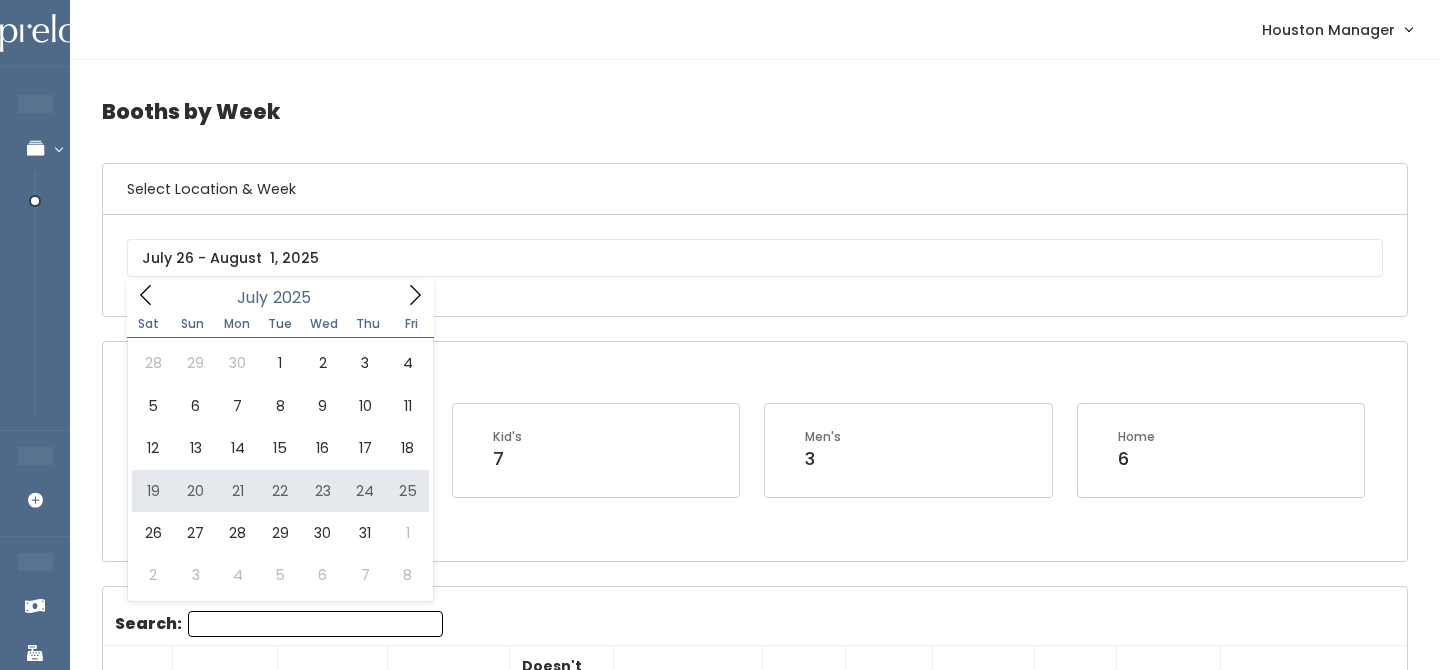 scroll, scrollTop: 0, scrollLeft: 0, axis: both 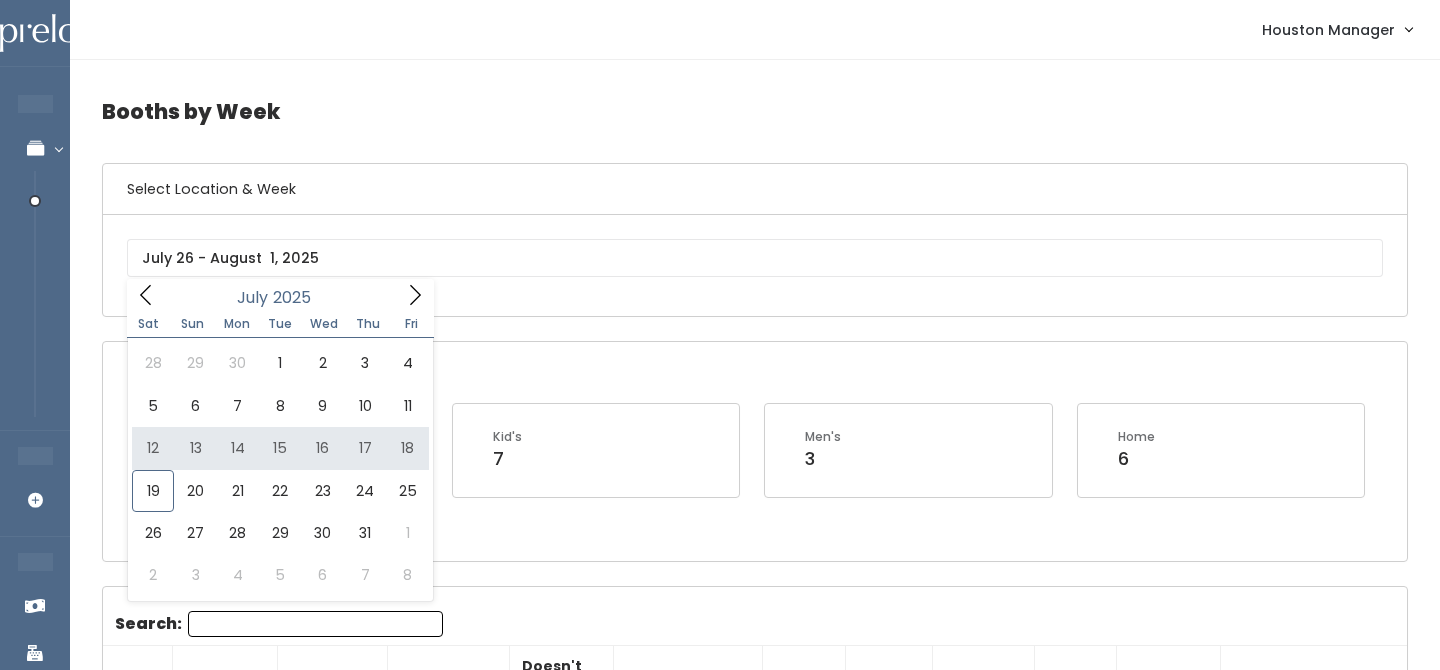 type on "July 12 to July 18" 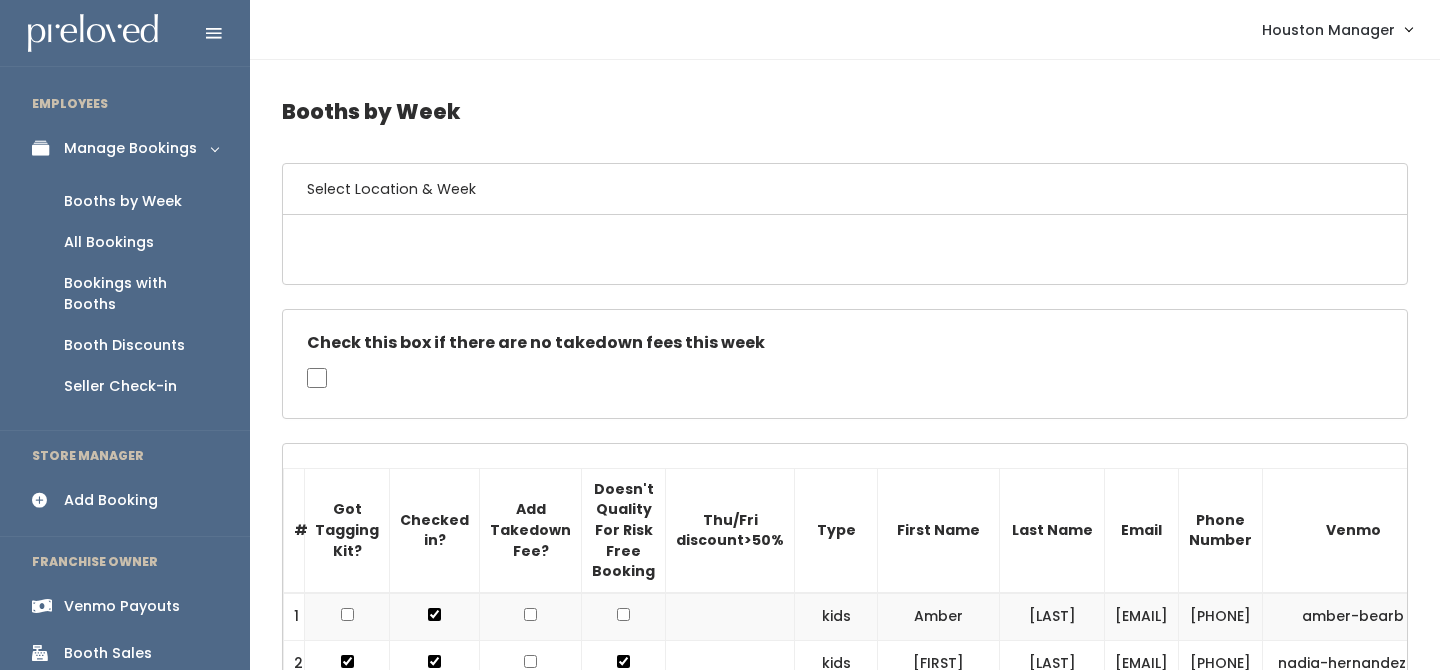 scroll, scrollTop: 0, scrollLeft: 0, axis: both 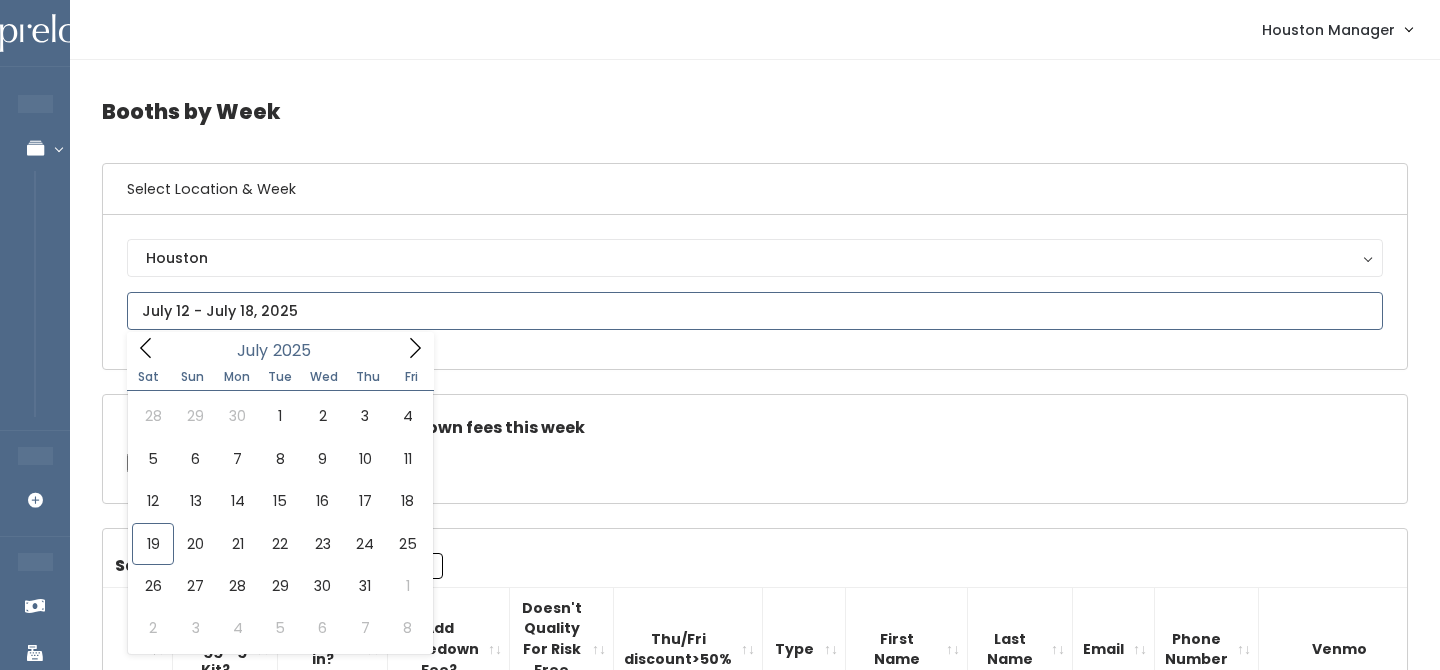 click at bounding box center [755, 311] 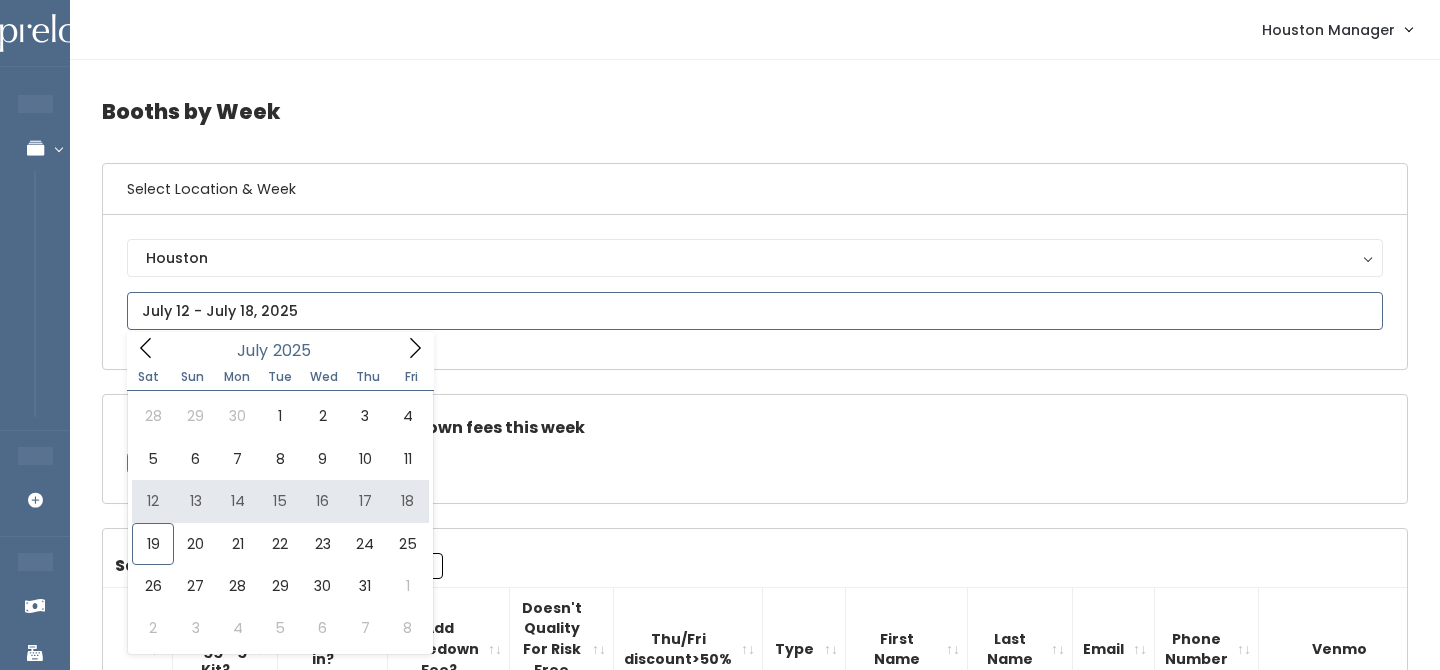 type on "July 12 to July 18" 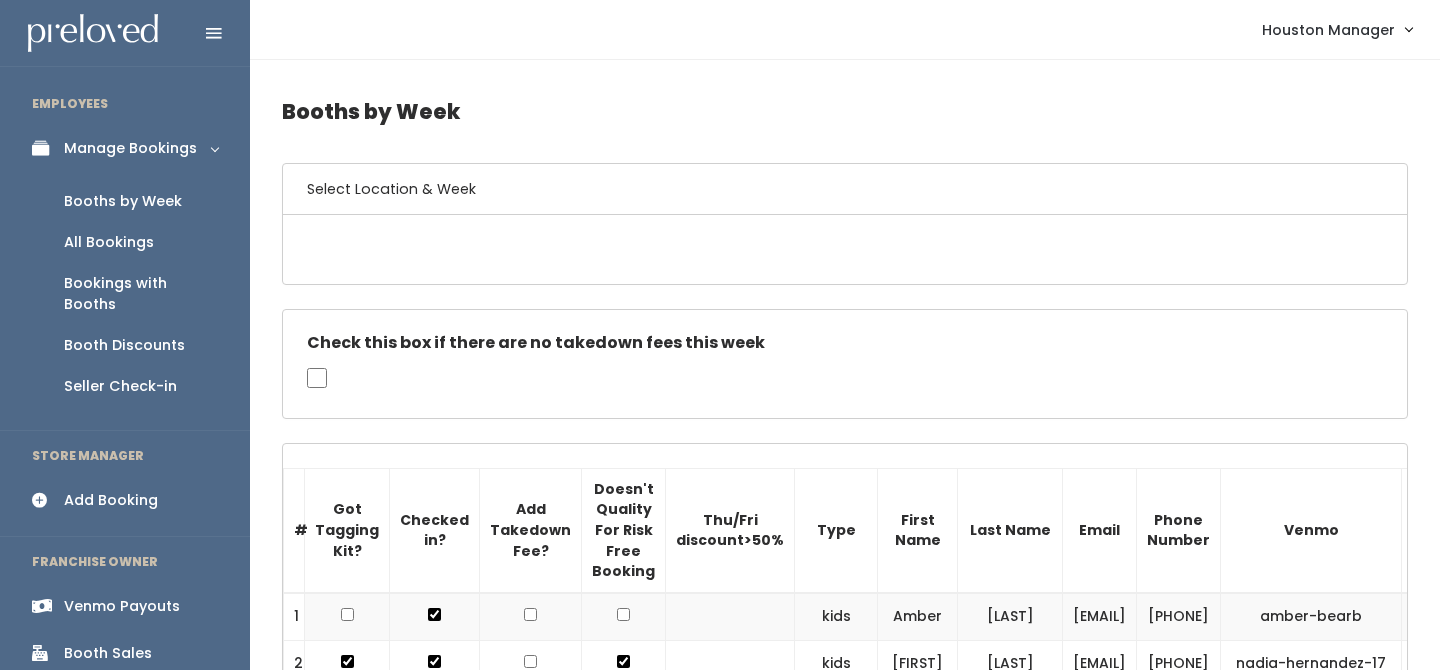 scroll, scrollTop: 0, scrollLeft: 0, axis: both 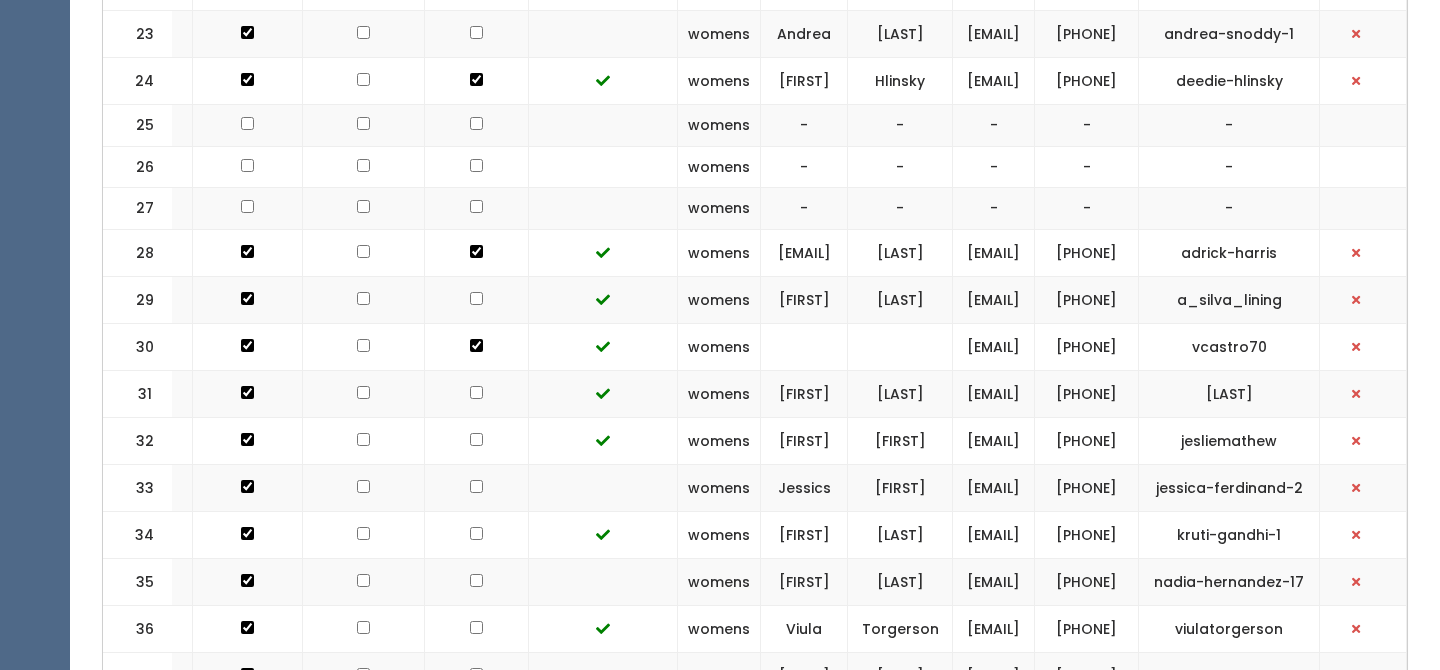 click on "asnoddy@andreasnoddy.com" at bounding box center [994, 34] 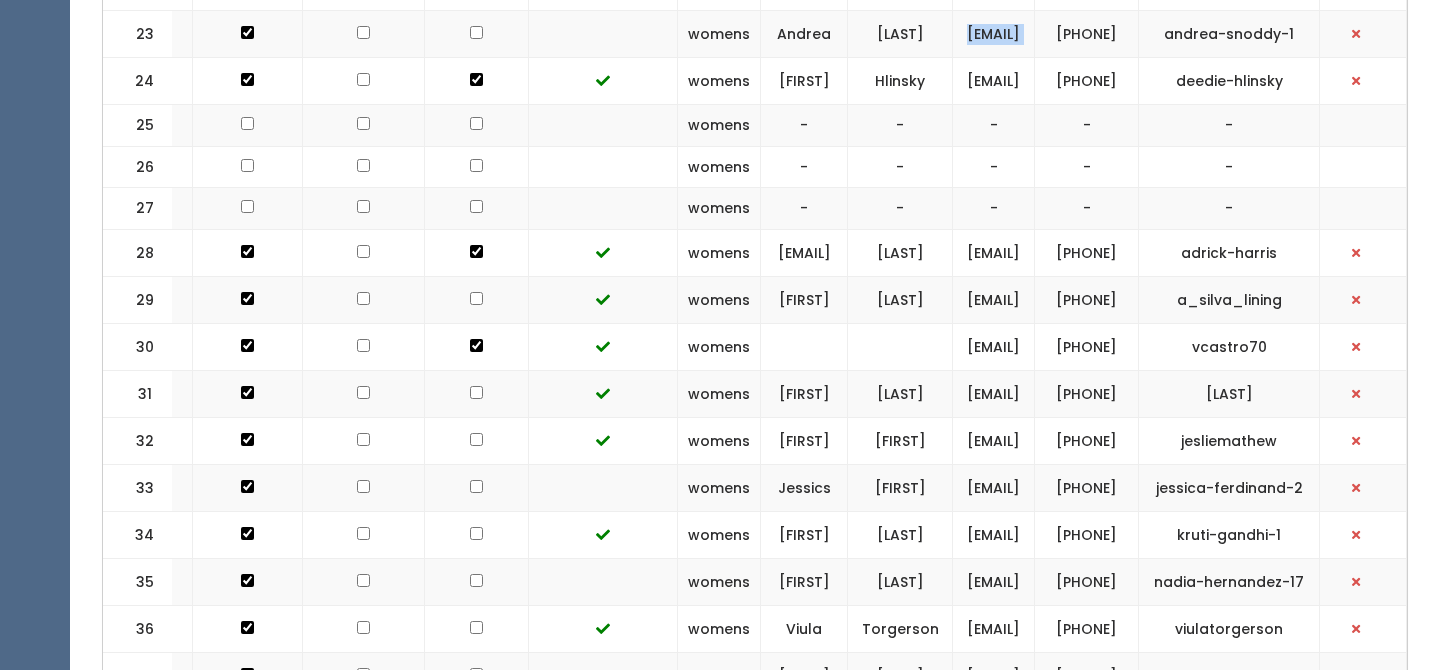click on "asnoddy@andreasnoddy.com" at bounding box center [994, 34] 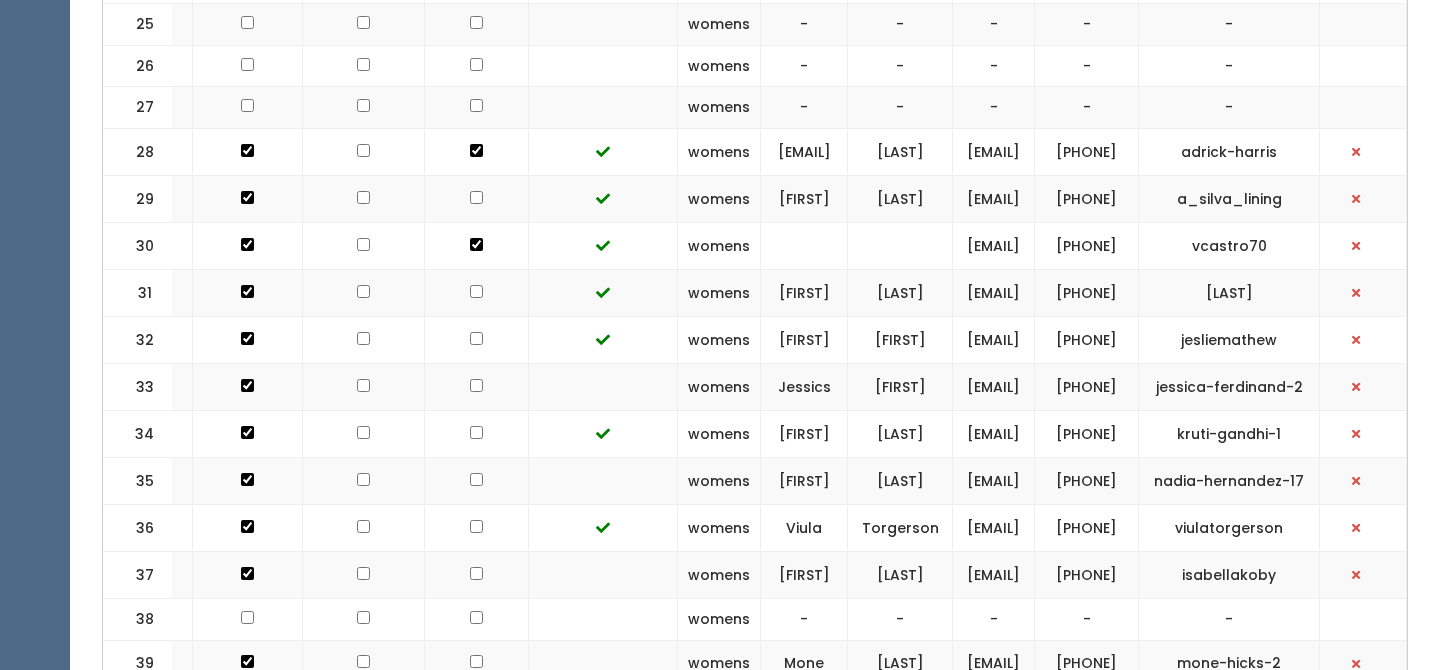 scroll, scrollTop: 1839, scrollLeft: 0, axis: vertical 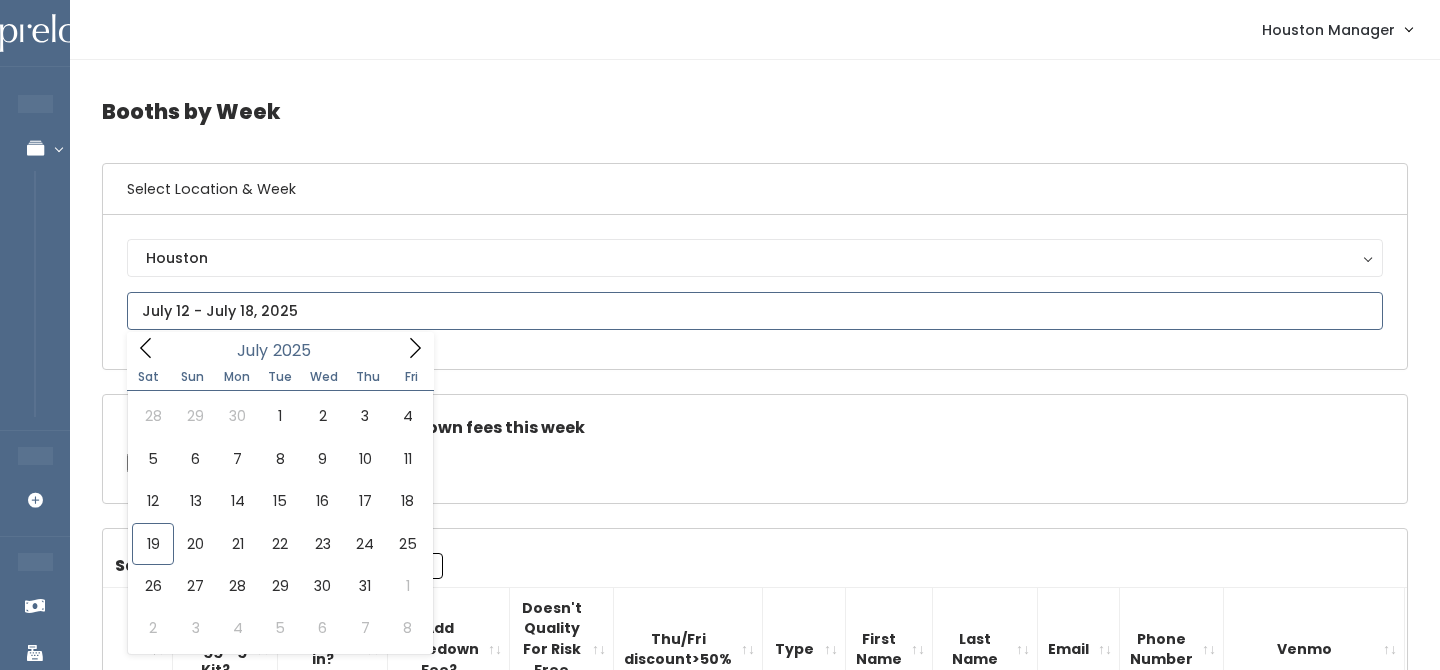 click at bounding box center [755, 311] 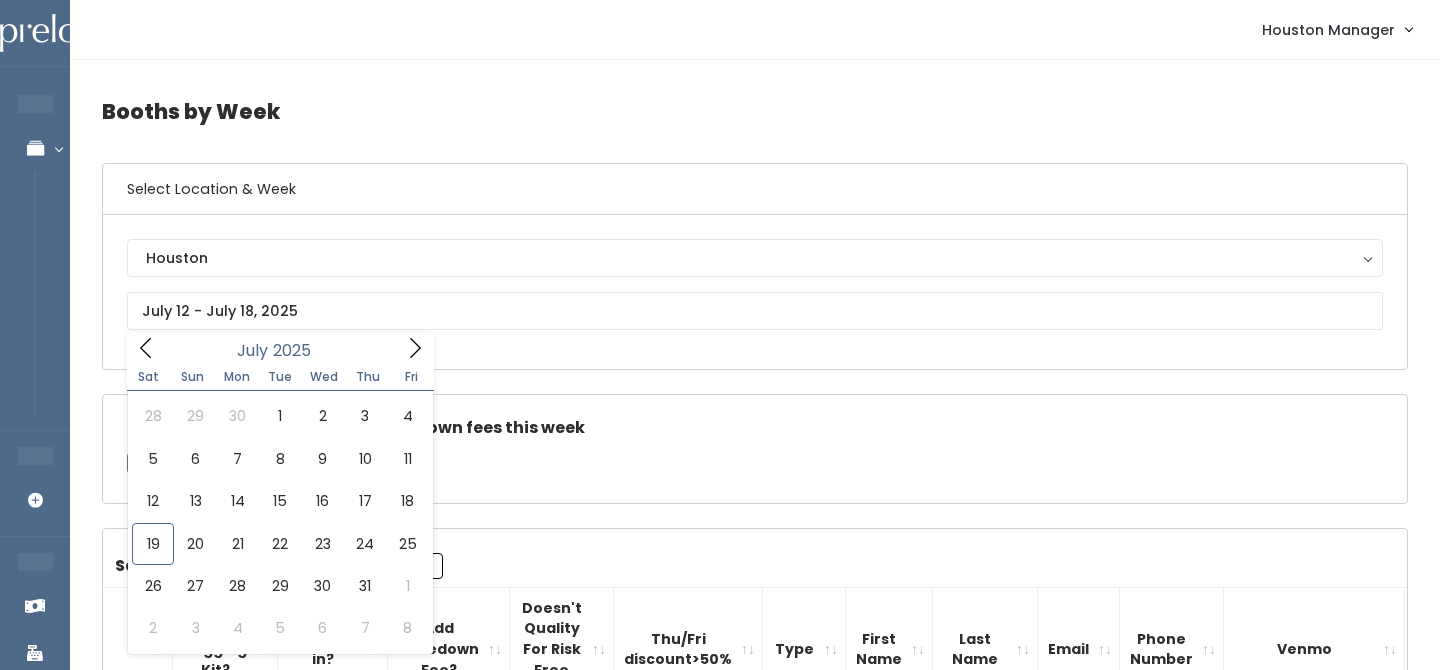 click on "Check this box if there are no takedown fees this week" at bounding box center (755, 449) 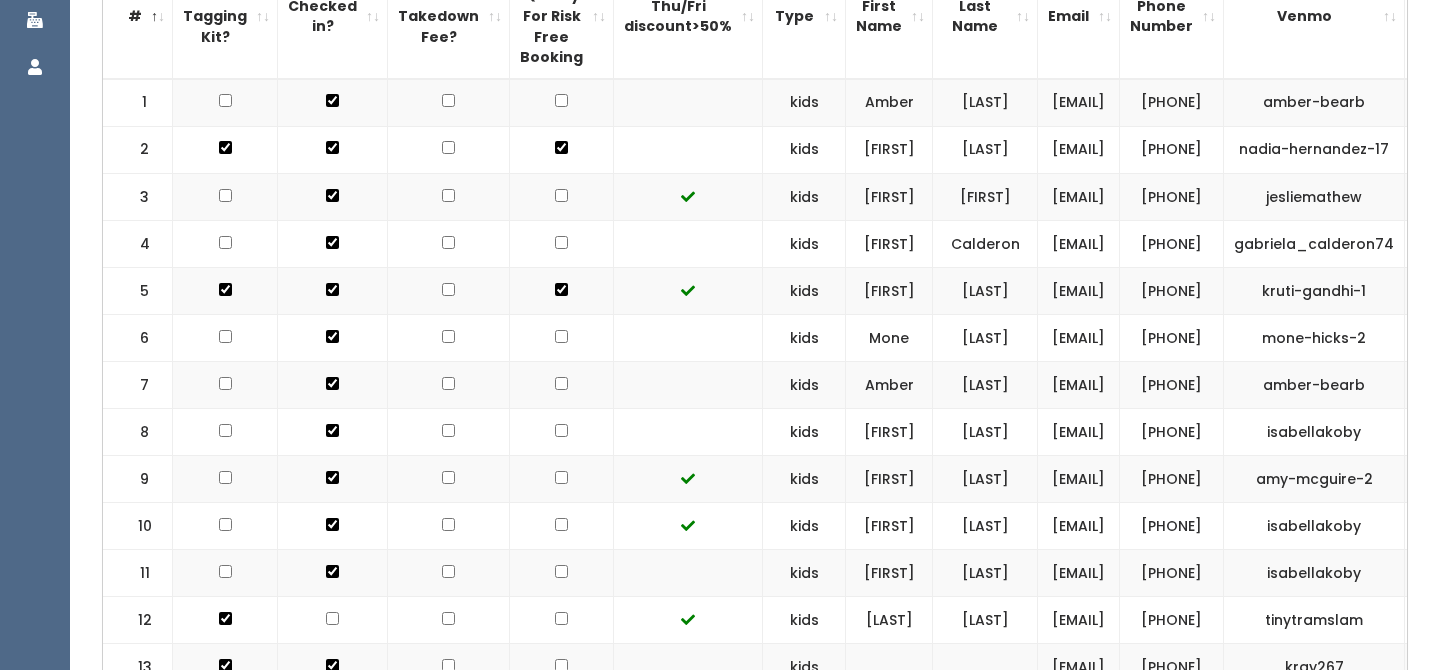 scroll, scrollTop: 0, scrollLeft: 0, axis: both 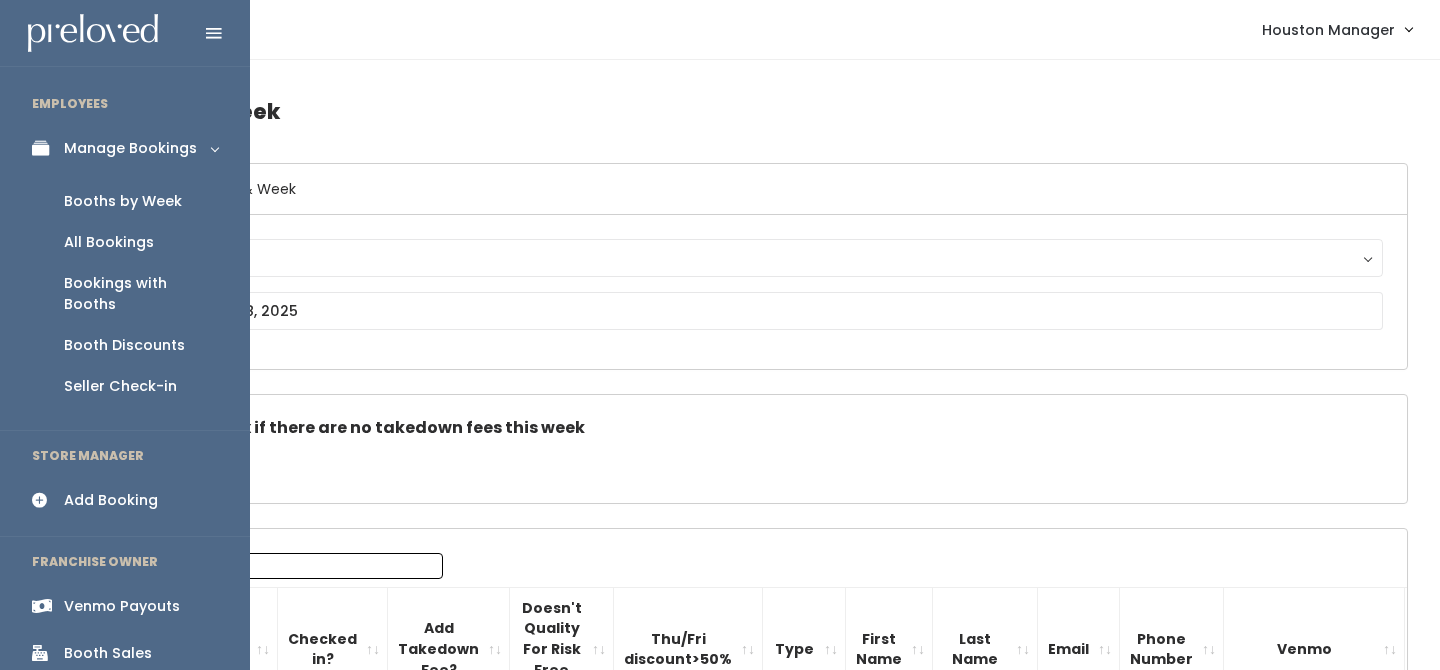 click on "Booth Sales" at bounding box center [125, 653] 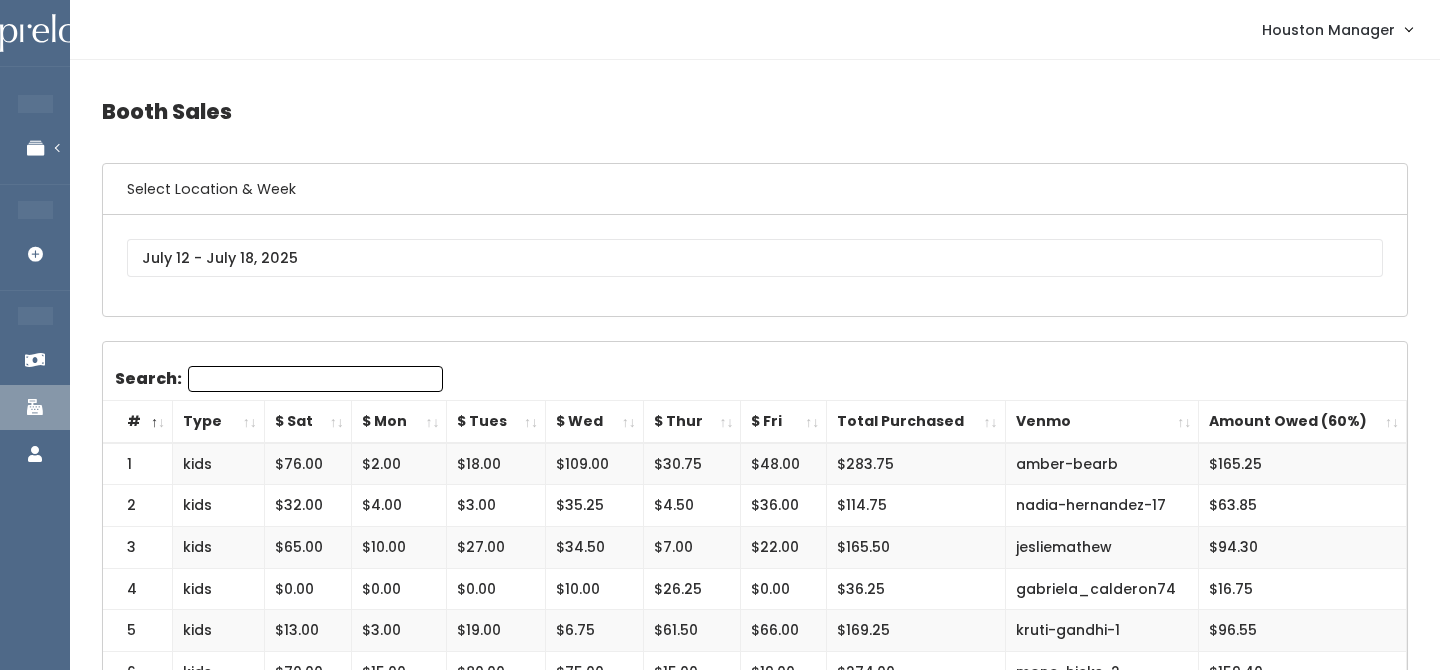 scroll, scrollTop: 0, scrollLeft: 0, axis: both 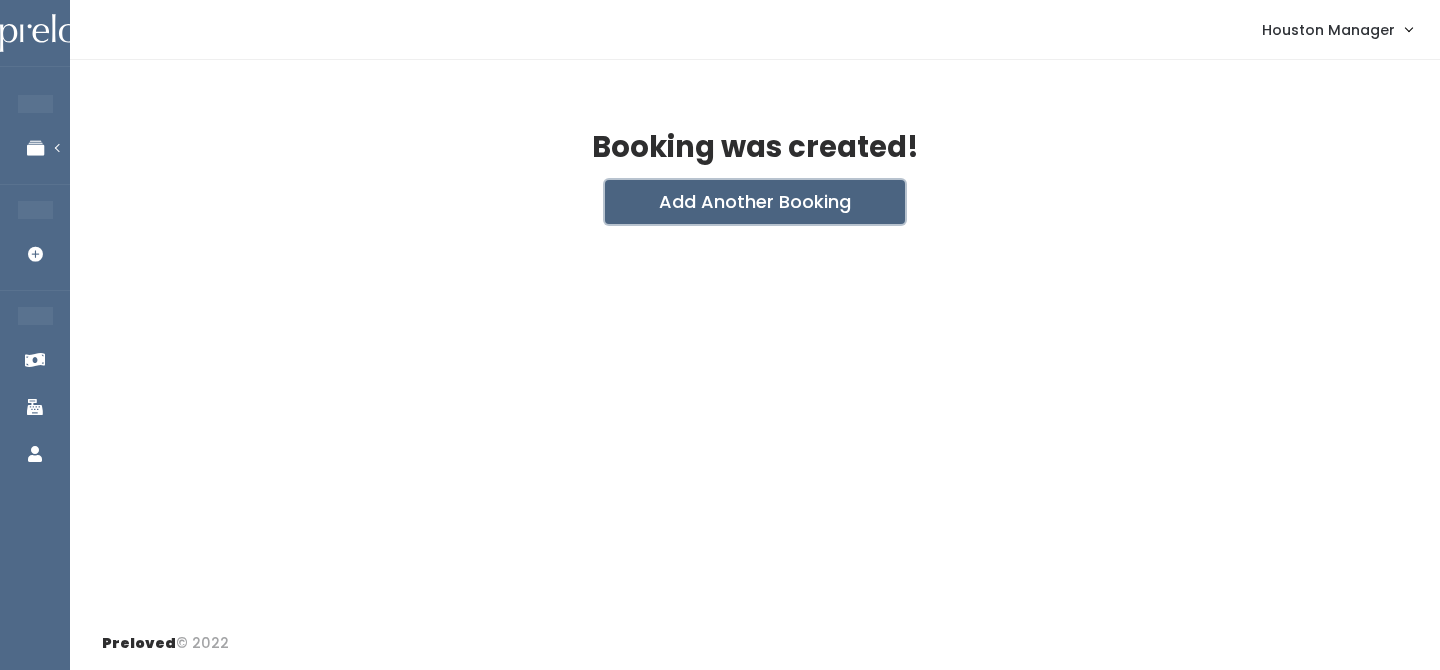 click on "Add Another Booking" at bounding box center [755, 202] 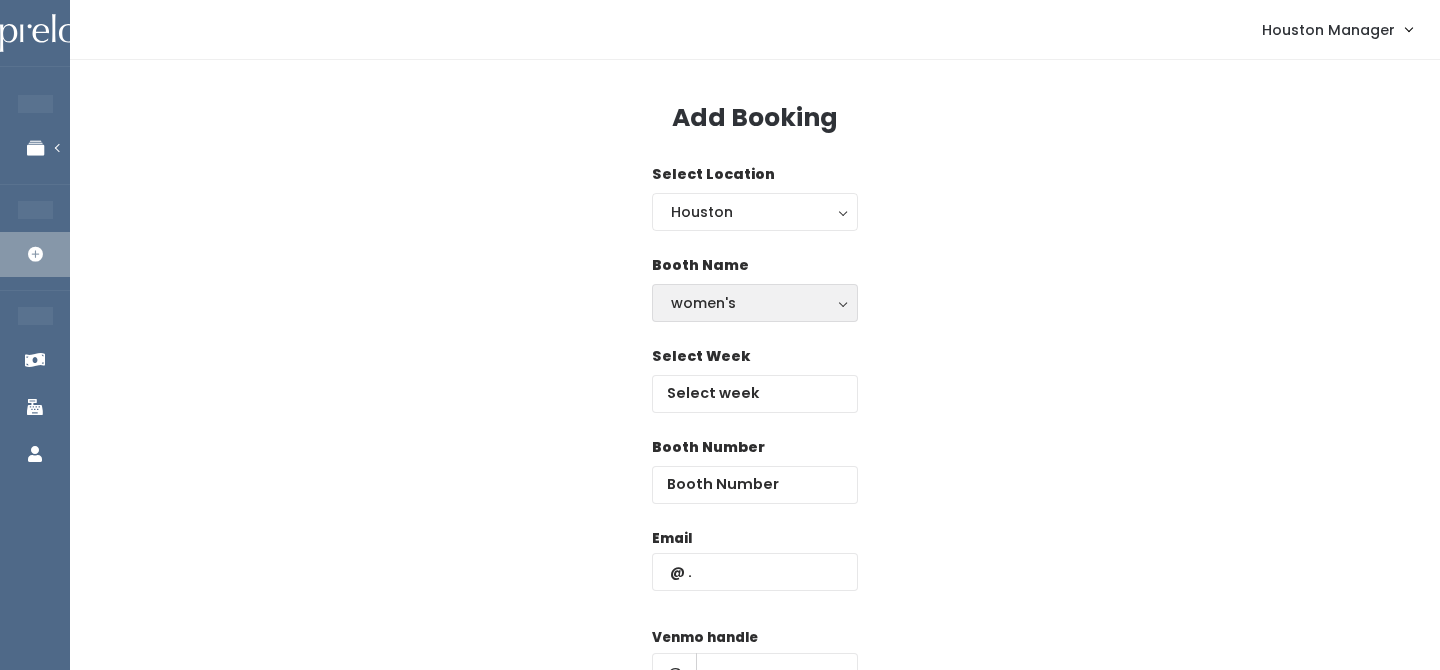 scroll, scrollTop: 0, scrollLeft: 0, axis: both 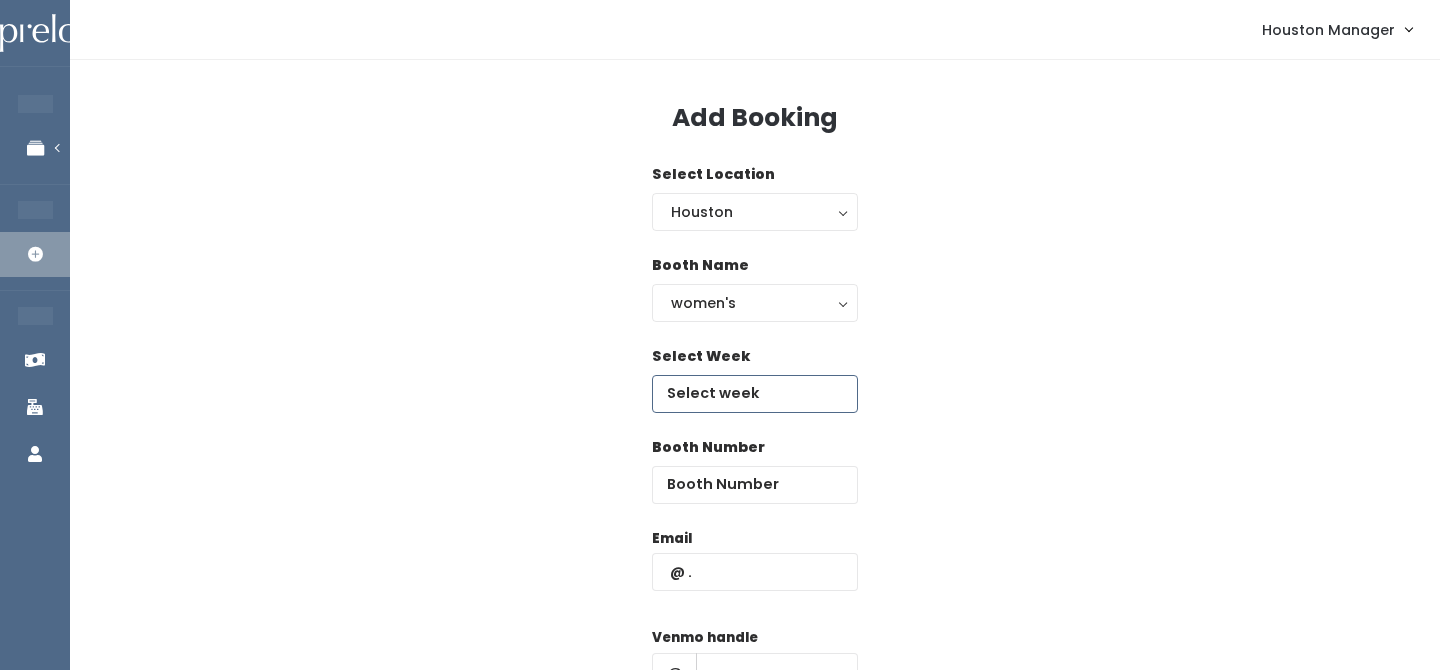 click at bounding box center (755, 394) 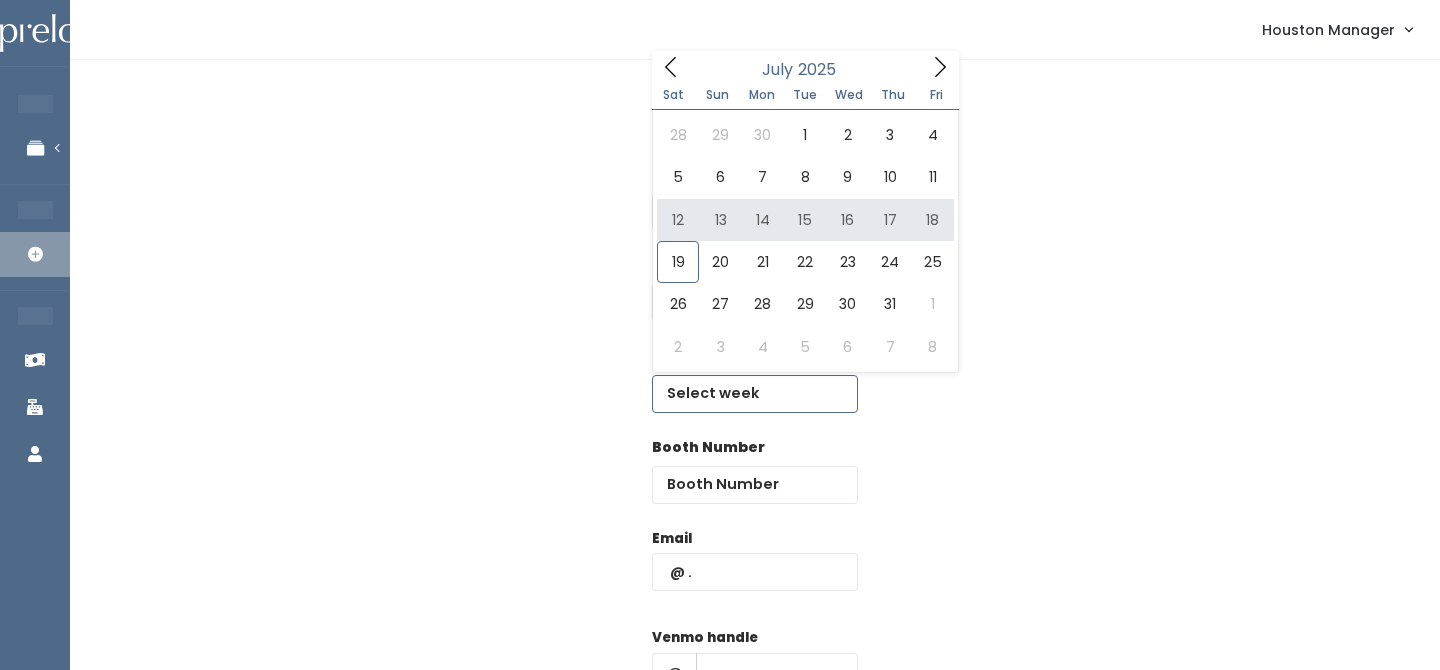 type on "[MONTH] [DAY] to [MONTH] [DAY]" 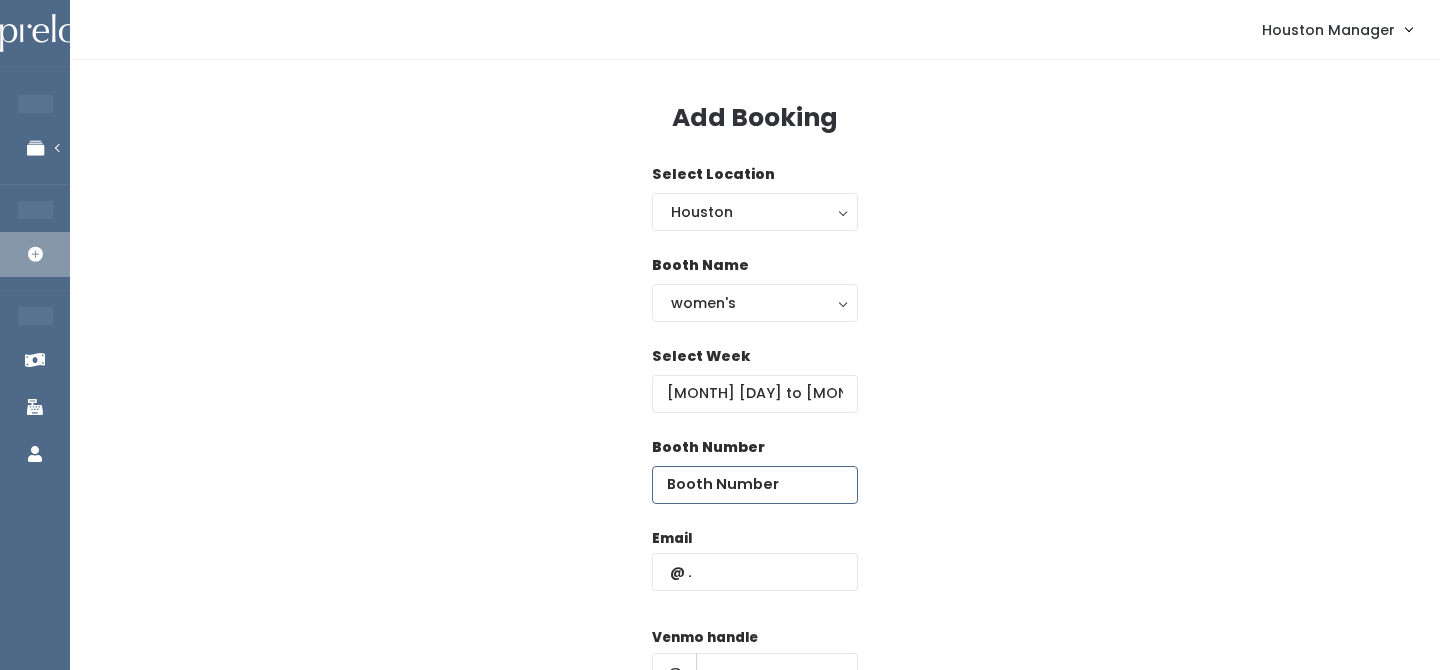 click at bounding box center [755, 485] 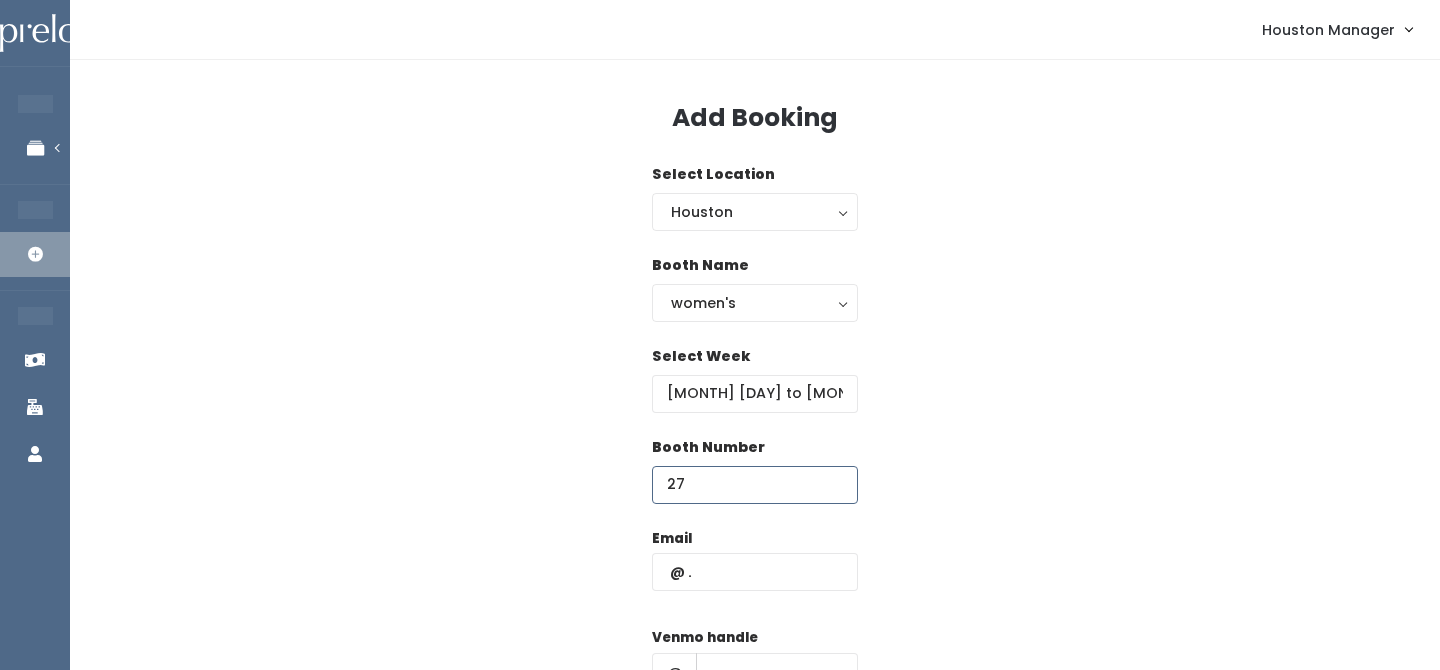 type on "27" 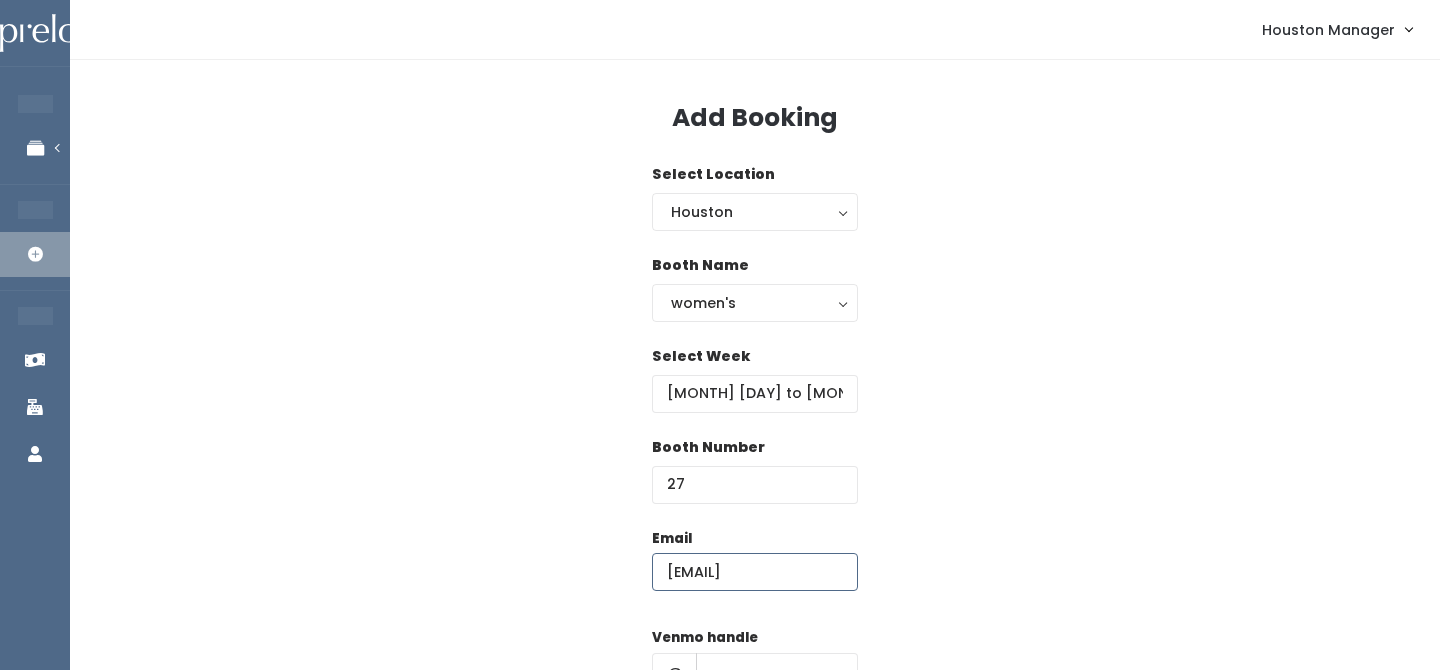 scroll, scrollTop: 0, scrollLeft: 0, axis: both 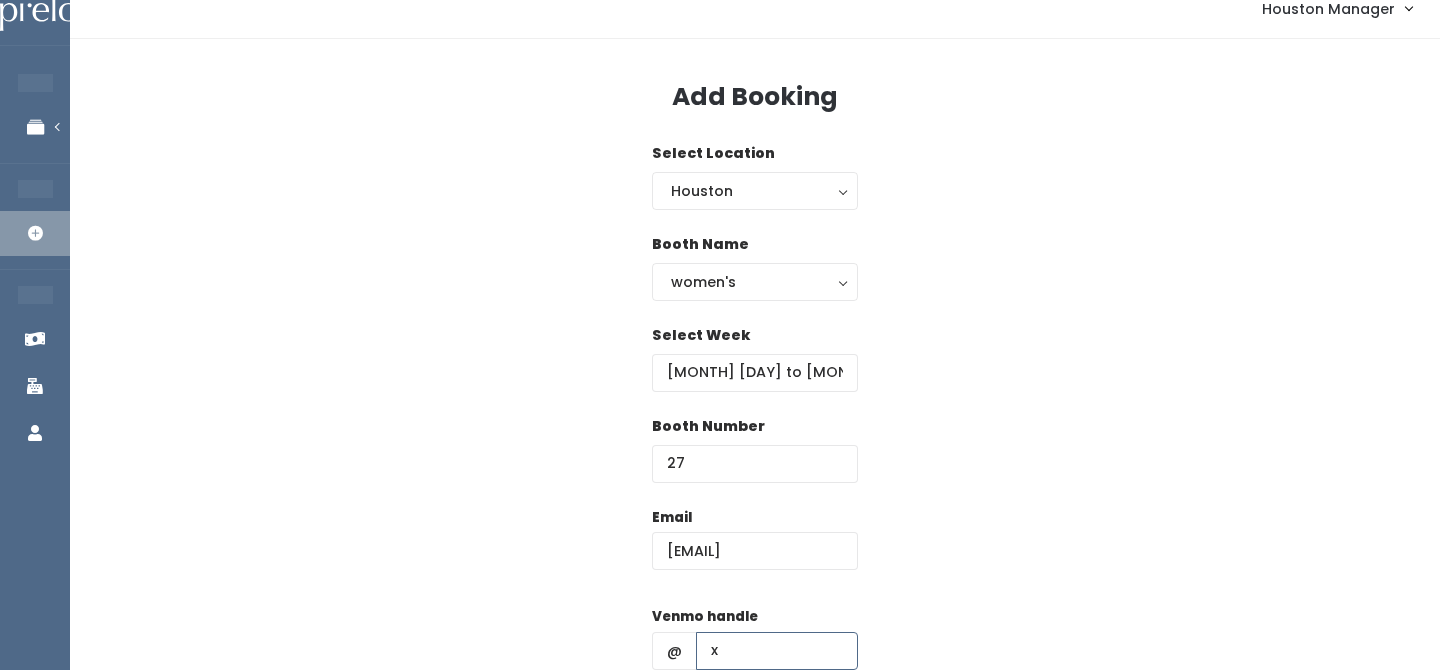 type on "x" 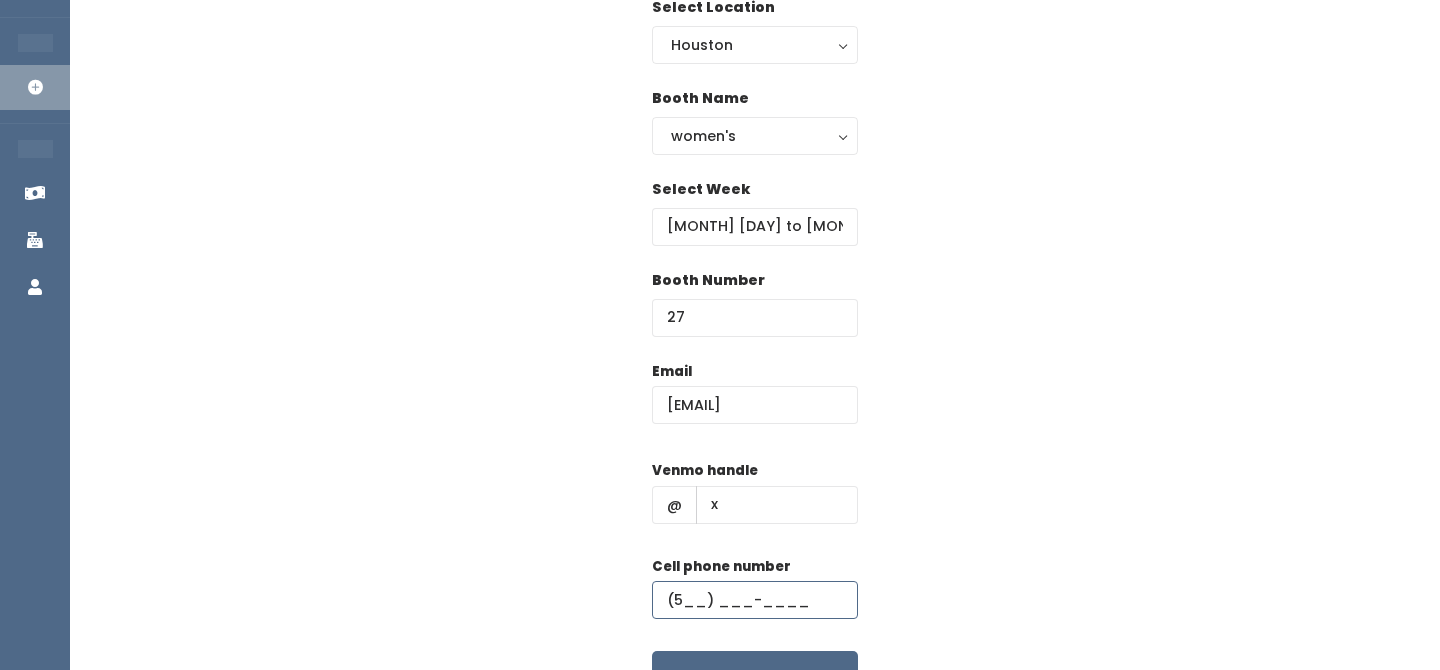 scroll, scrollTop: 235, scrollLeft: 0, axis: vertical 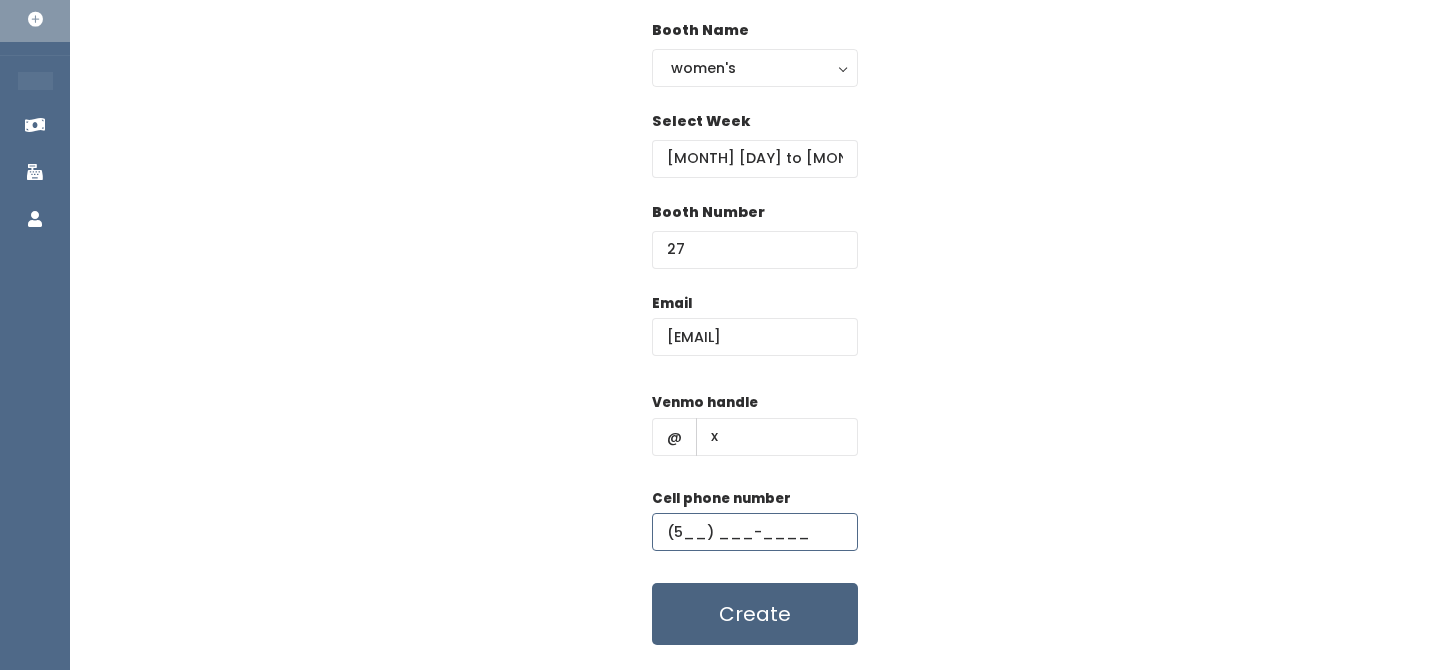 type on "(5__) ___-____" 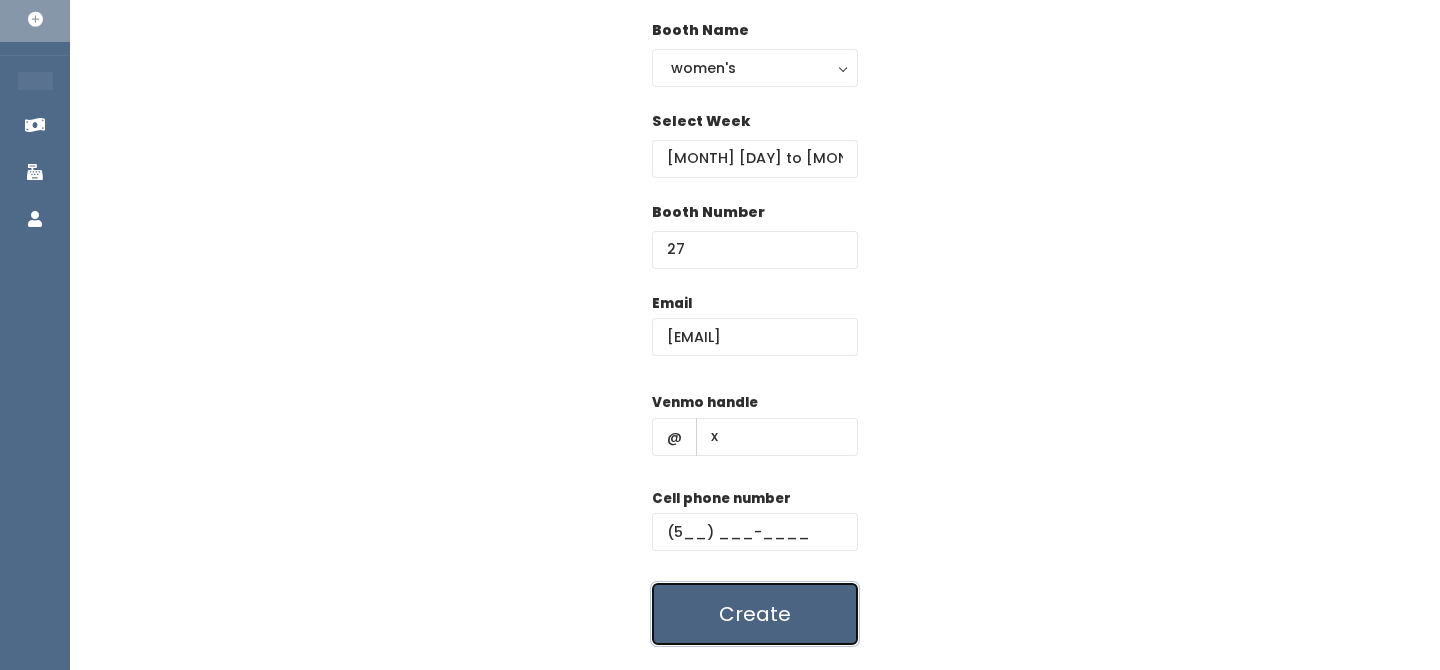 click on "Create" at bounding box center (755, 614) 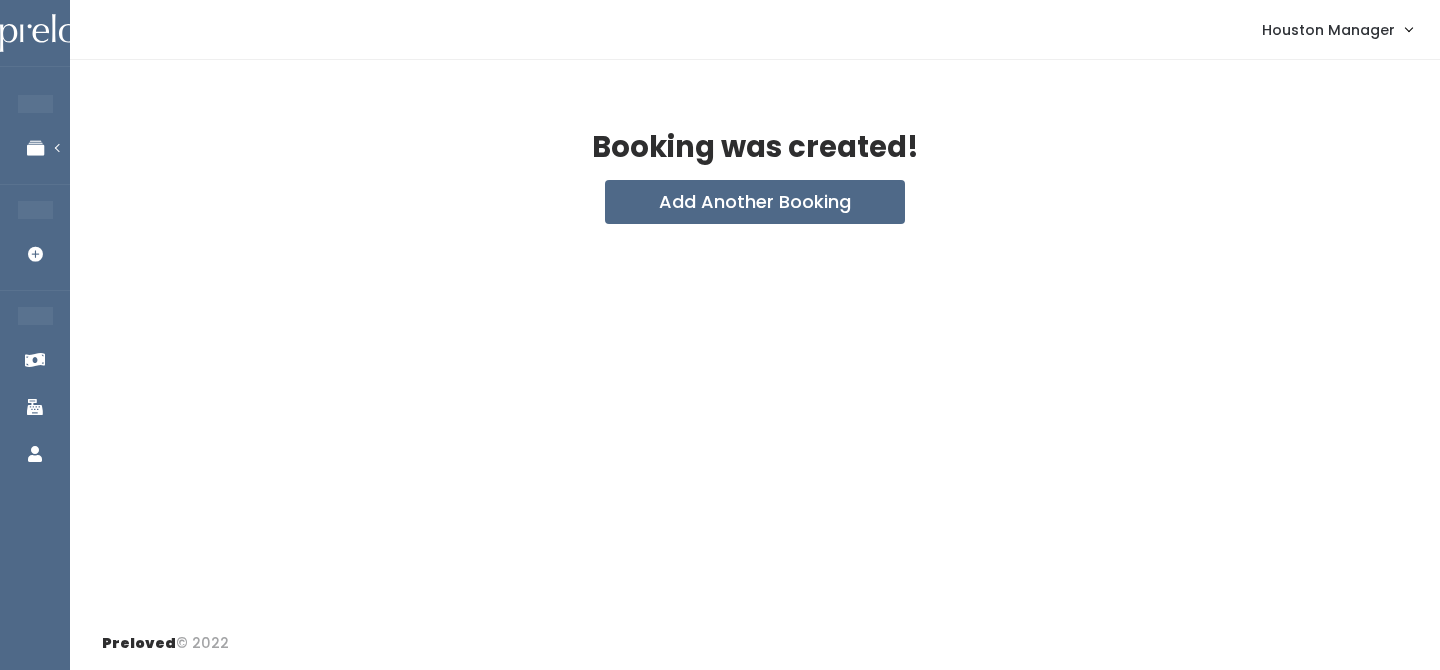 scroll, scrollTop: 0, scrollLeft: 0, axis: both 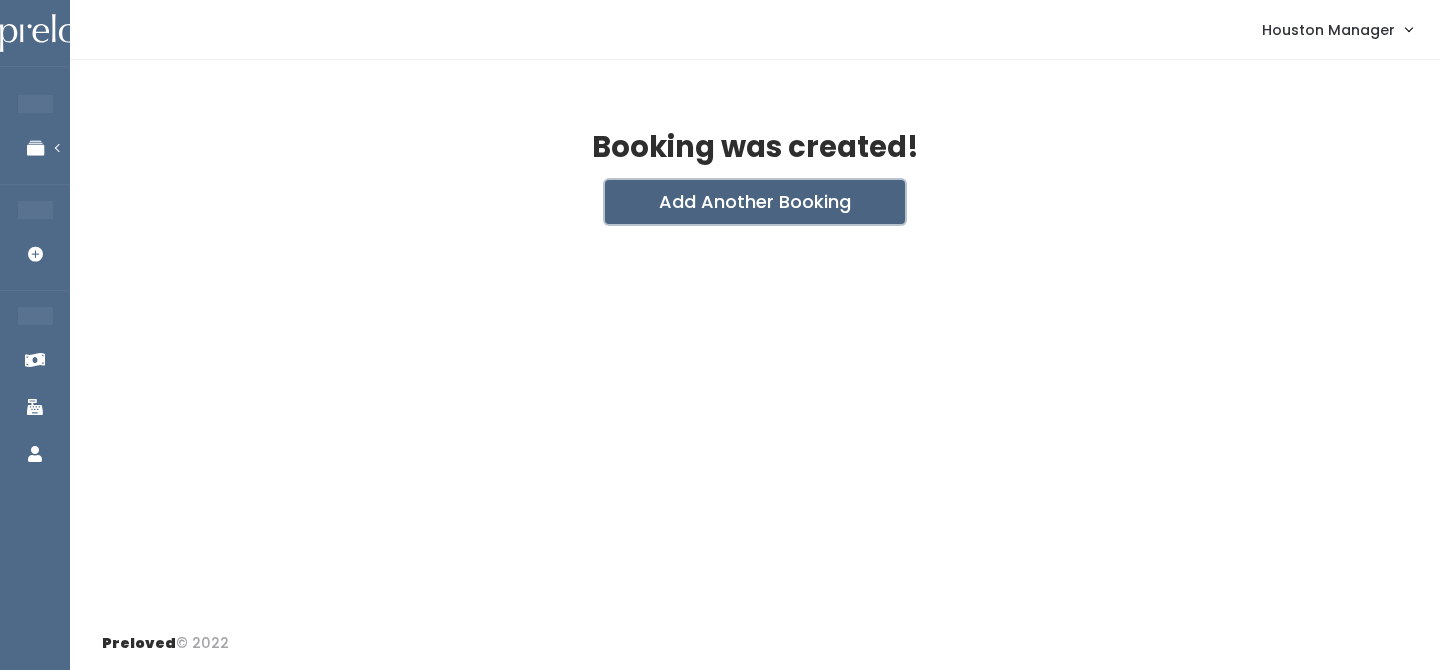 click on "Add Another Booking" at bounding box center [755, 202] 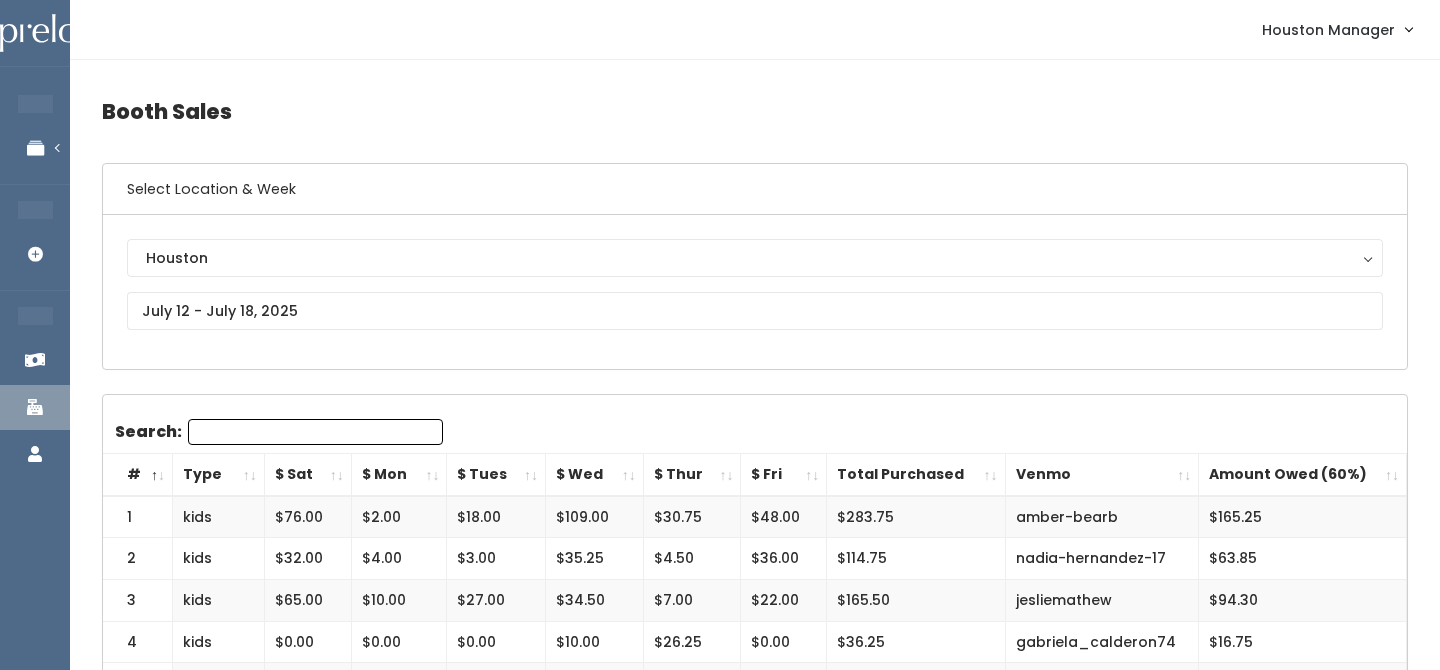 scroll, scrollTop: 1194, scrollLeft: 0, axis: vertical 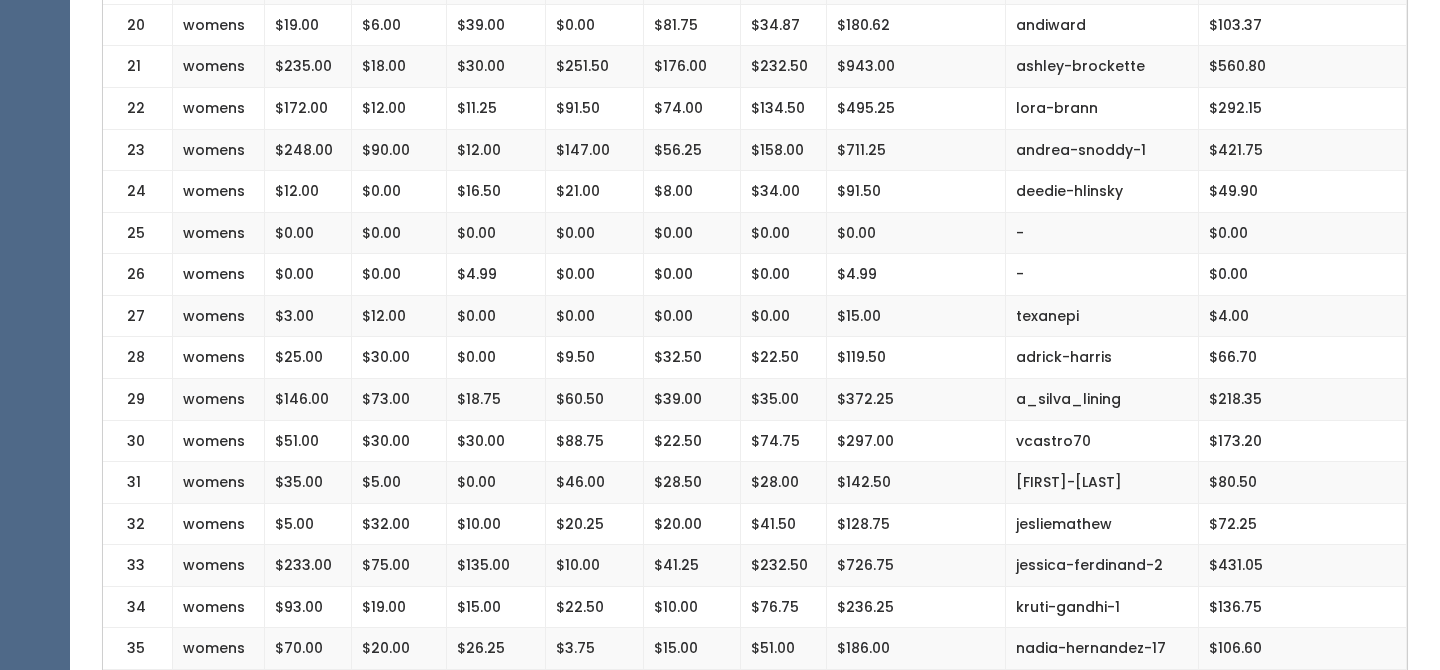 click on "$0.00" at bounding box center [595, 275] 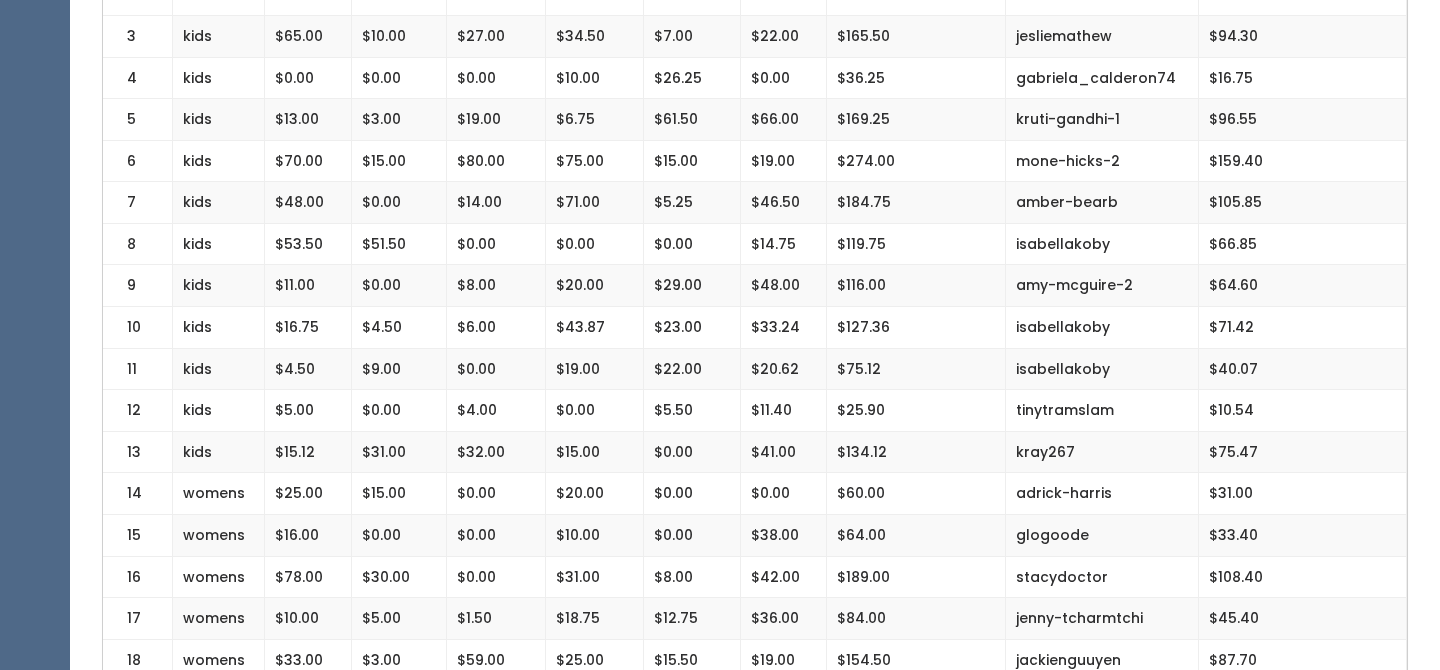 scroll, scrollTop: 0, scrollLeft: 0, axis: both 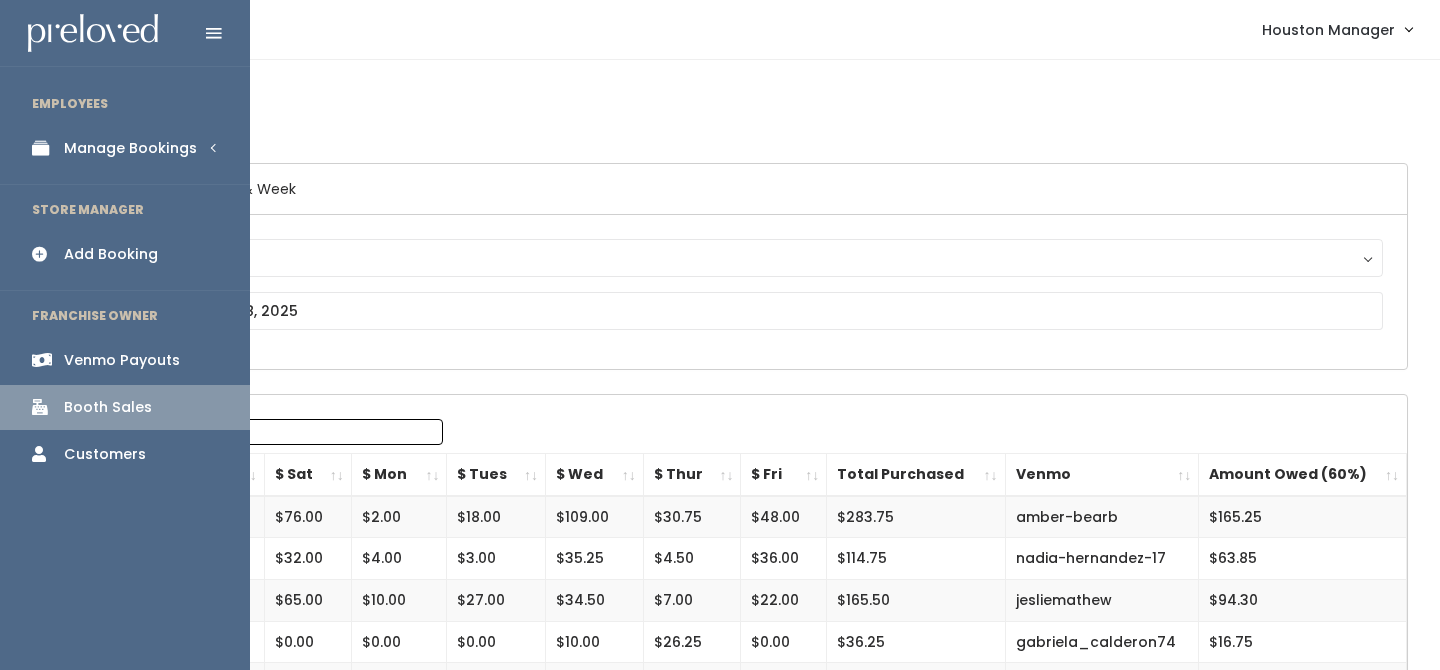 click on "Manage Bookings" at bounding box center [130, 148] 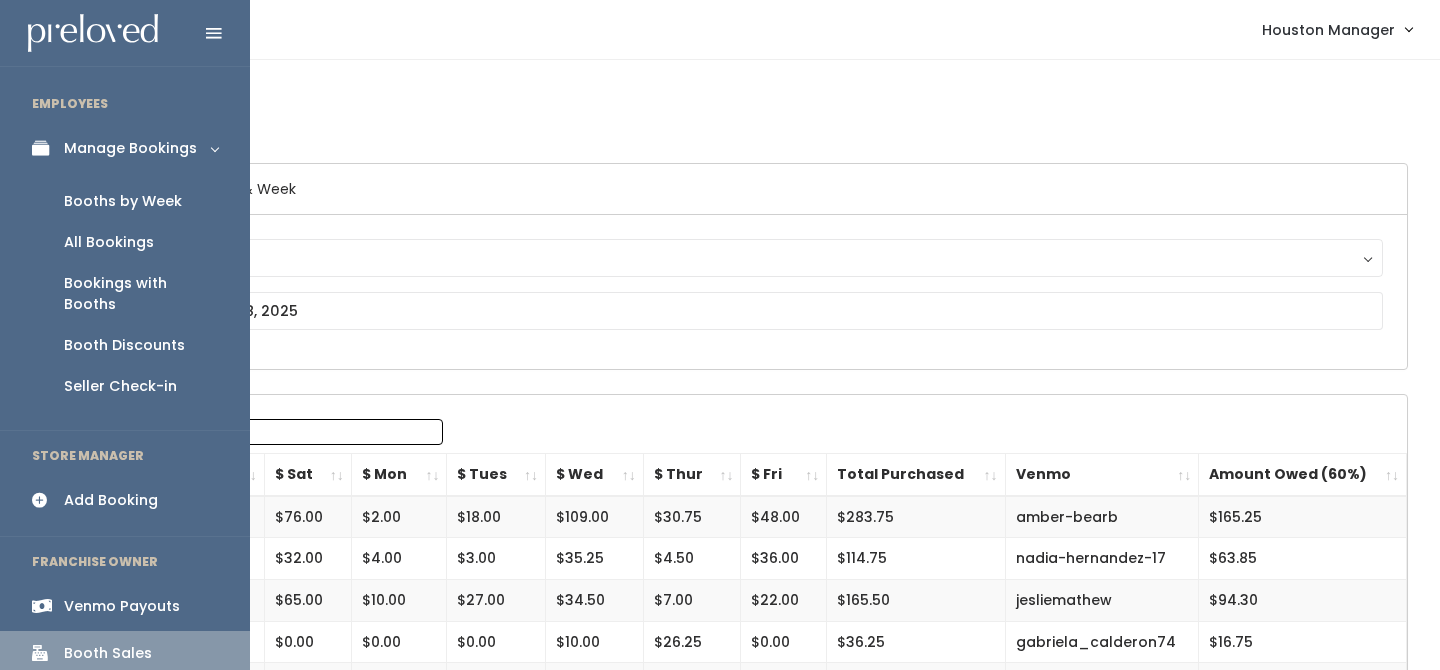 click on "Booths by Week" at bounding box center (123, 201) 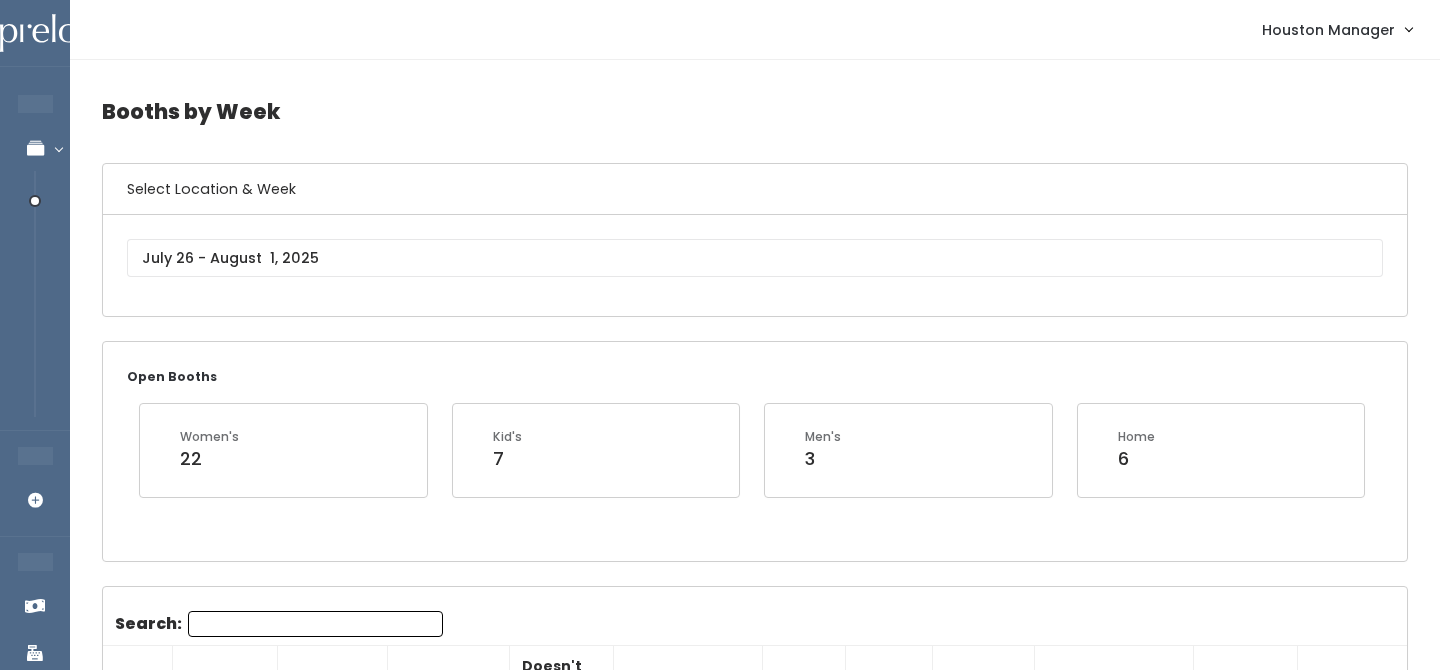 scroll, scrollTop: 0, scrollLeft: 0, axis: both 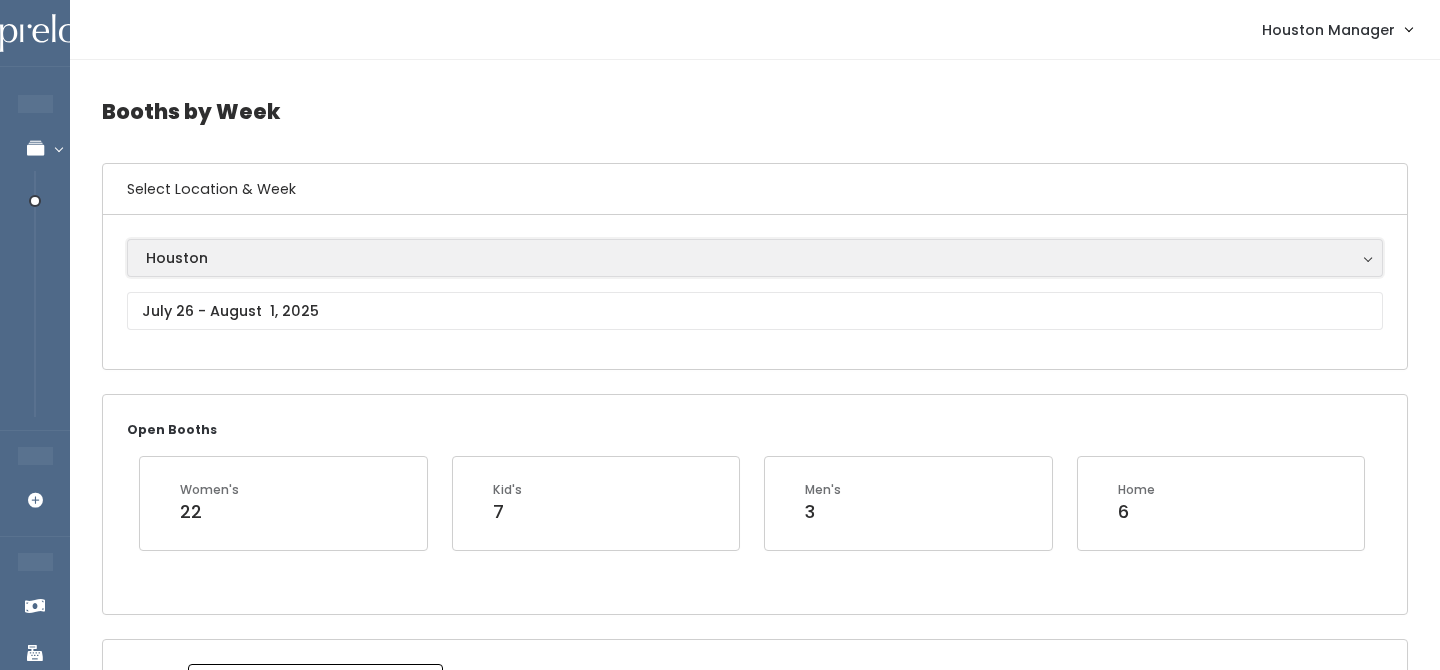 click on "Houston" at bounding box center [755, 258] 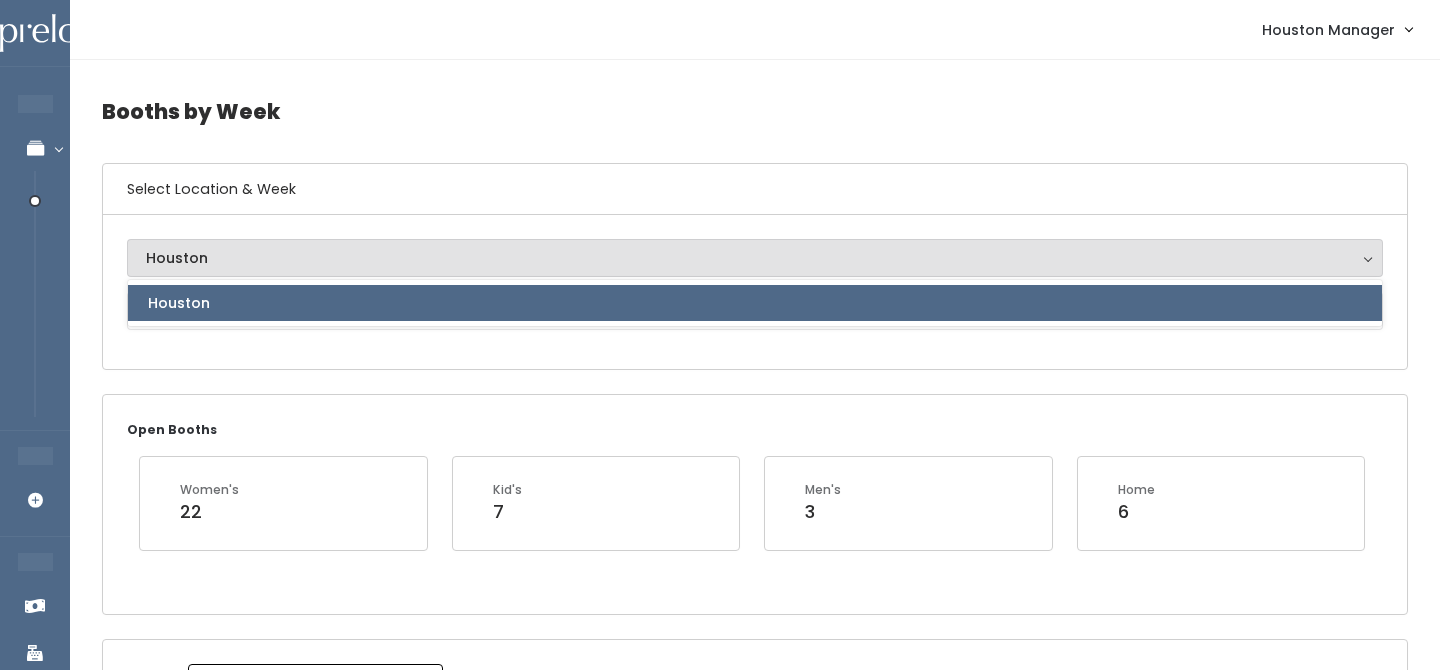 click on "Houston" at bounding box center [755, 303] 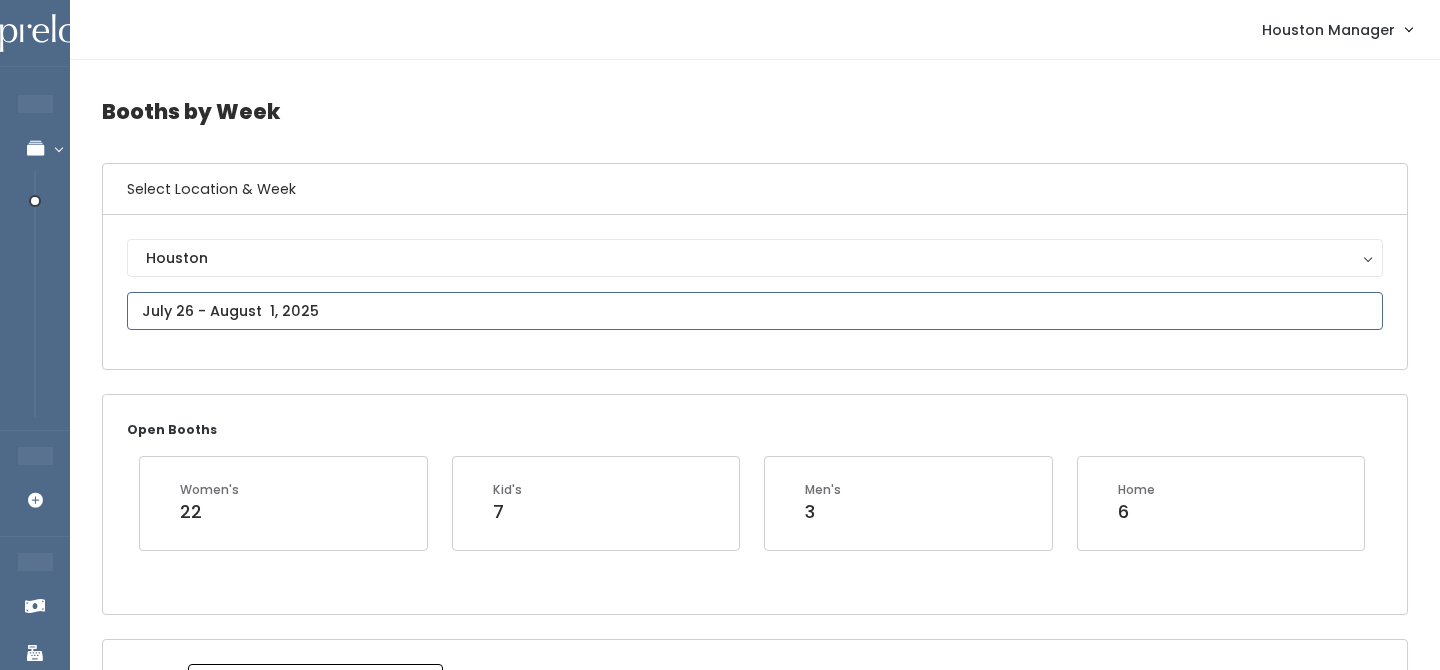 click at bounding box center [755, 311] 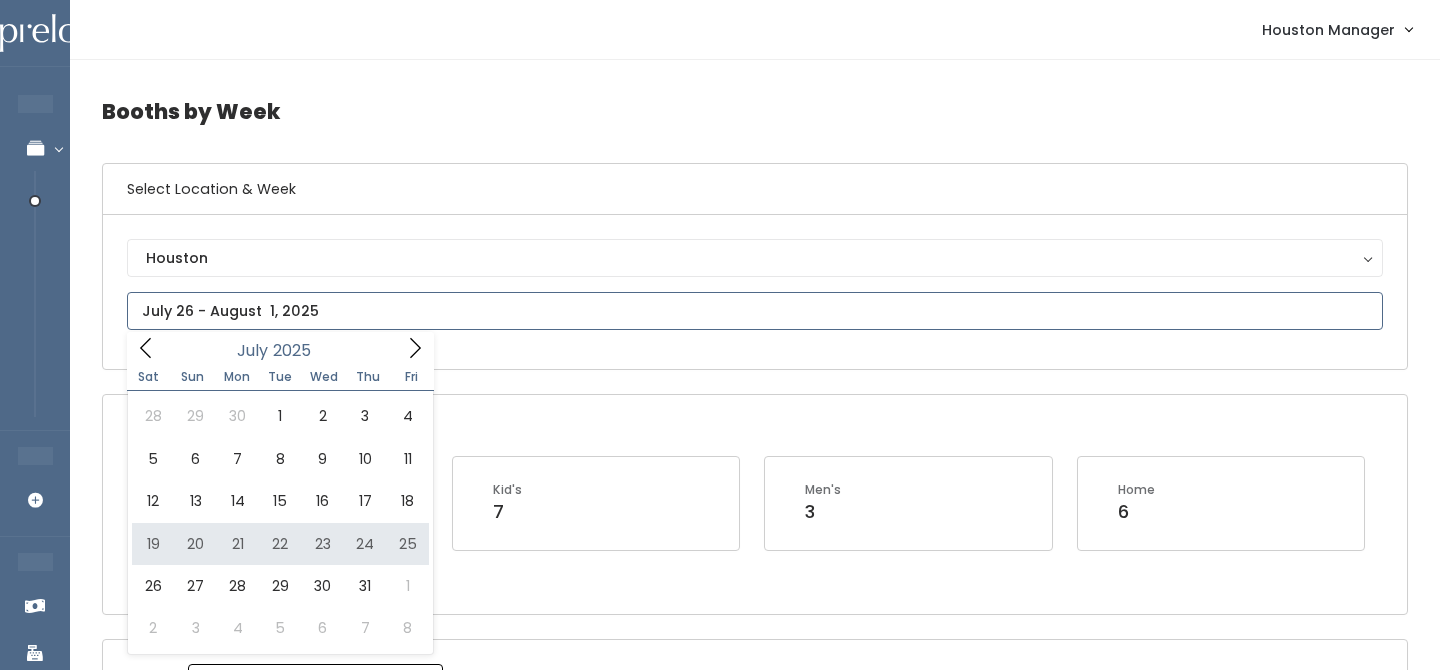 type on "[MONTH] [DAY] to [MONTH] [DAY]" 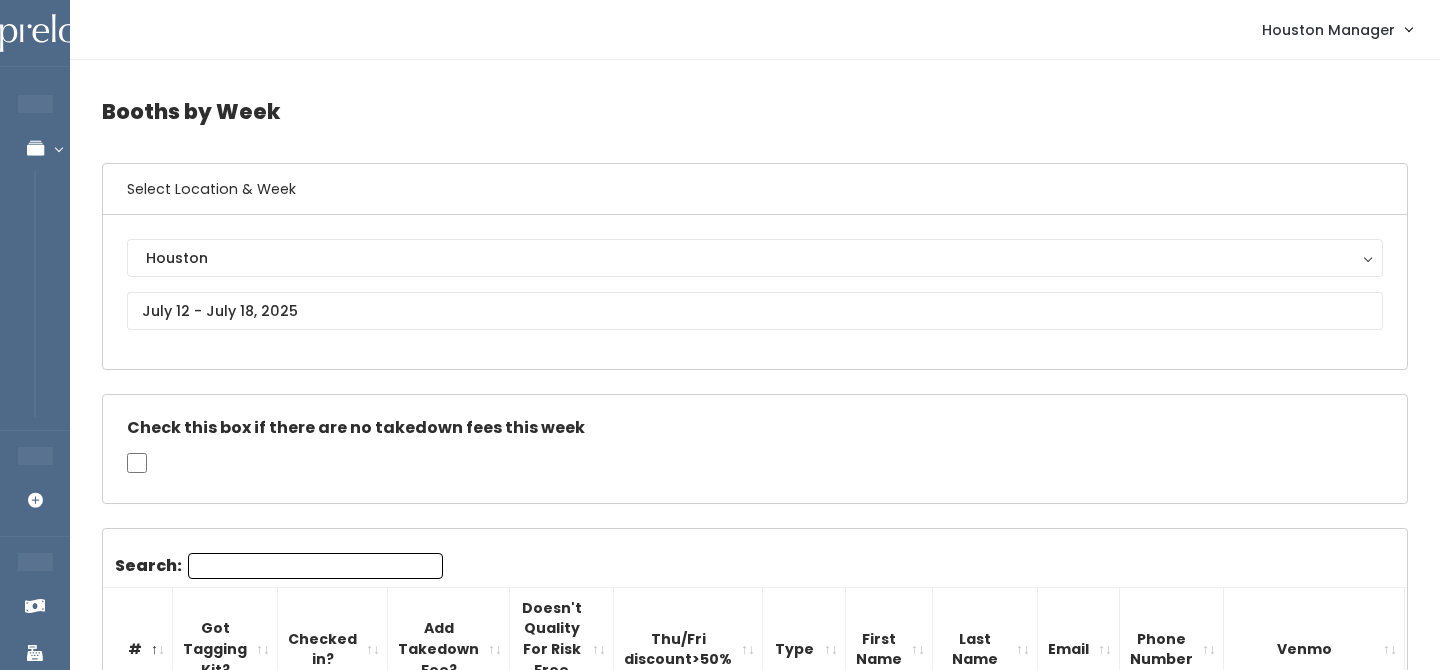 scroll, scrollTop: 1459, scrollLeft: 0, axis: vertical 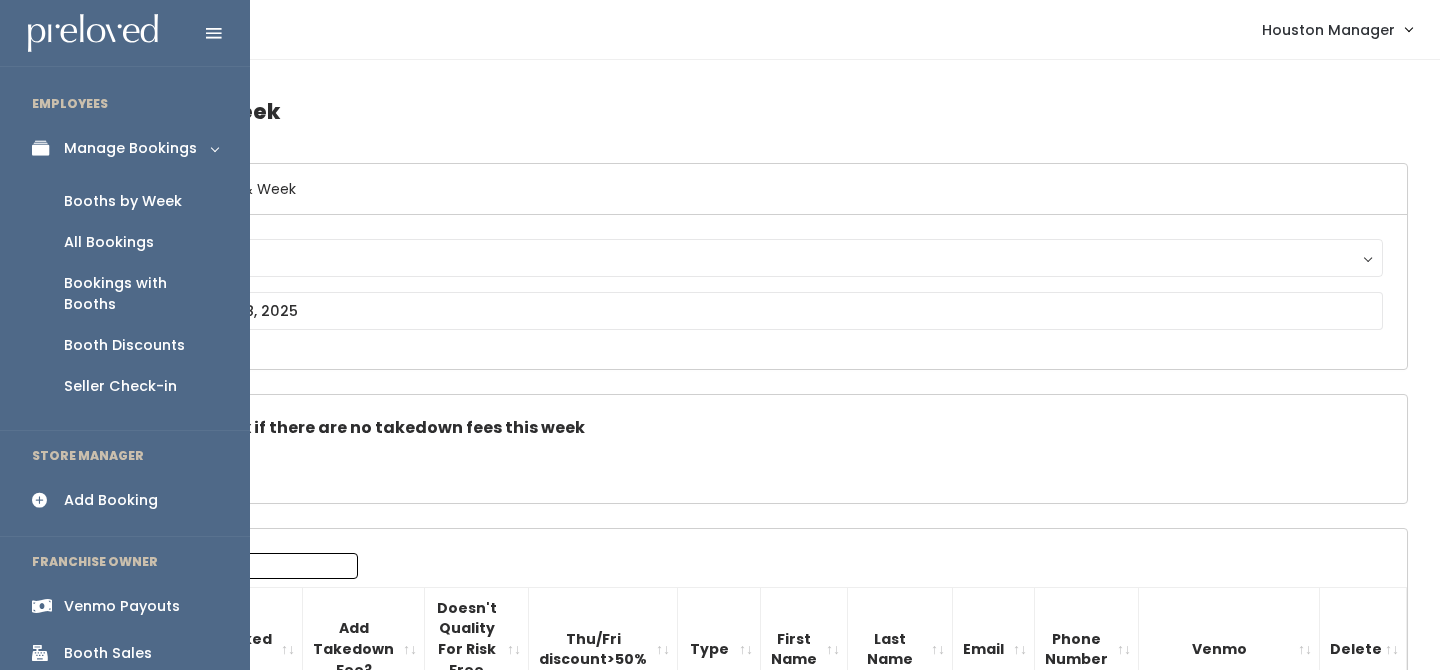 click on "Booths by Week" at bounding box center [123, 201] 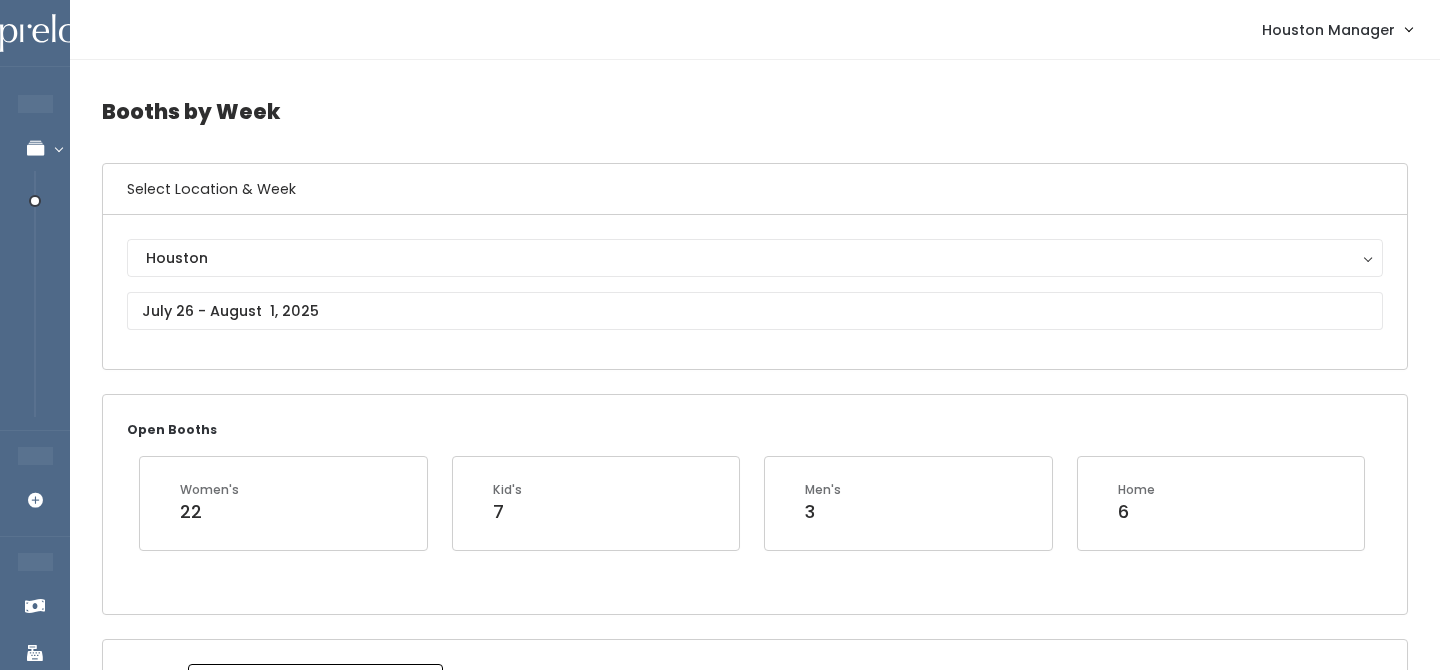 scroll, scrollTop: 0, scrollLeft: 0, axis: both 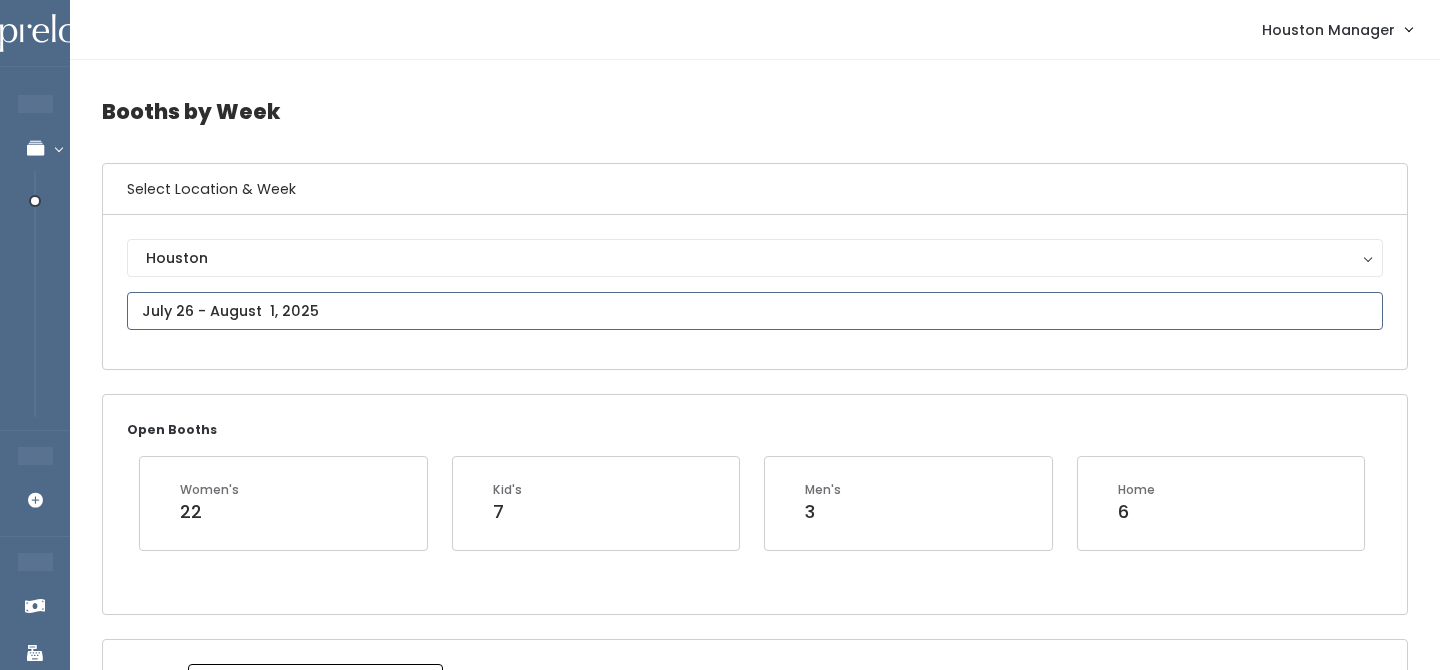 click at bounding box center [755, 311] 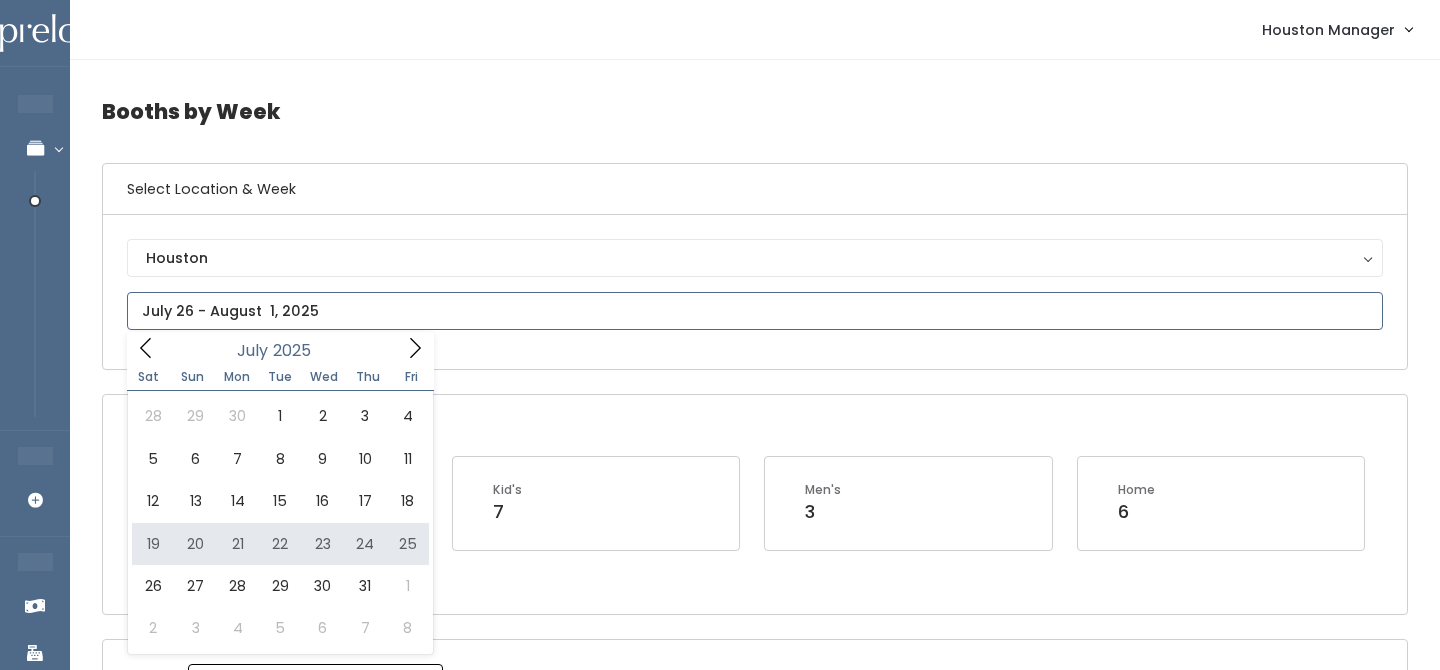 type on "[MONTH] [NUMBER] to [MONTH] [NUMBER]" 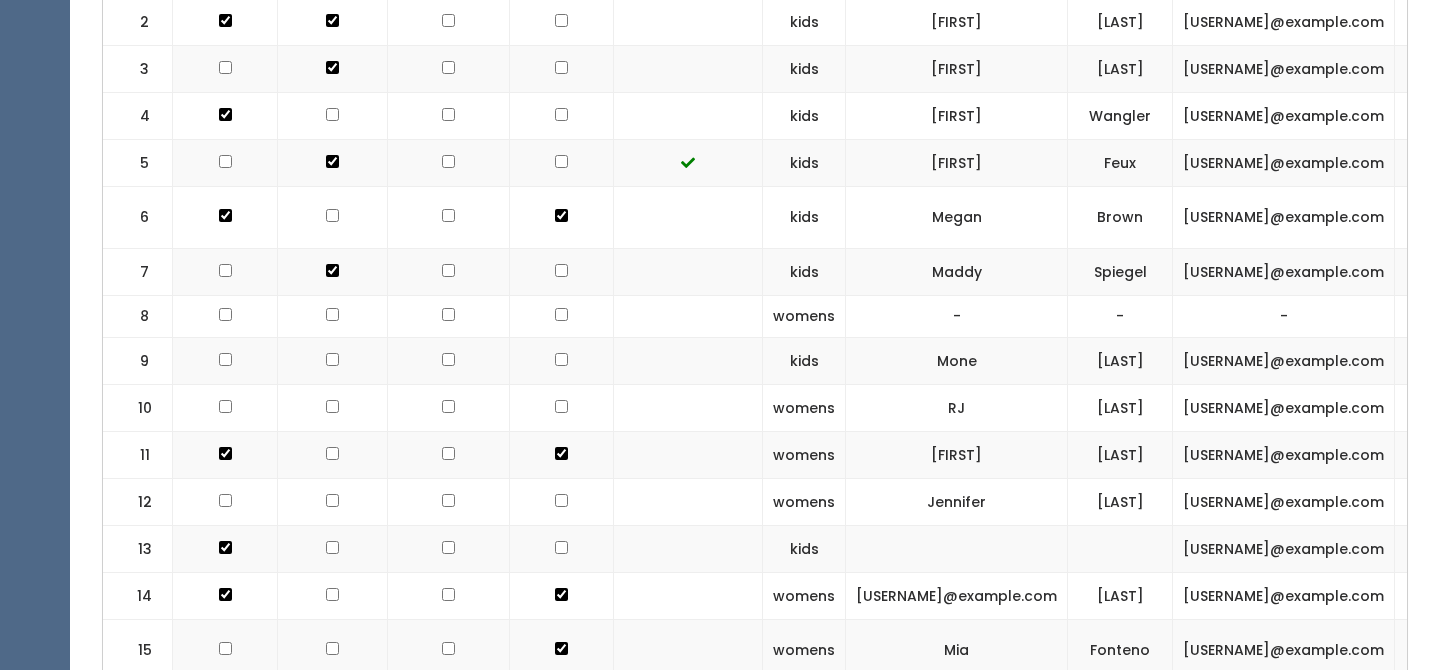 scroll, scrollTop: 0, scrollLeft: 0, axis: both 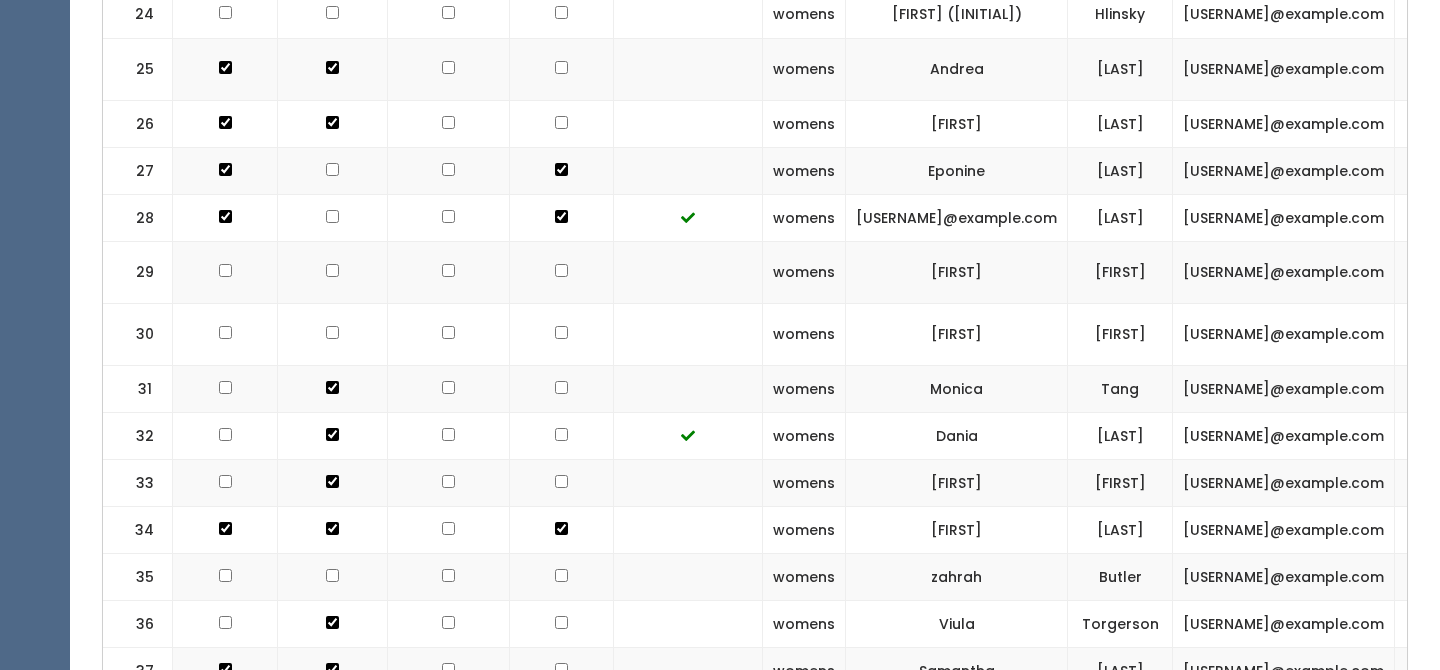 click at bounding box center [562, 170] 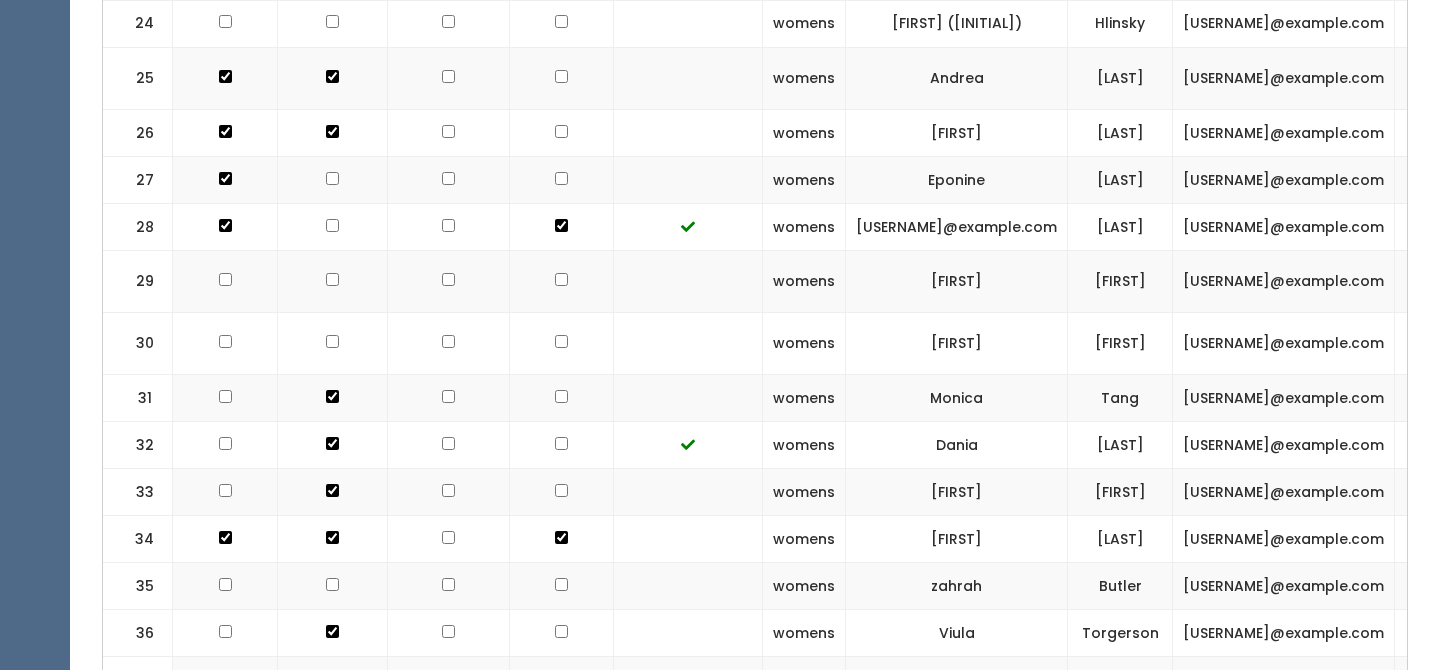 scroll, scrollTop: 2131, scrollLeft: 0, axis: vertical 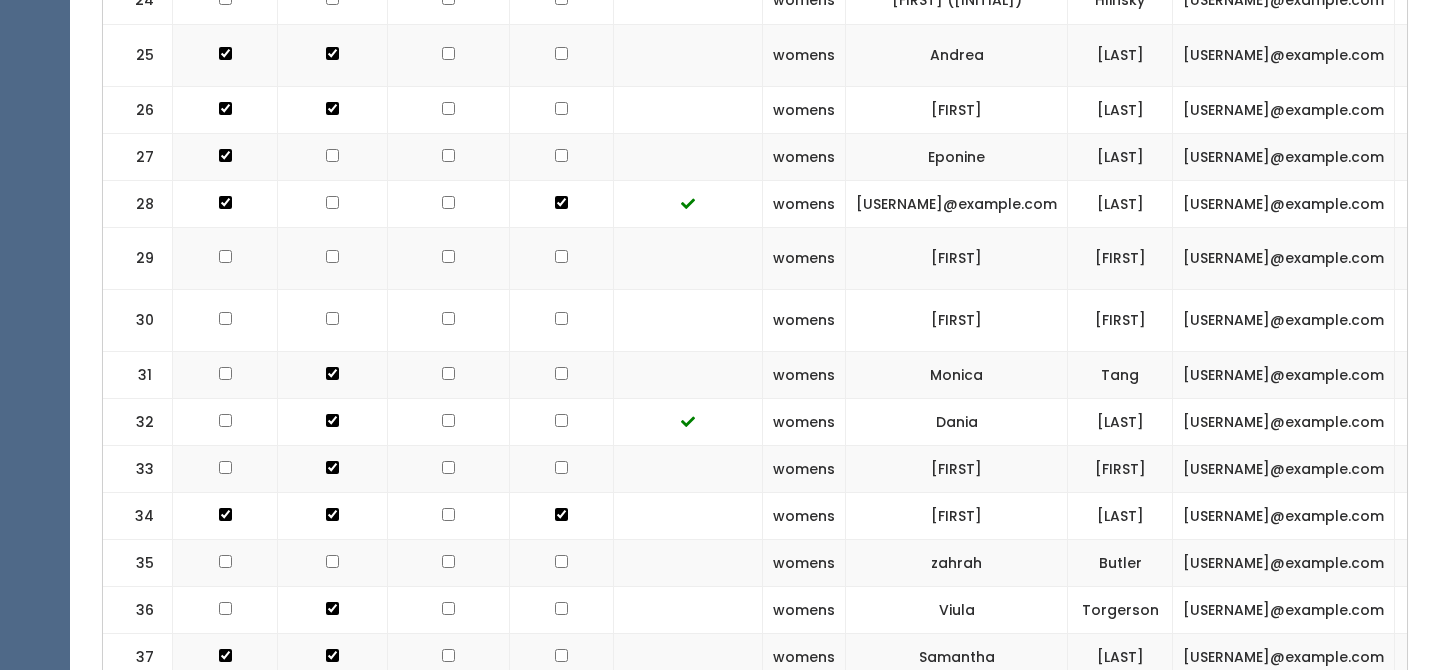 drag, startPoint x: 742, startPoint y: 263, endPoint x: 1305, endPoint y: 338, distance: 567.9736 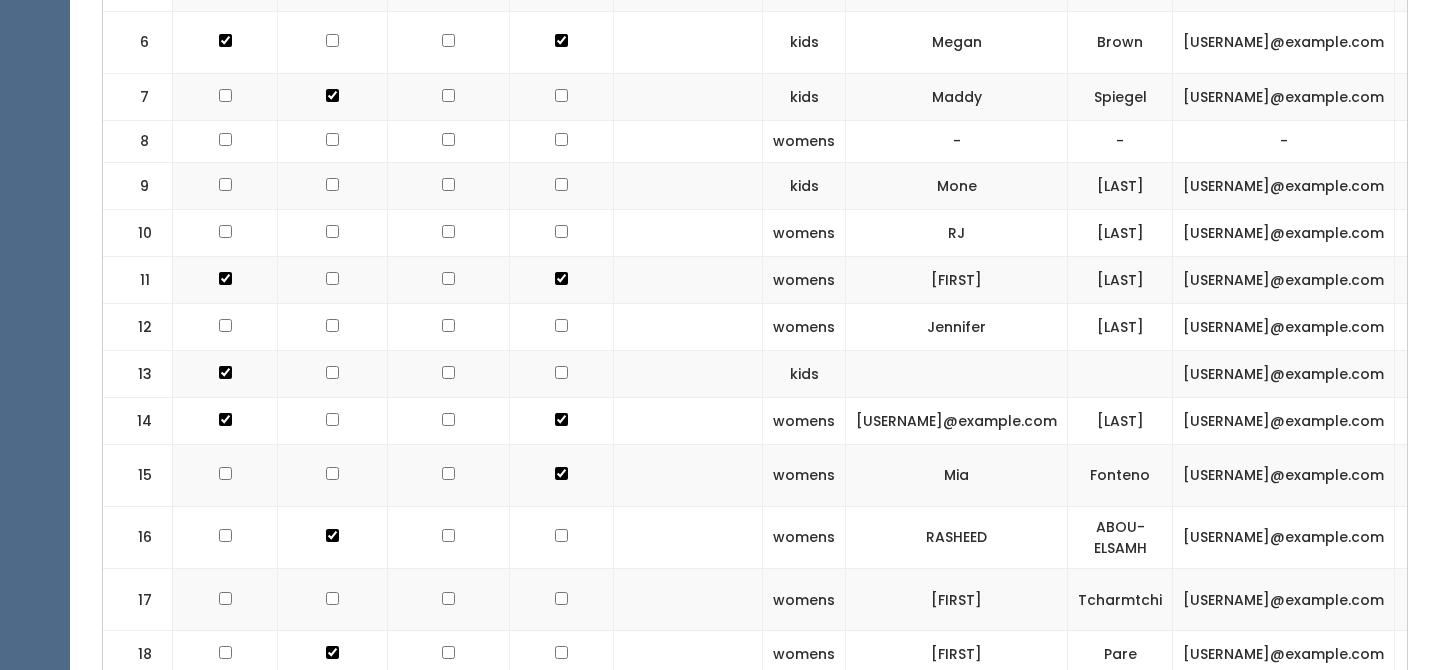 scroll, scrollTop: 0, scrollLeft: 0, axis: both 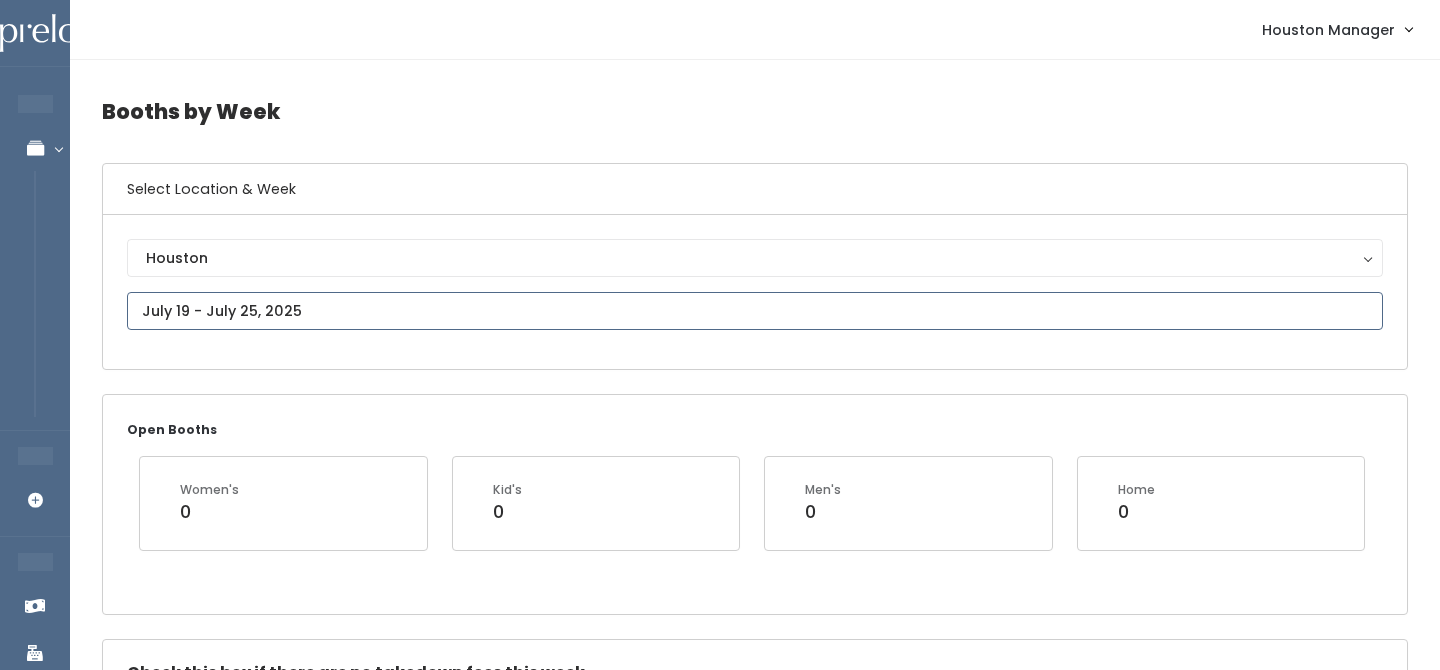 click at bounding box center (755, 311) 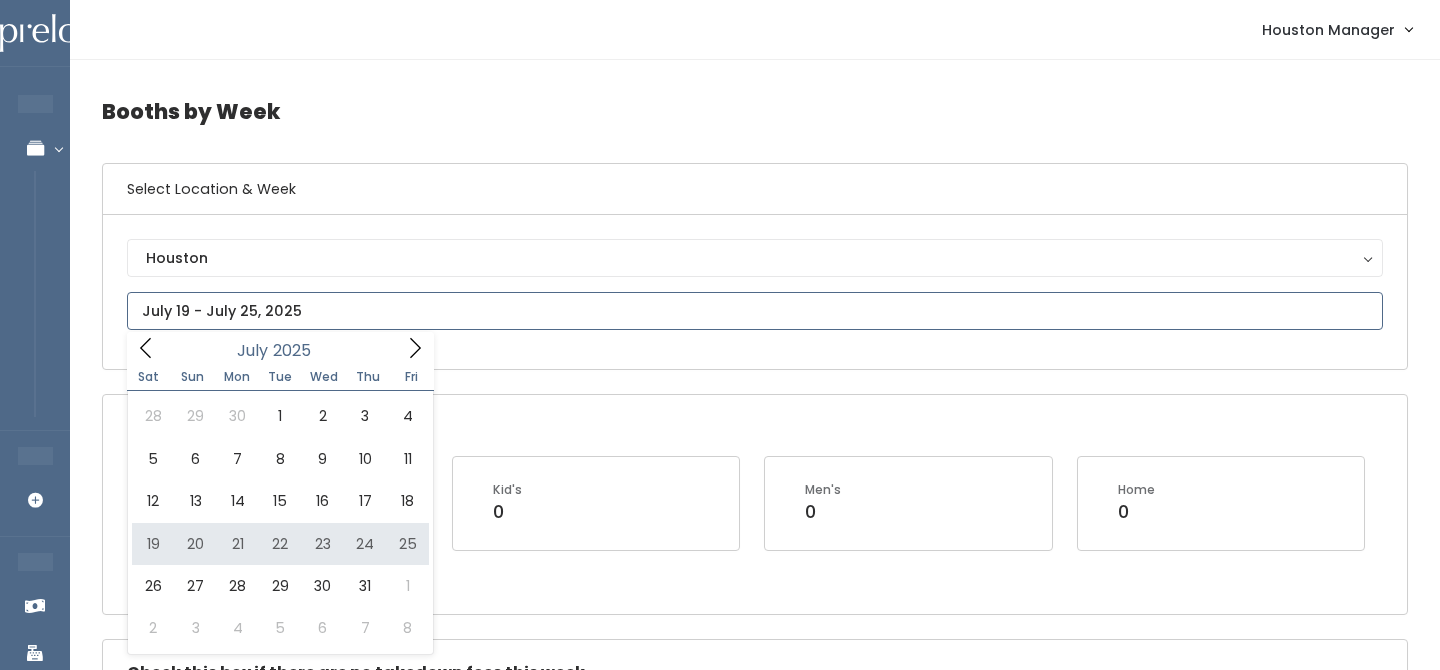 type on "July 19 to July 25" 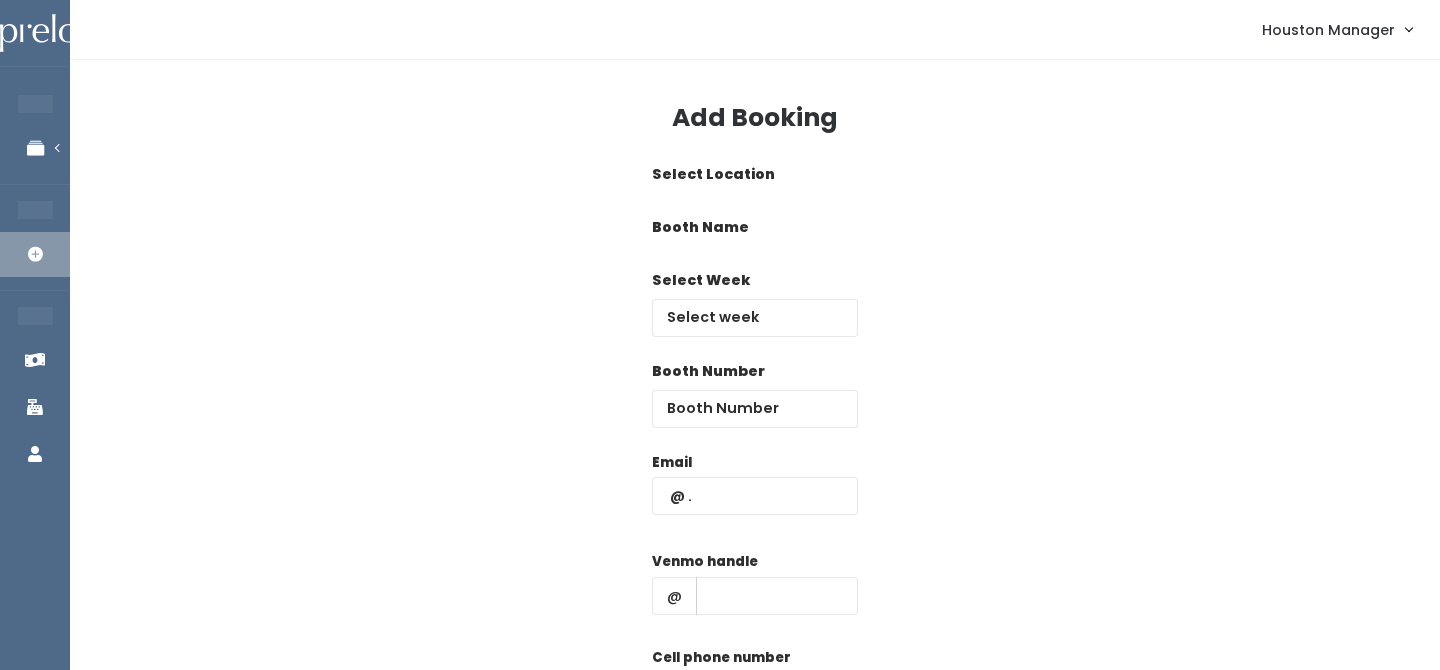 scroll, scrollTop: 0, scrollLeft: 0, axis: both 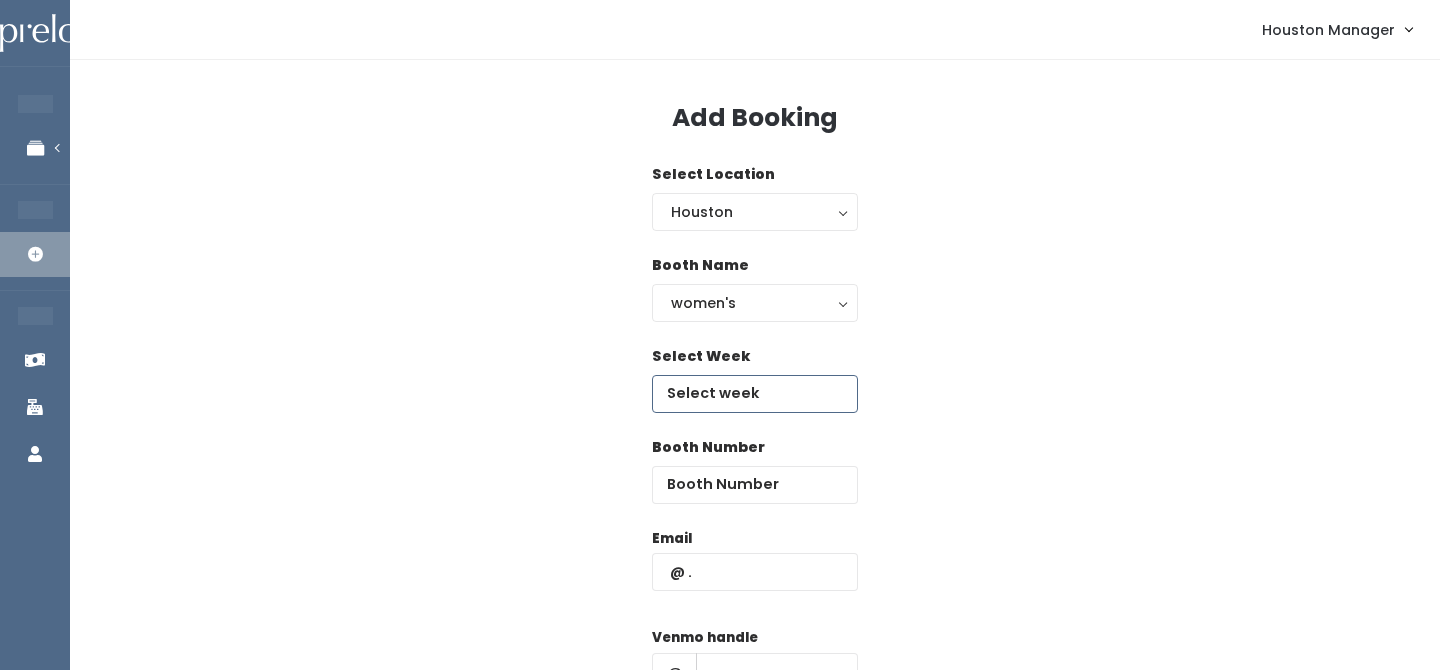 click at bounding box center (755, 394) 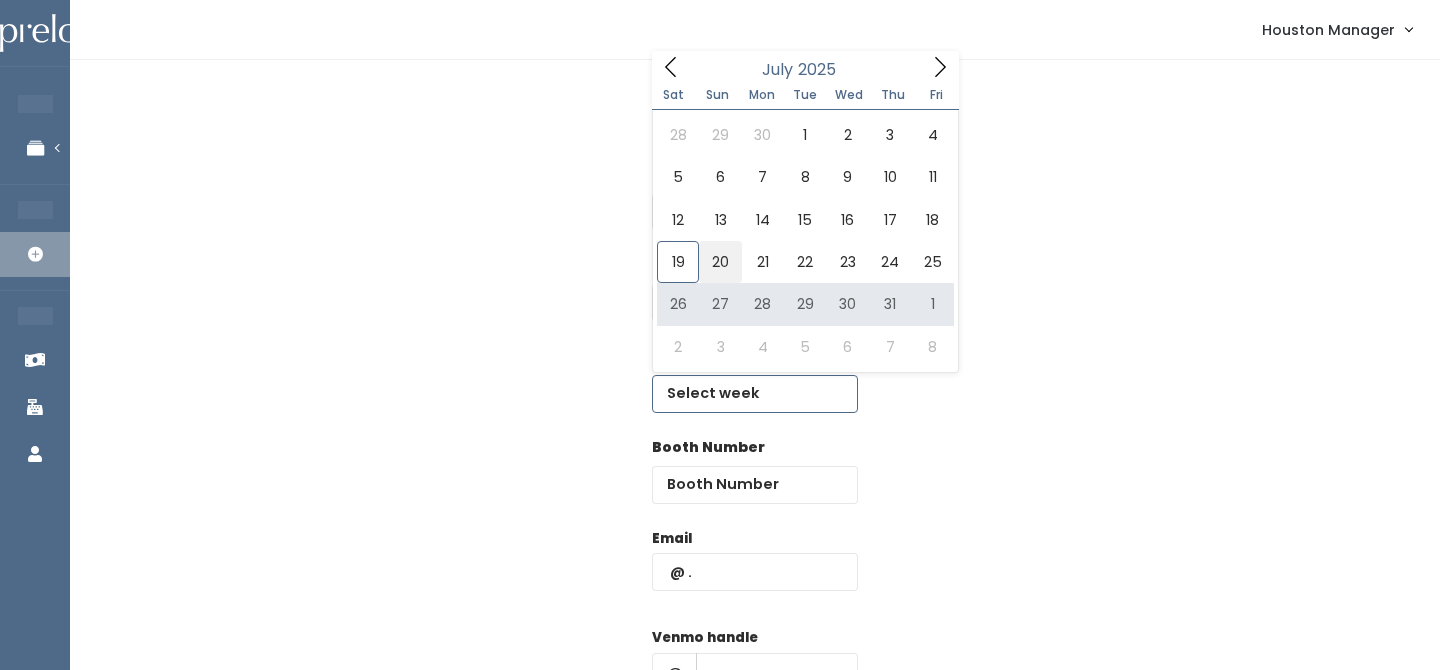 type on "[MONTH] [NUMBER] to [MONTH] [NUMBER]" 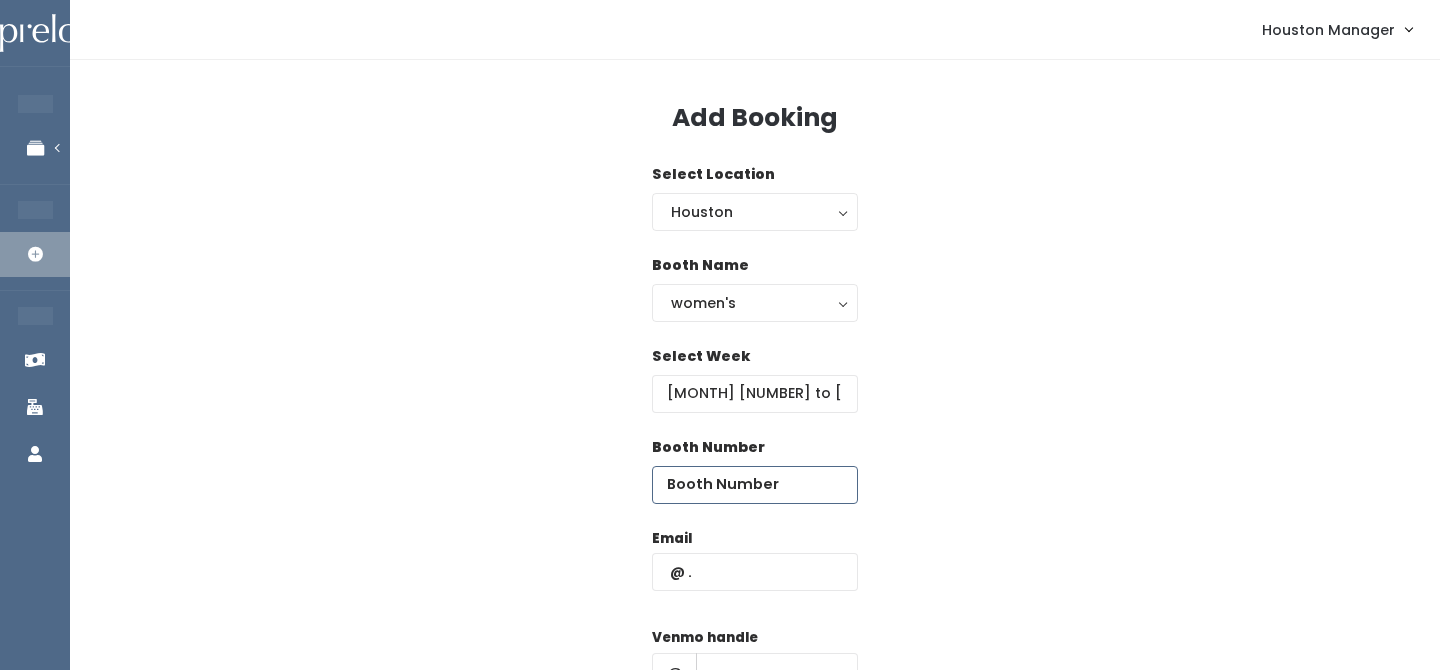 click at bounding box center [755, 485] 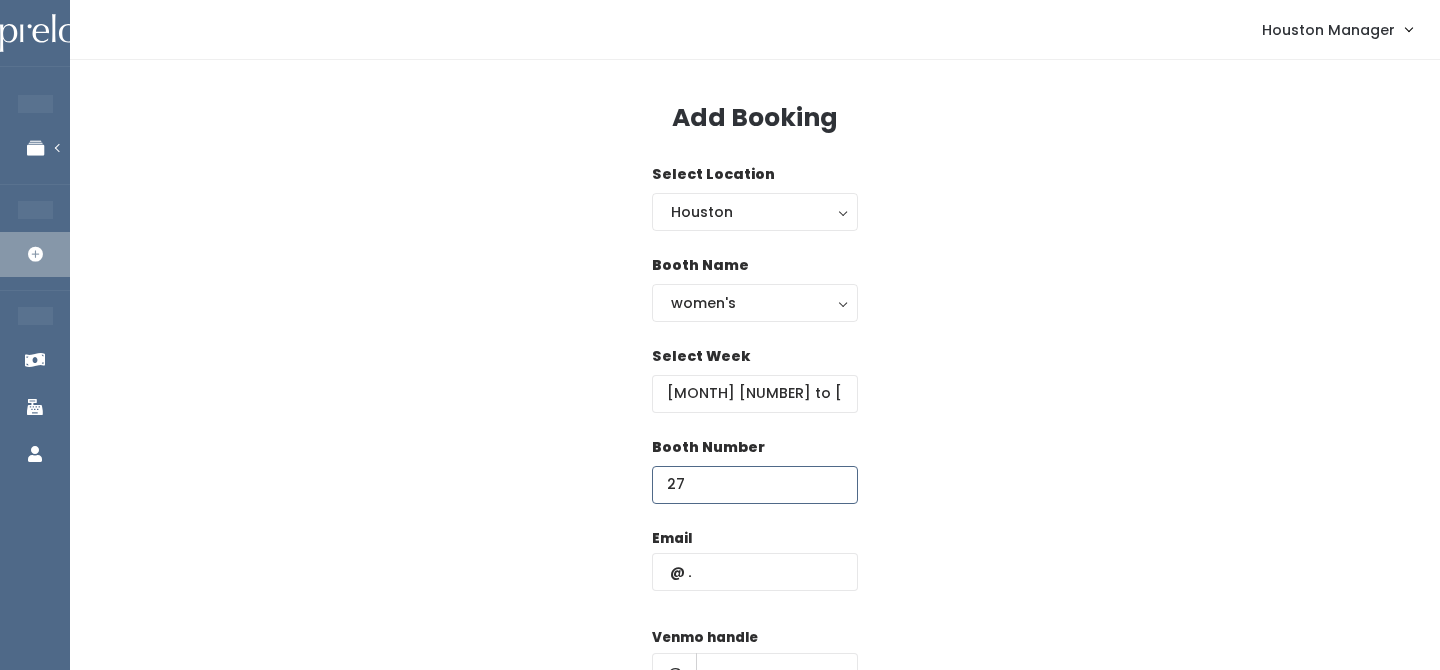 type on "27" 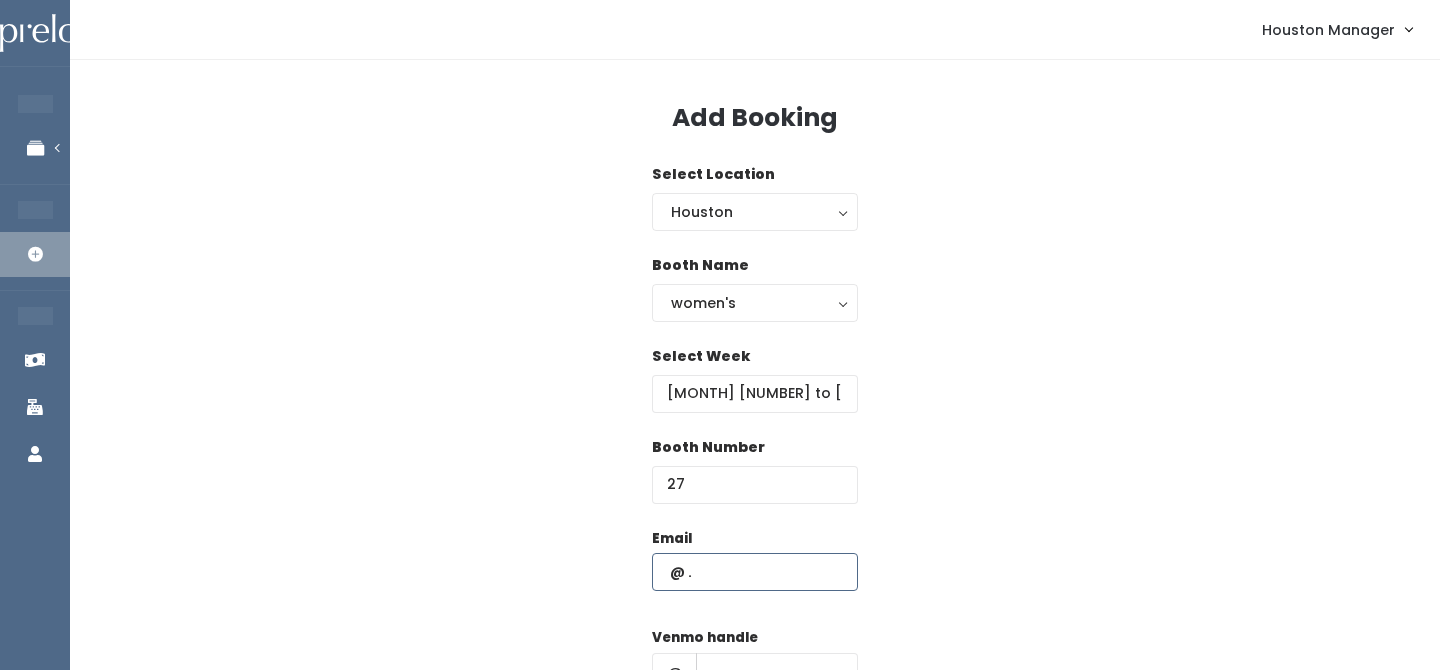 paste on "alyssa.allen@icloud.com" 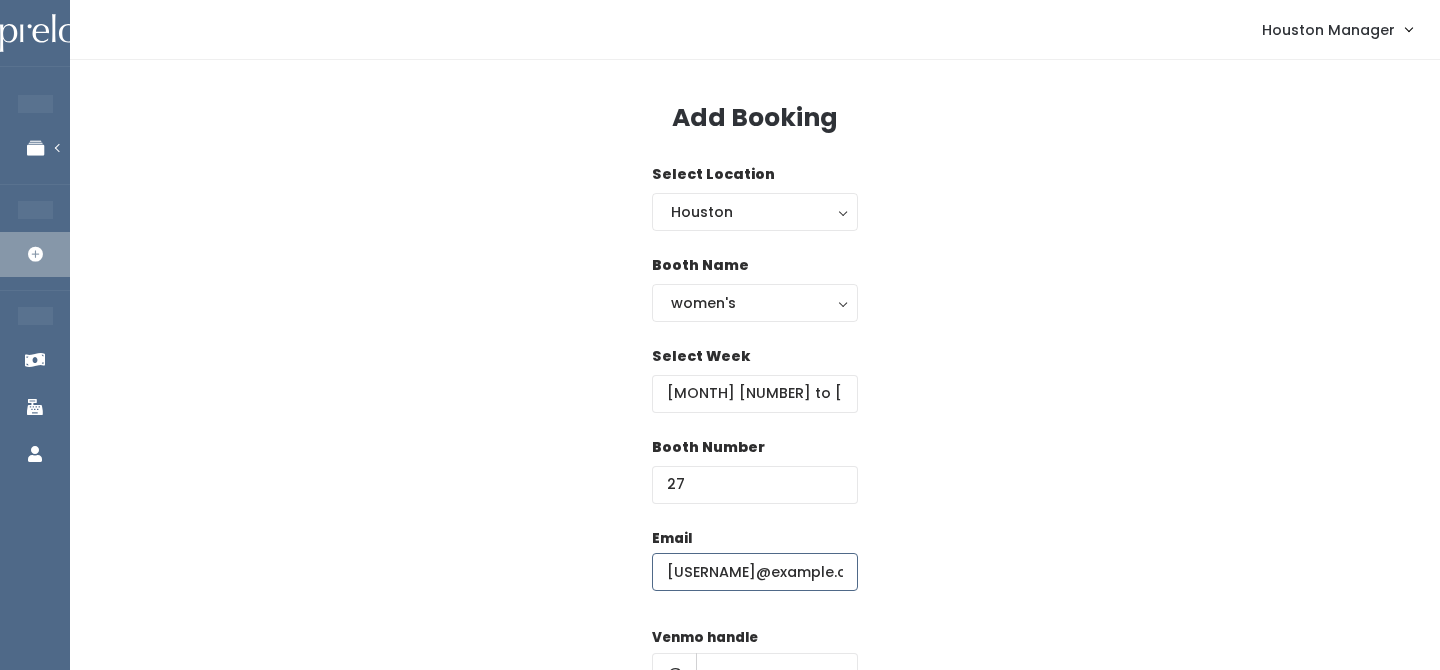scroll, scrollTop: 0, scrollLeft: 4, axis: horizontal 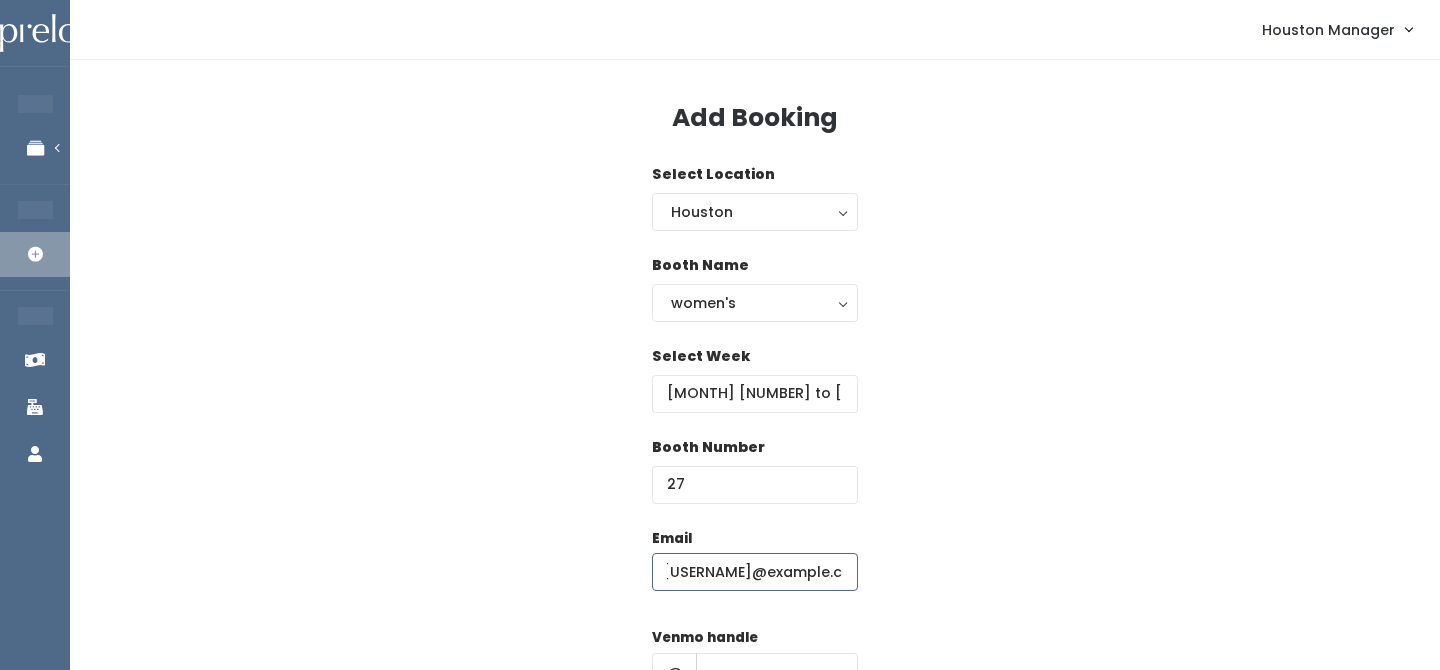 type on "alyssa.allen@icloud.com" 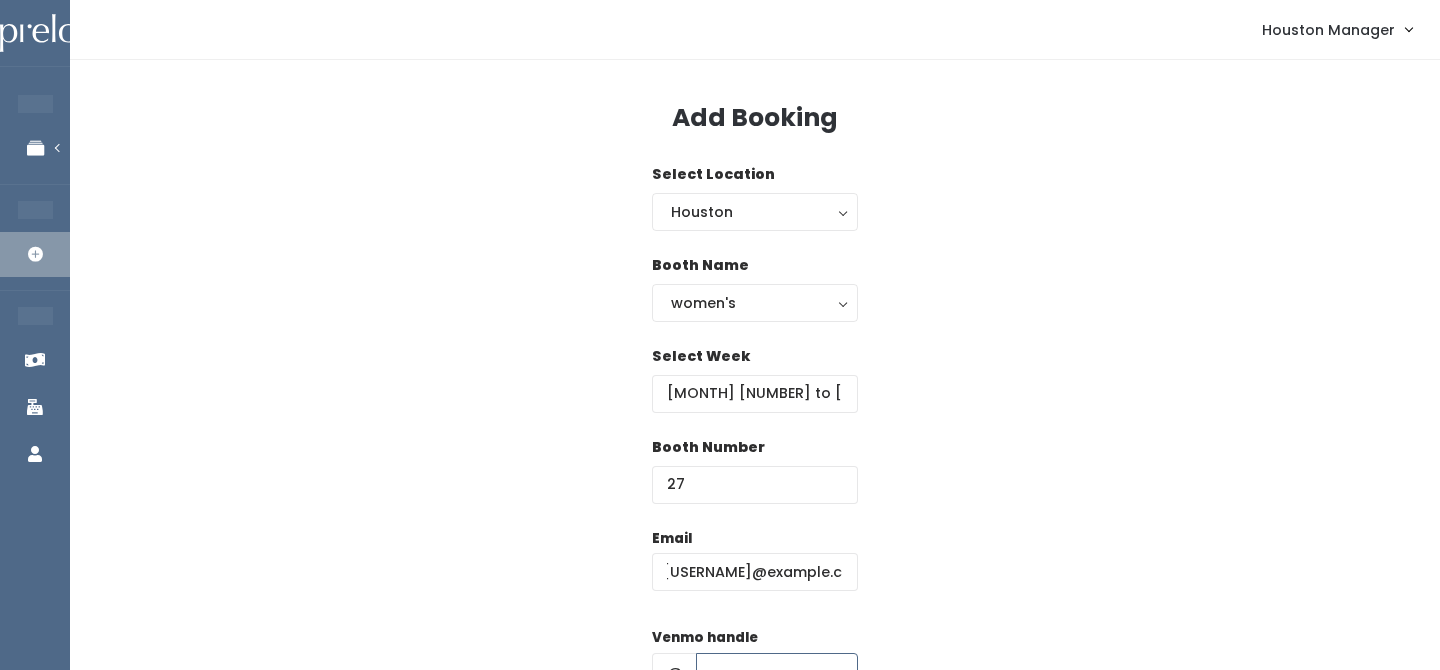 scroll, scrollTop: 0, scrollLeft: 0, axis: both 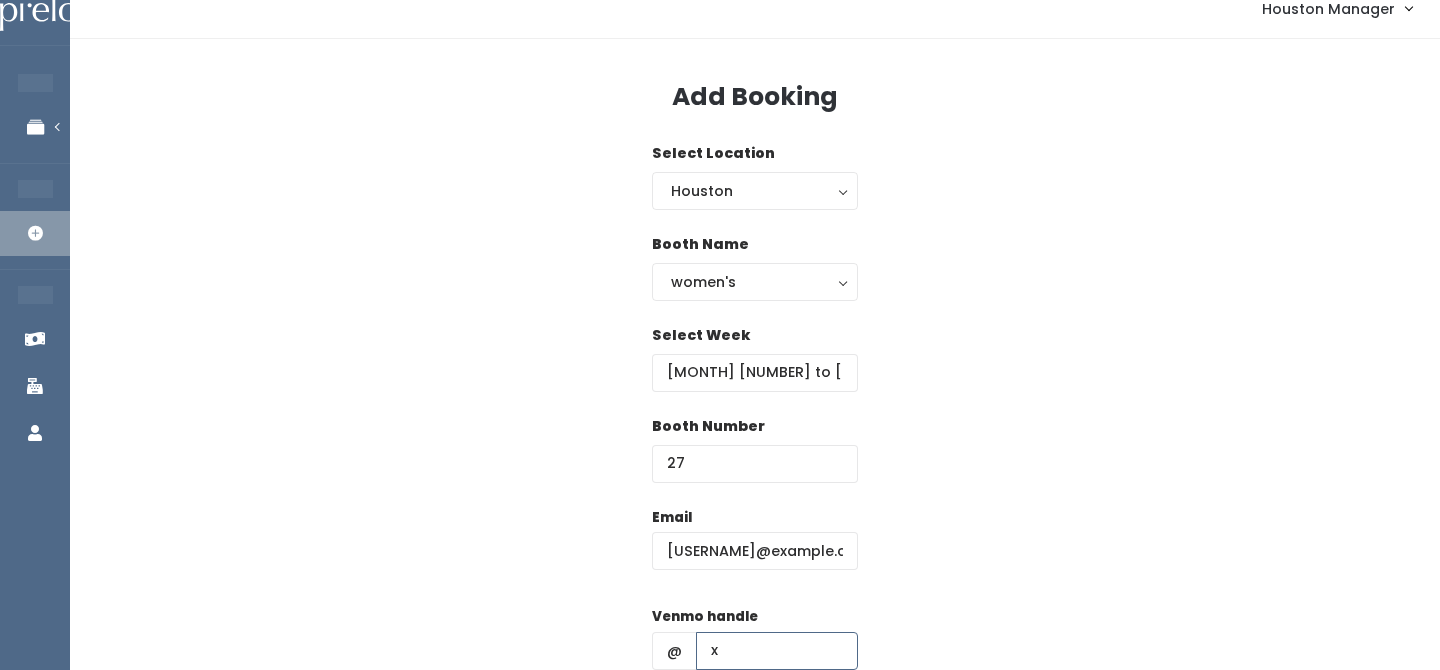 type on "x" 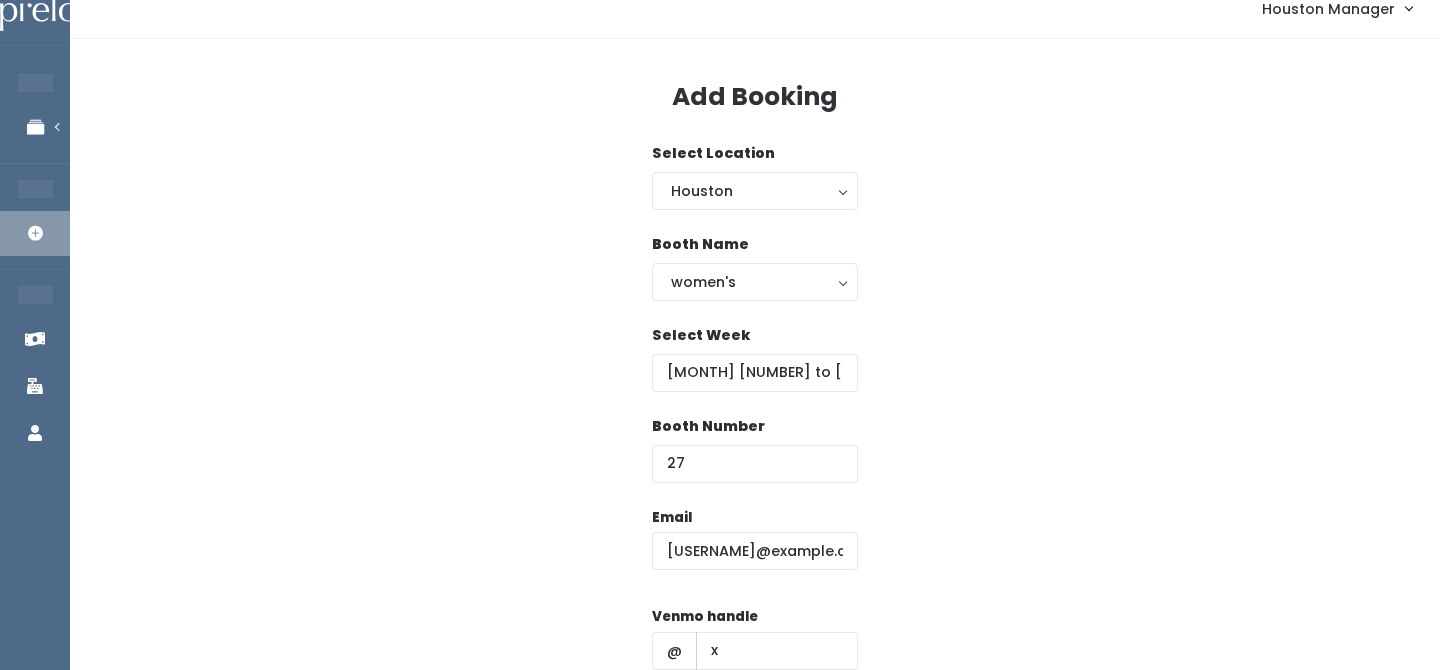 scroll, scrollTop: 287, scrollLeft: 0, axis: vertical 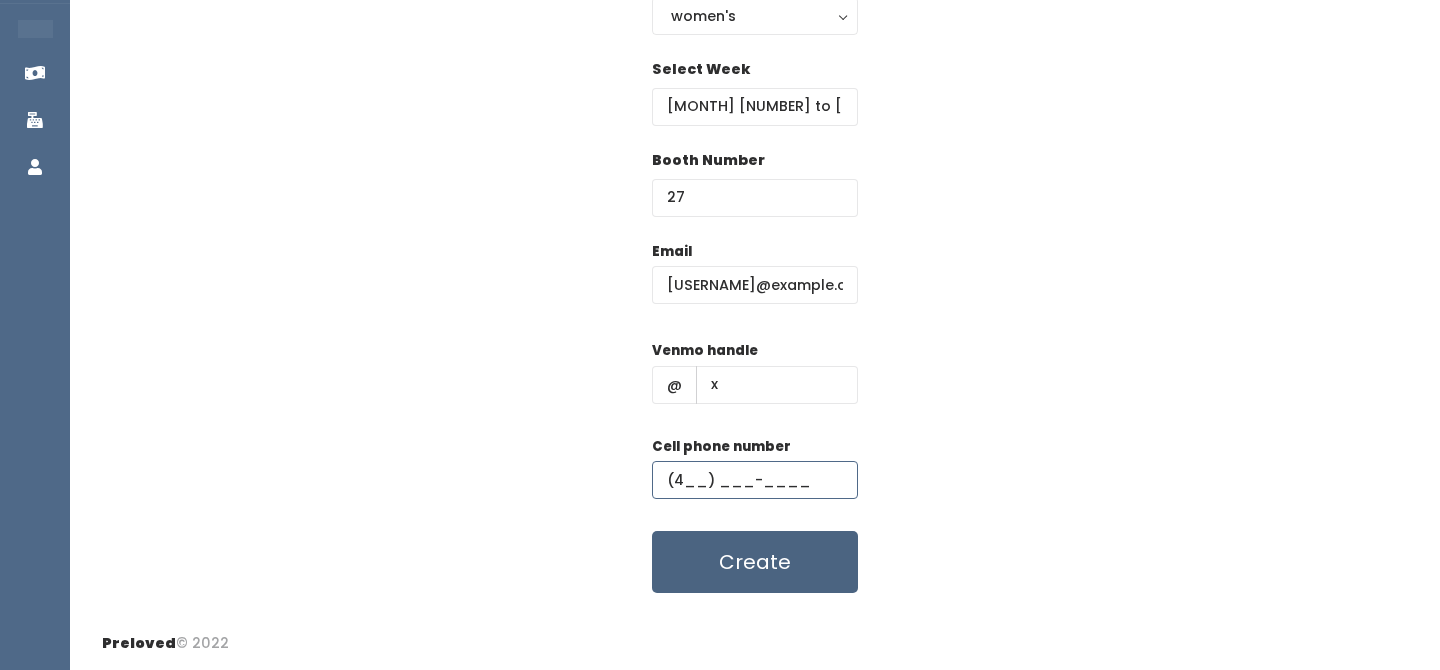 type on "(4__) ___-____" 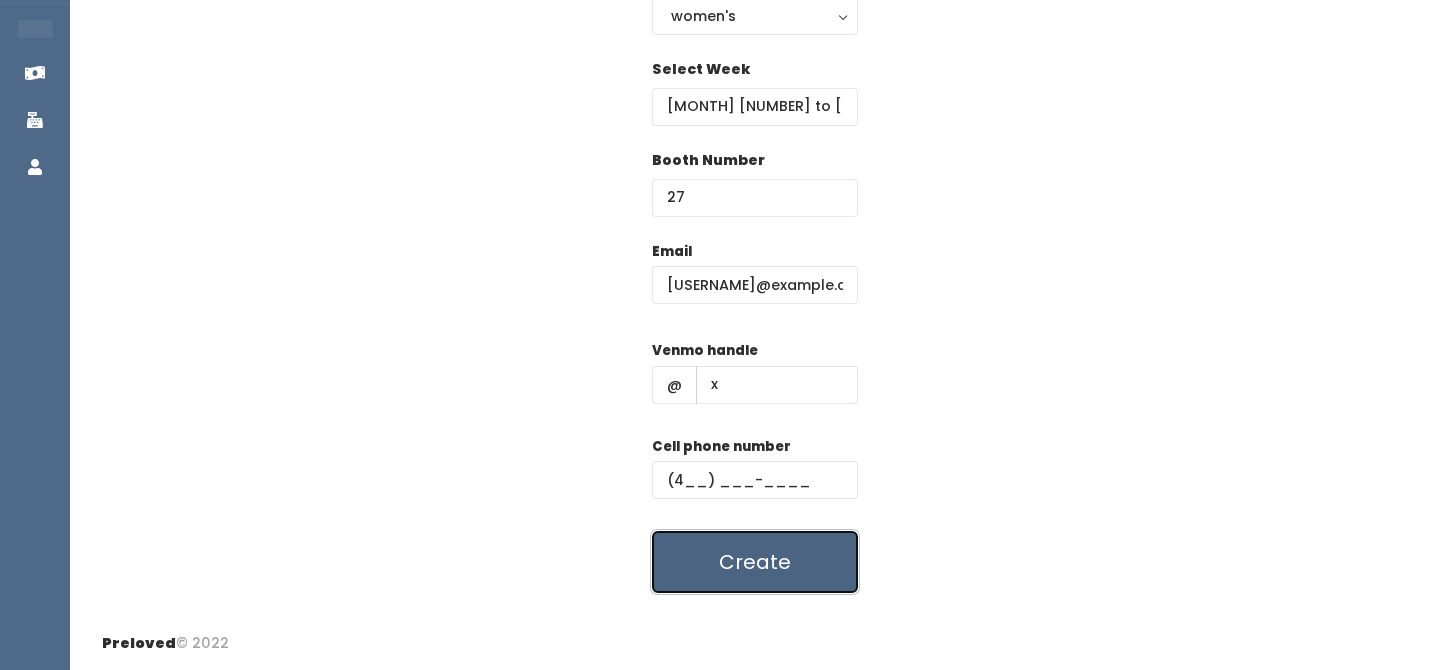 click on "Create" at bounding box center [755, 562] 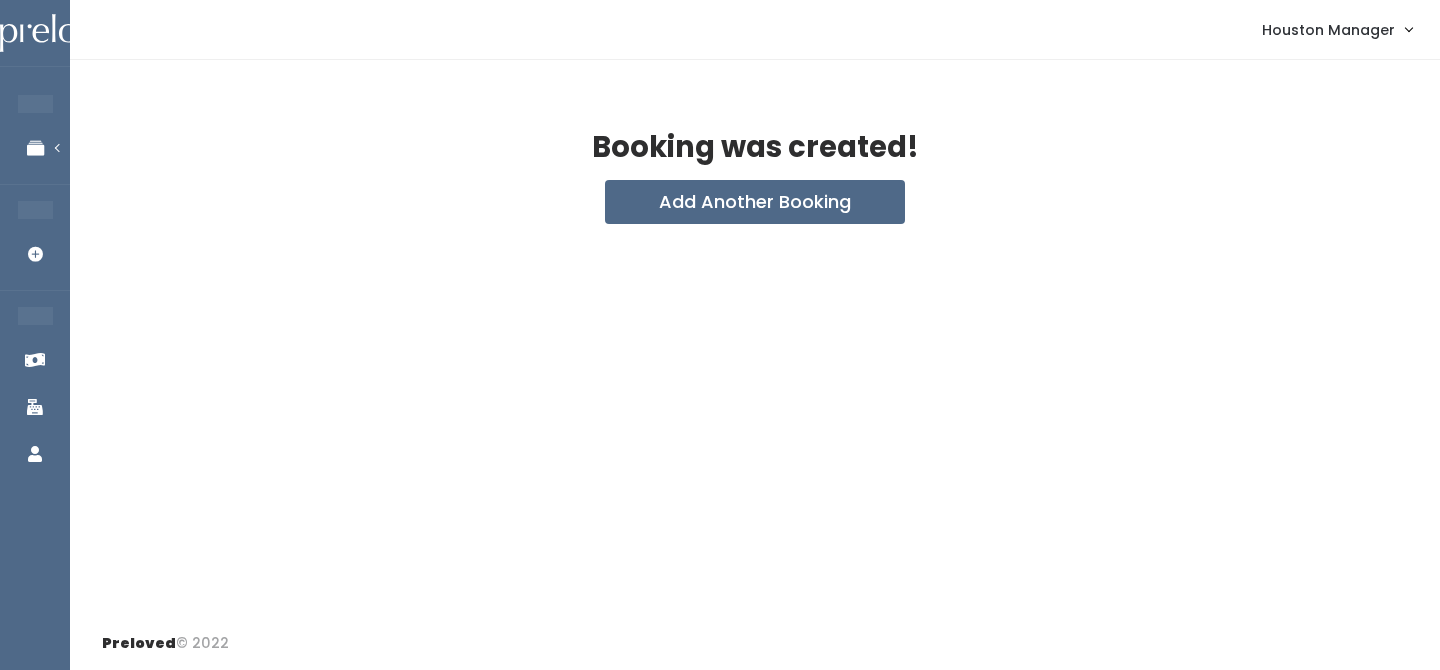 scroll, scrollTop: 0, scrollLeft: 0, axis: both 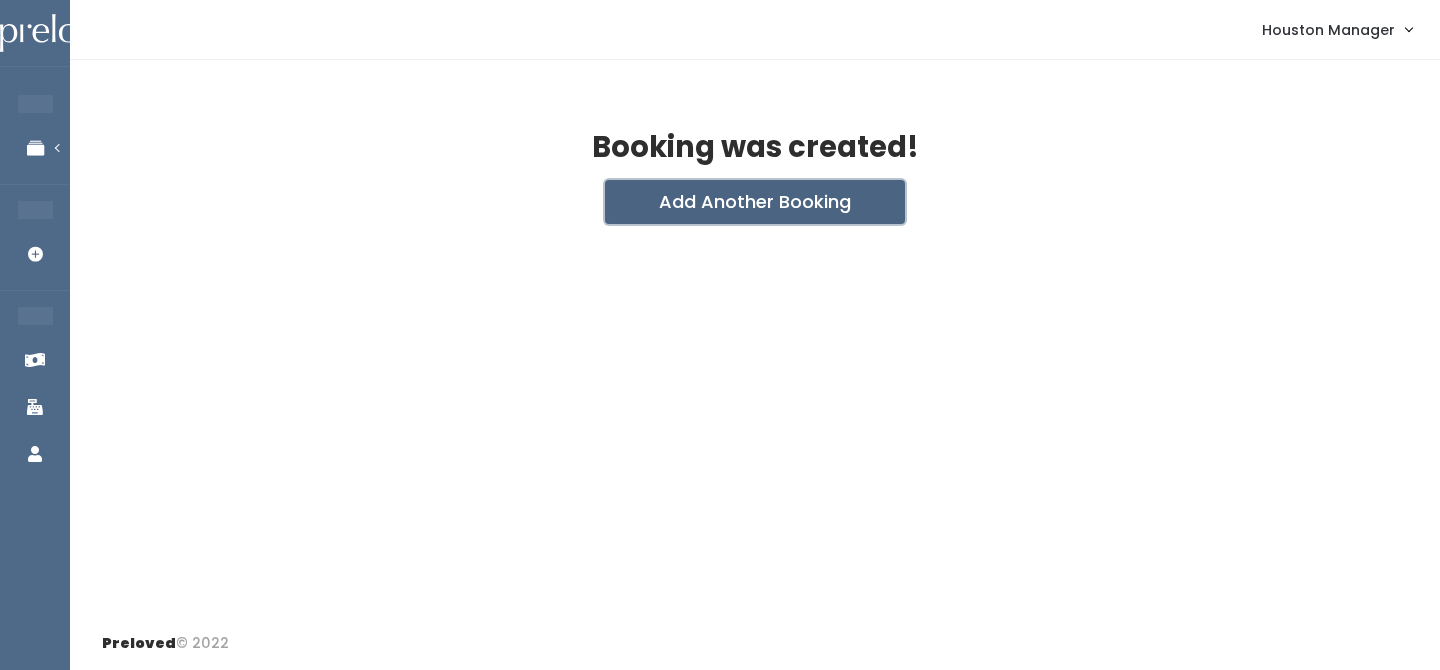 click on "Add Another Booking" at bounding box center [755, 202] 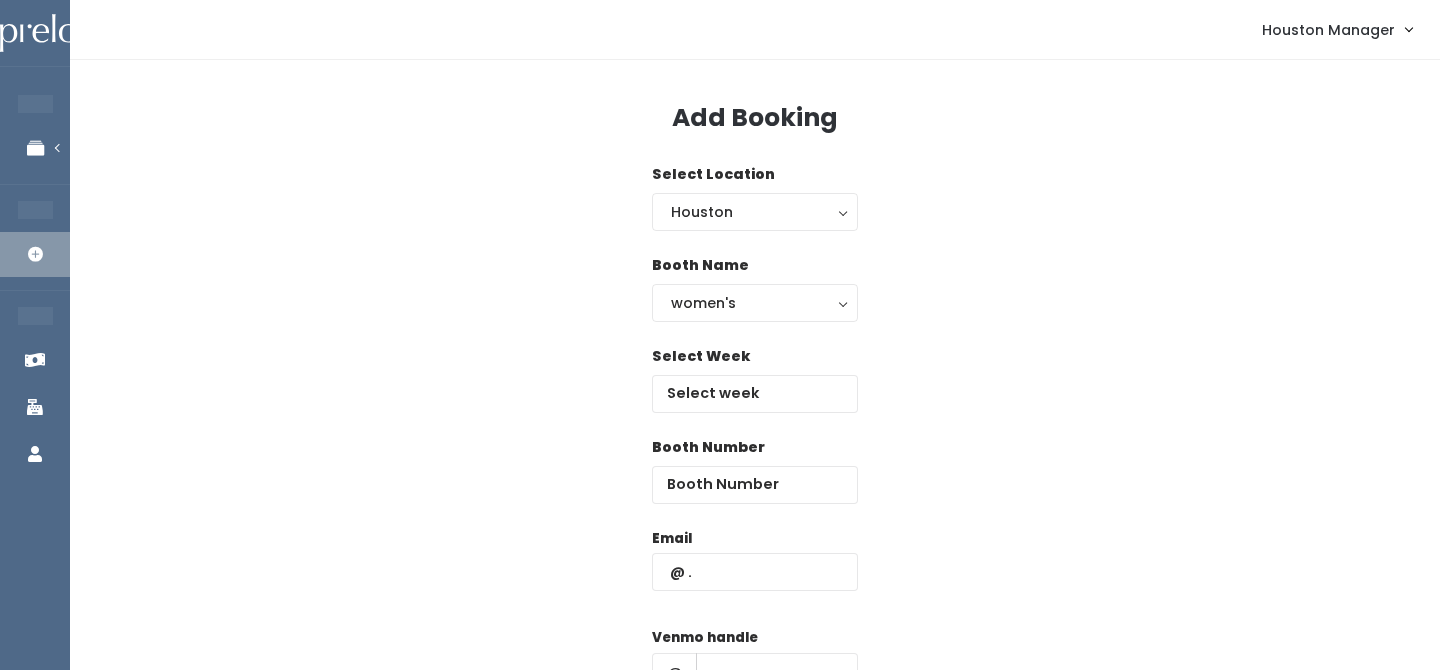scroll, scrollTop: 0, scrollLeft: 0, axis: both 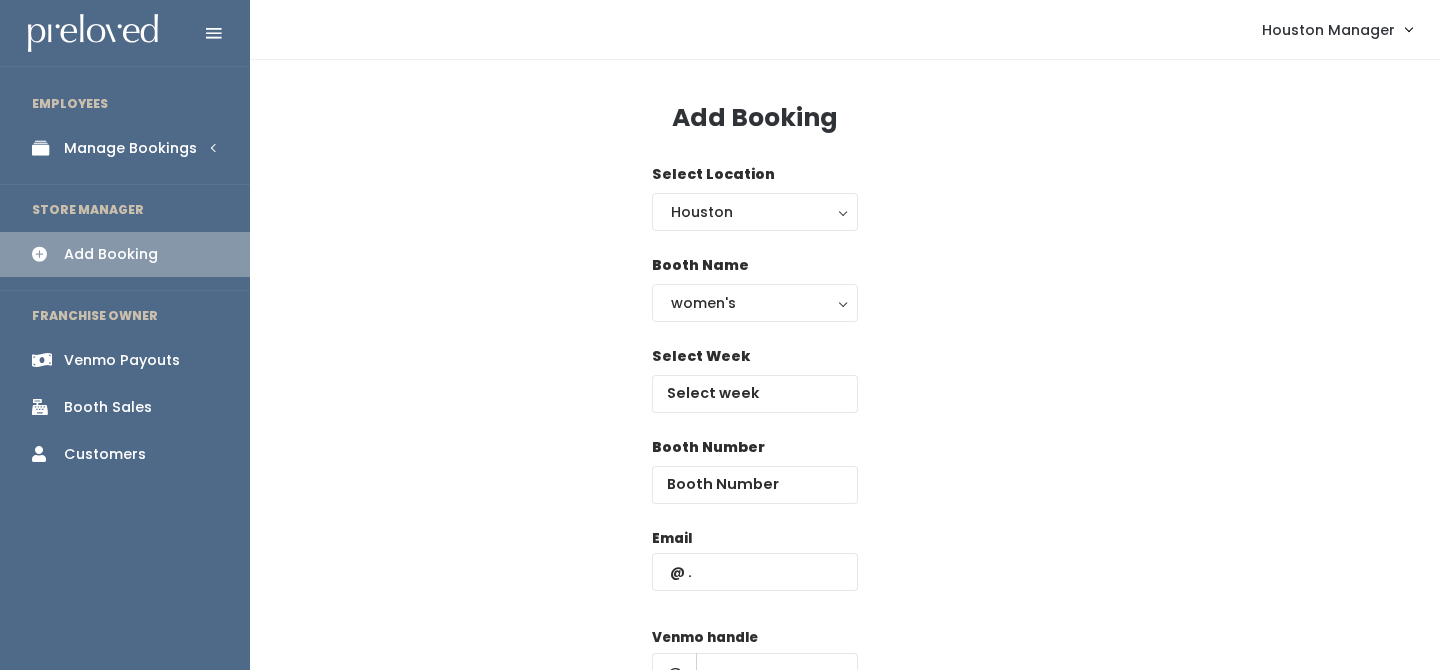 click on "Booth Sales" at bounding box center [108, 407] 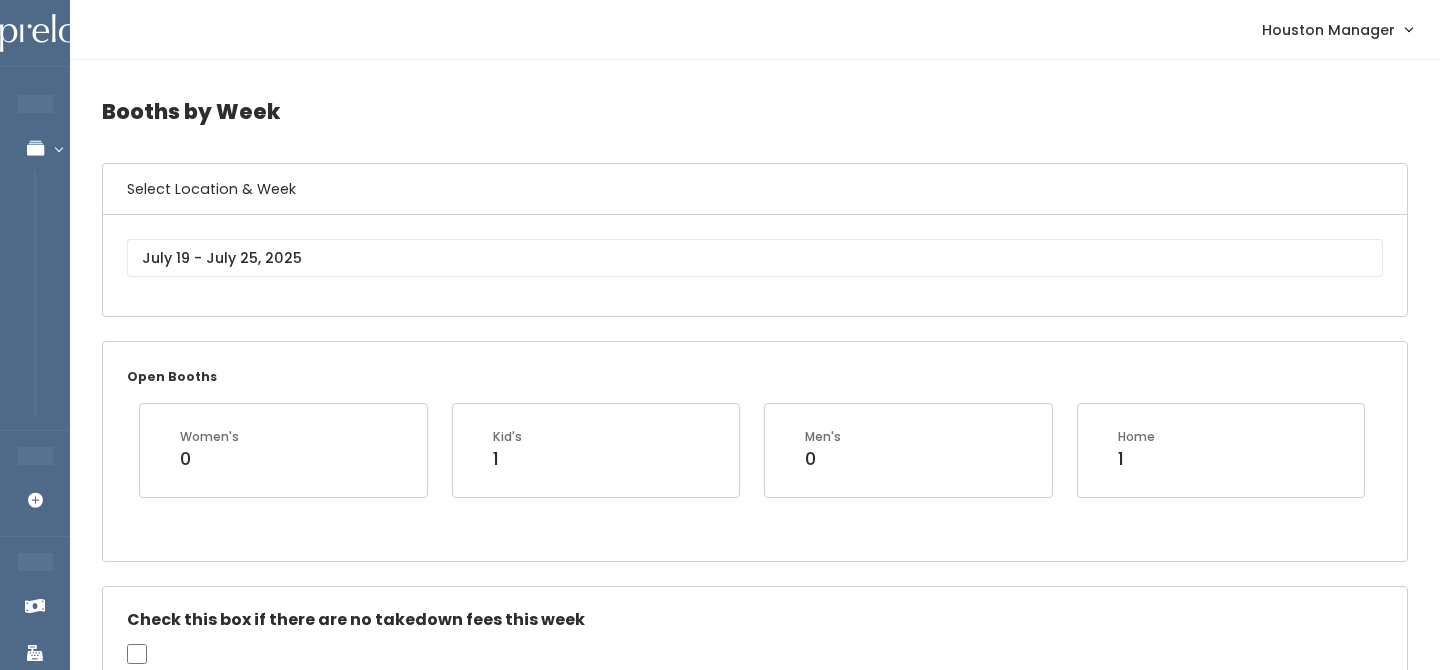 scroll, scrollTop: 0, scrollLeft: 0, axis: both 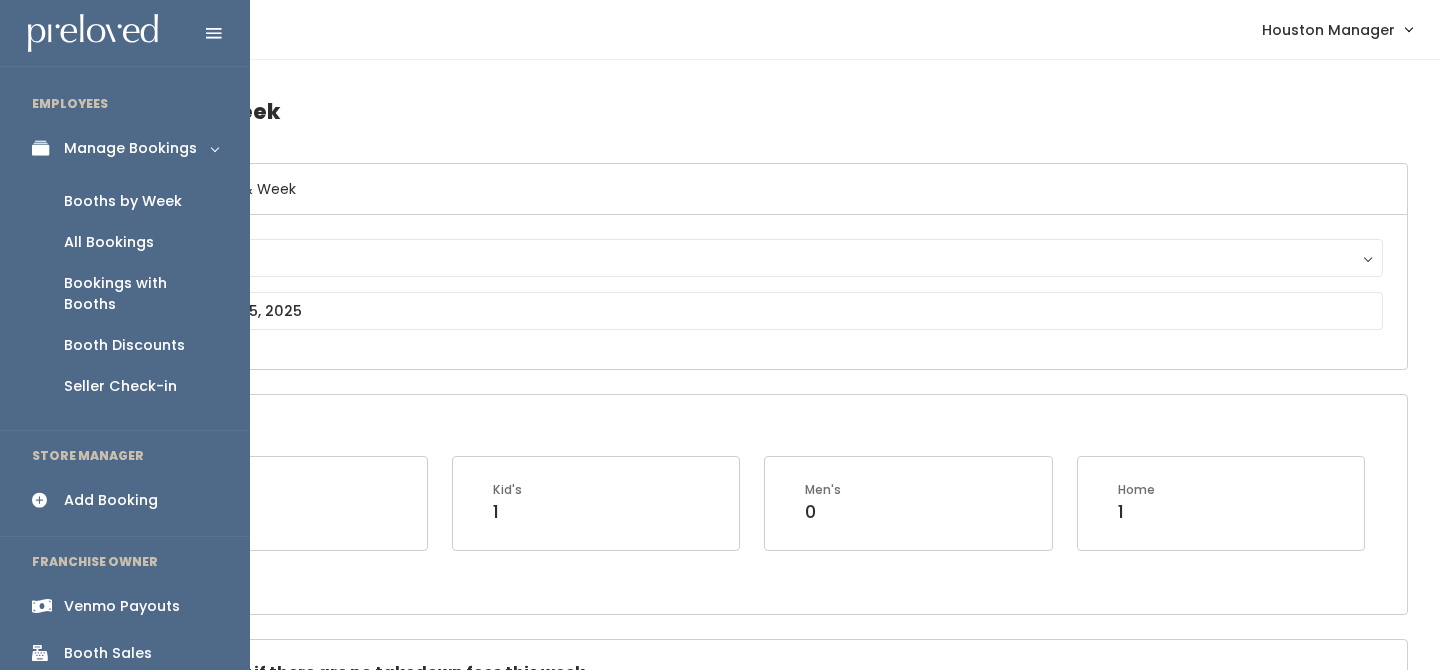 click on "Booth Sales" at bounding box center [108, 653] 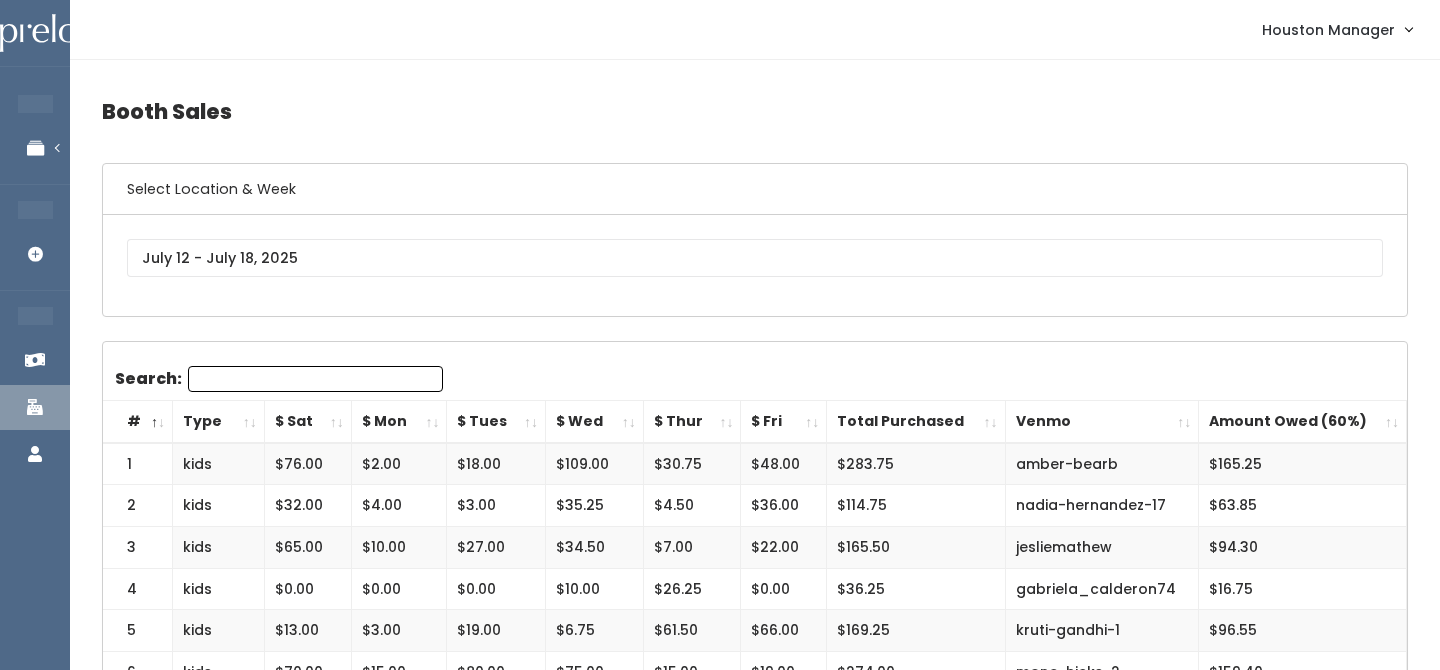 scroll, scrollTop: 0, scrollLeft: 0, axis: both 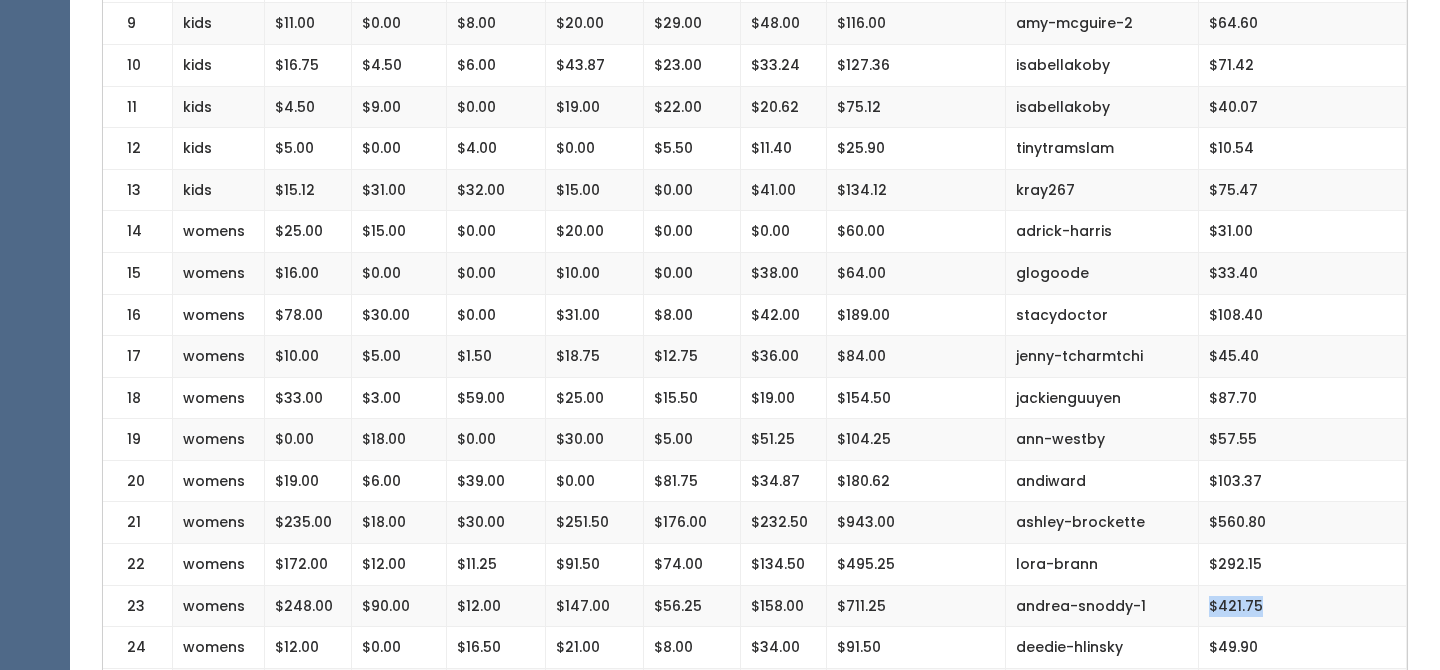 drag, startPoint x: 1205, startPoint y: 613, endPoint x: 1358, endPoint y: 613, distance: 153 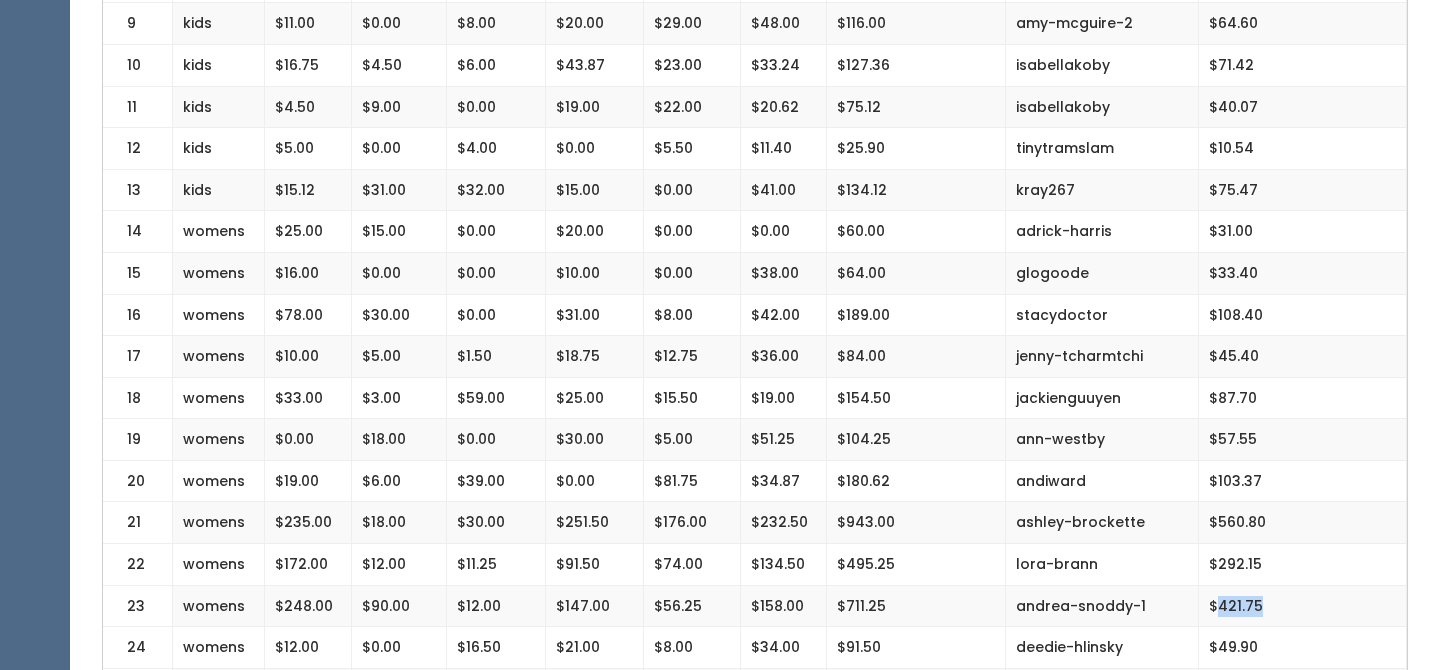 drag, startPoint x: 1262, startPoint y: 603, endPoint x: 1221, endPoint y: 602, distance: 41.01219 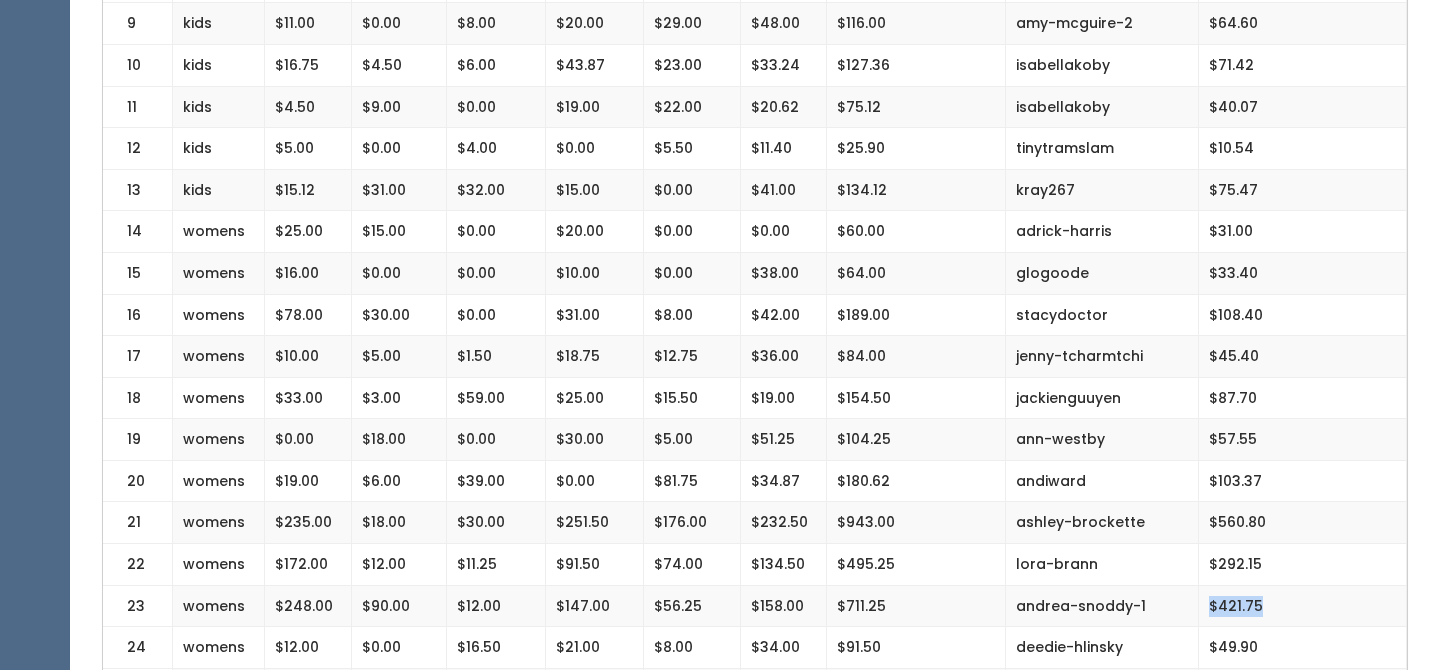 drag, startPoint x: 1207, startPoint y: 604, endPoint x: 1267, endPoint y: 602, distance: 60.033325 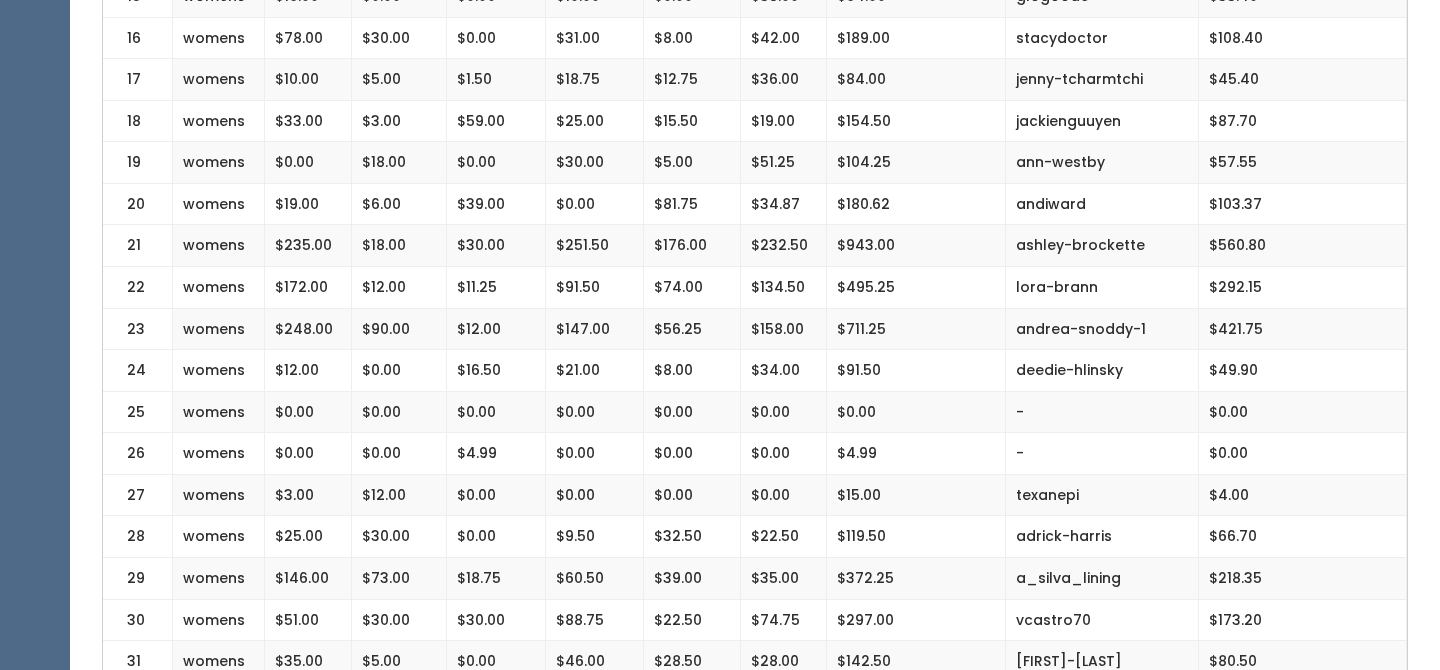 scroll, scrollTop: 1104, scrollLeft: 0, axis: vertical 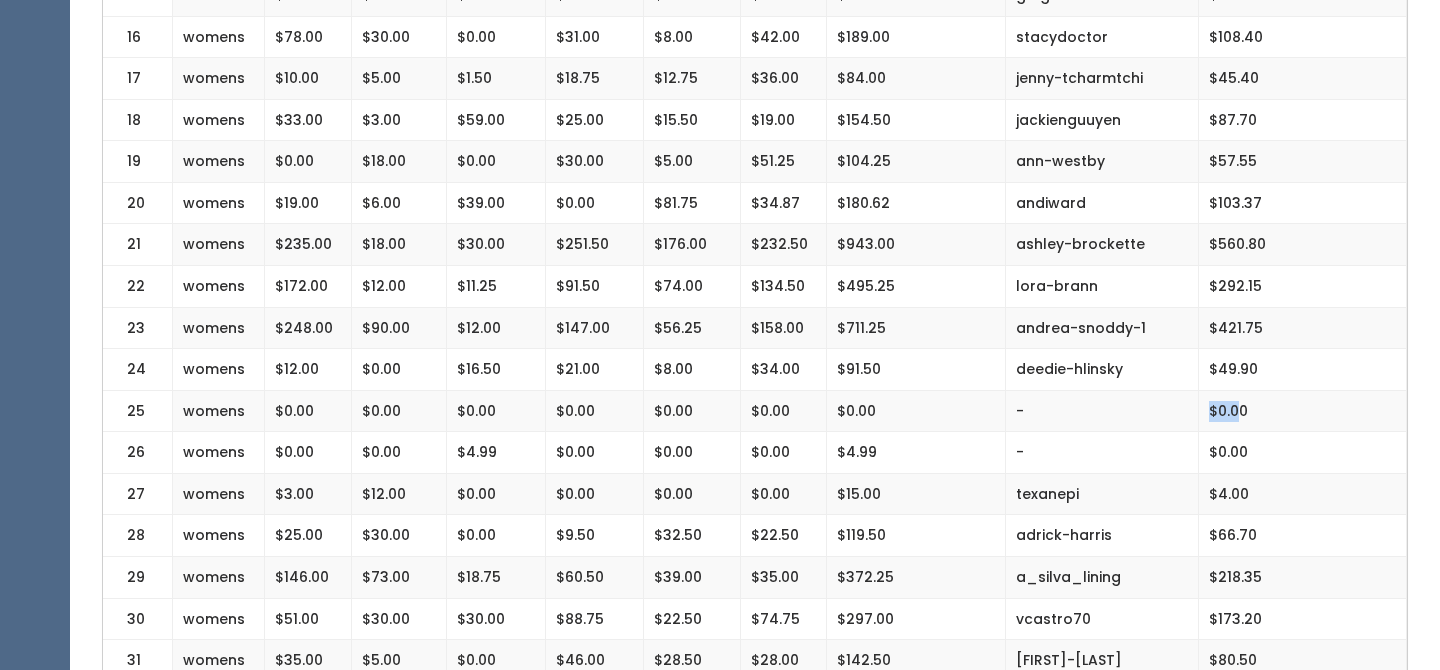 drag, startPoint x: 1210, startPoint y: 407, endPoint x: 1238, endPoint y: 406, distance: 28.01785 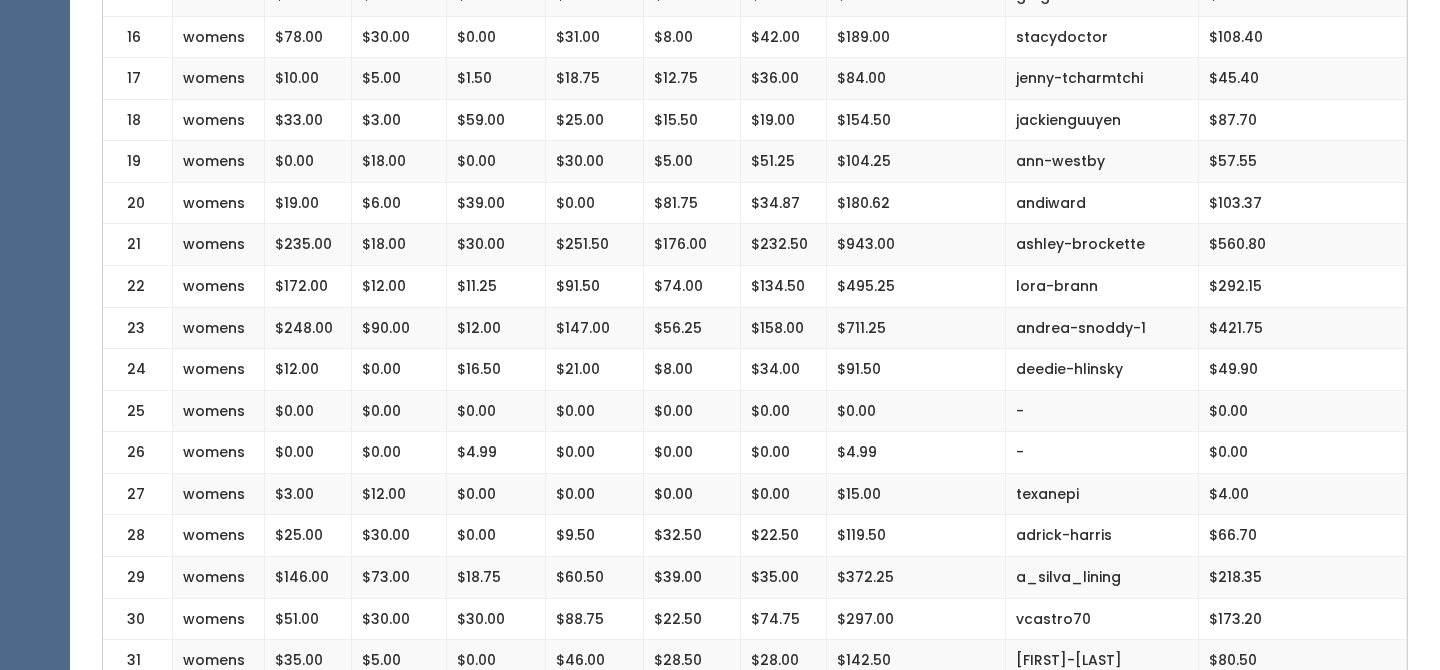 click on "$0.00" at bounding box center [1303, 411] 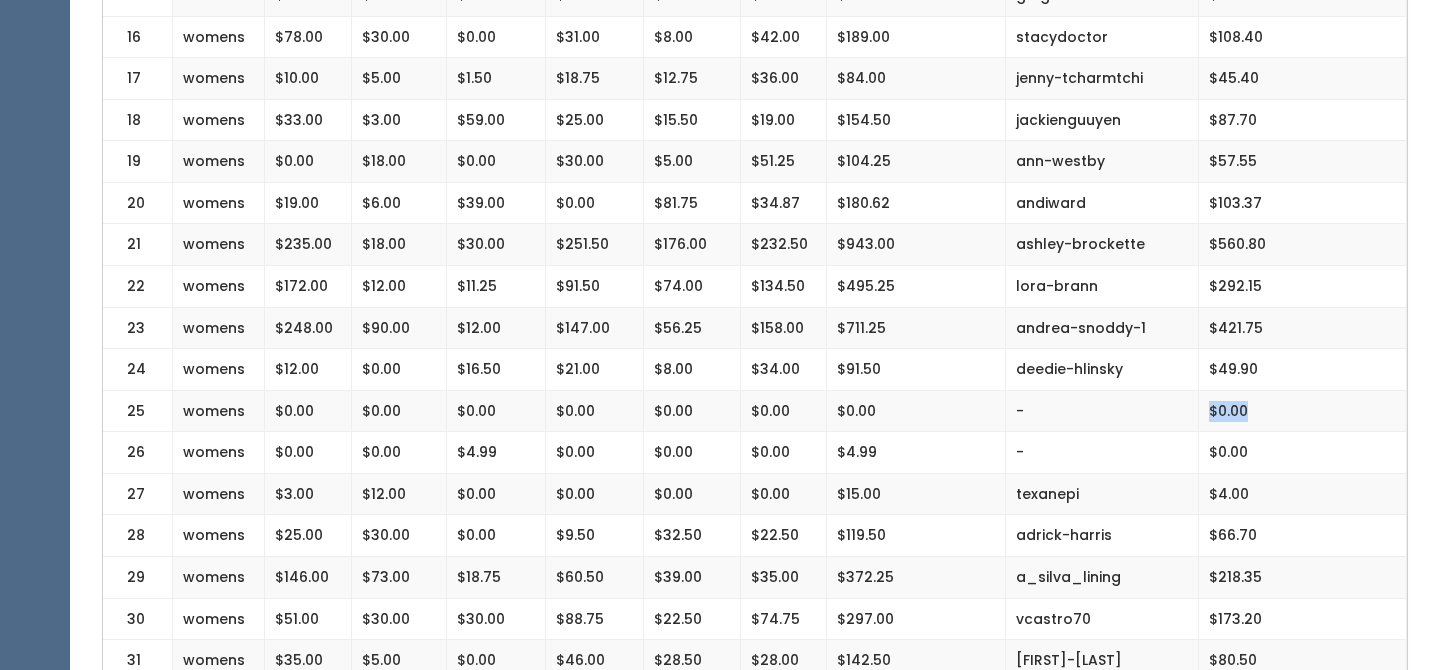 drag, startPoint x: 1251, startPoint y: 410, endPoint x: 1209, endPoint y: 408, distance: 42.047592 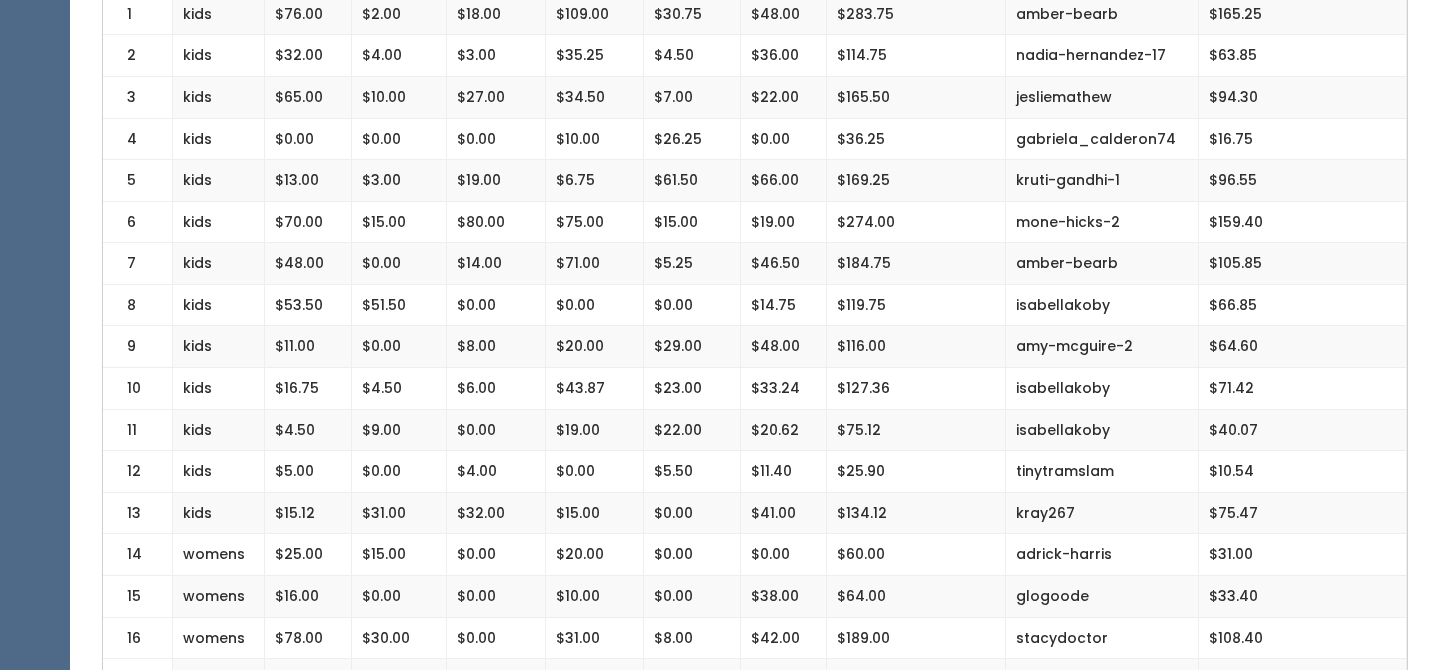 scroll, scrollTop: 0, scrollLeft: 0, axis: both 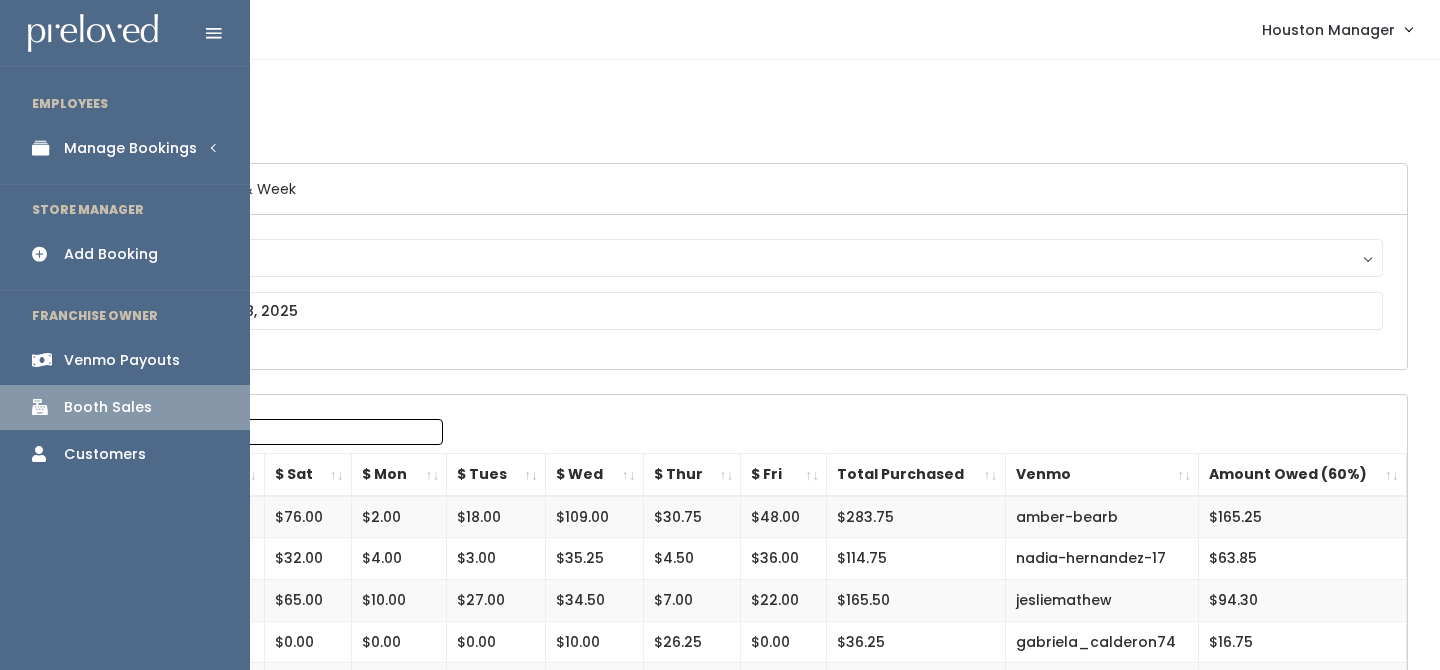 click on "Manage Bookings" at bounding box center (130, 148) 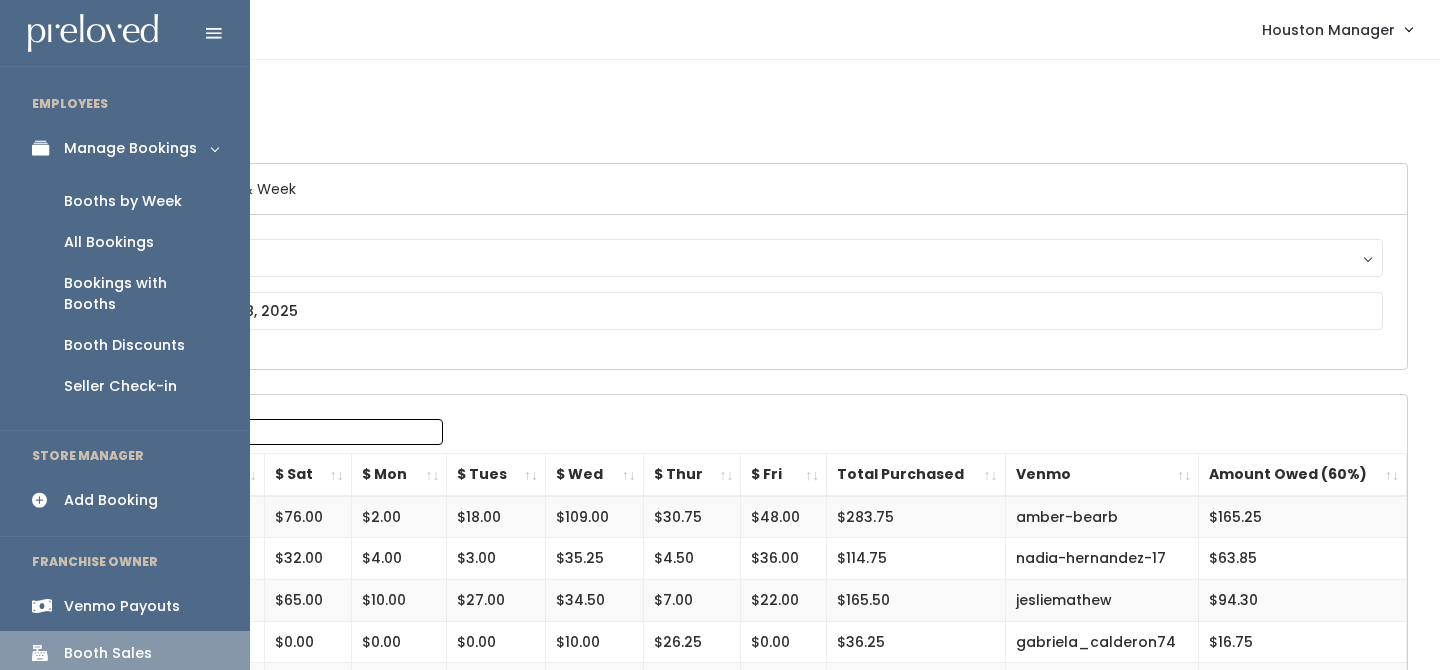 click on "Booth Sales" at bounding box center (108, 653) 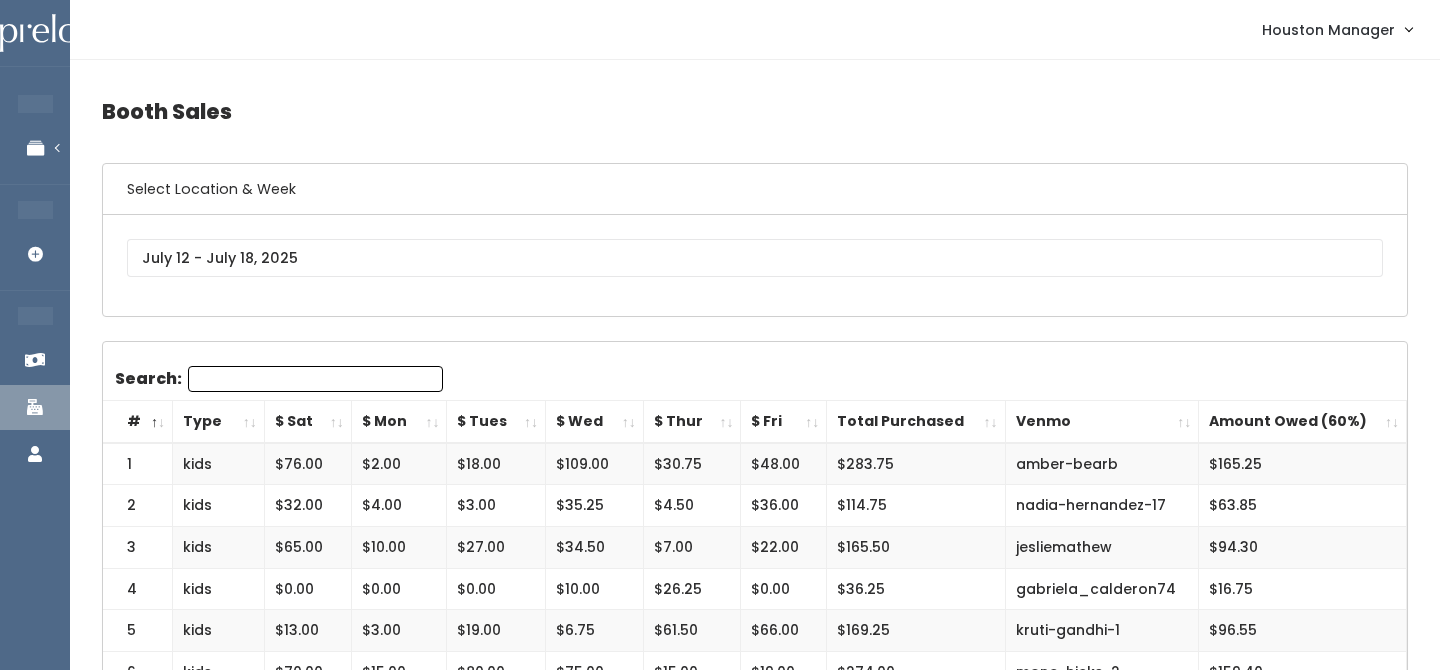 scroll, scrollTop: 0, scrollLeft: 0, axis: both 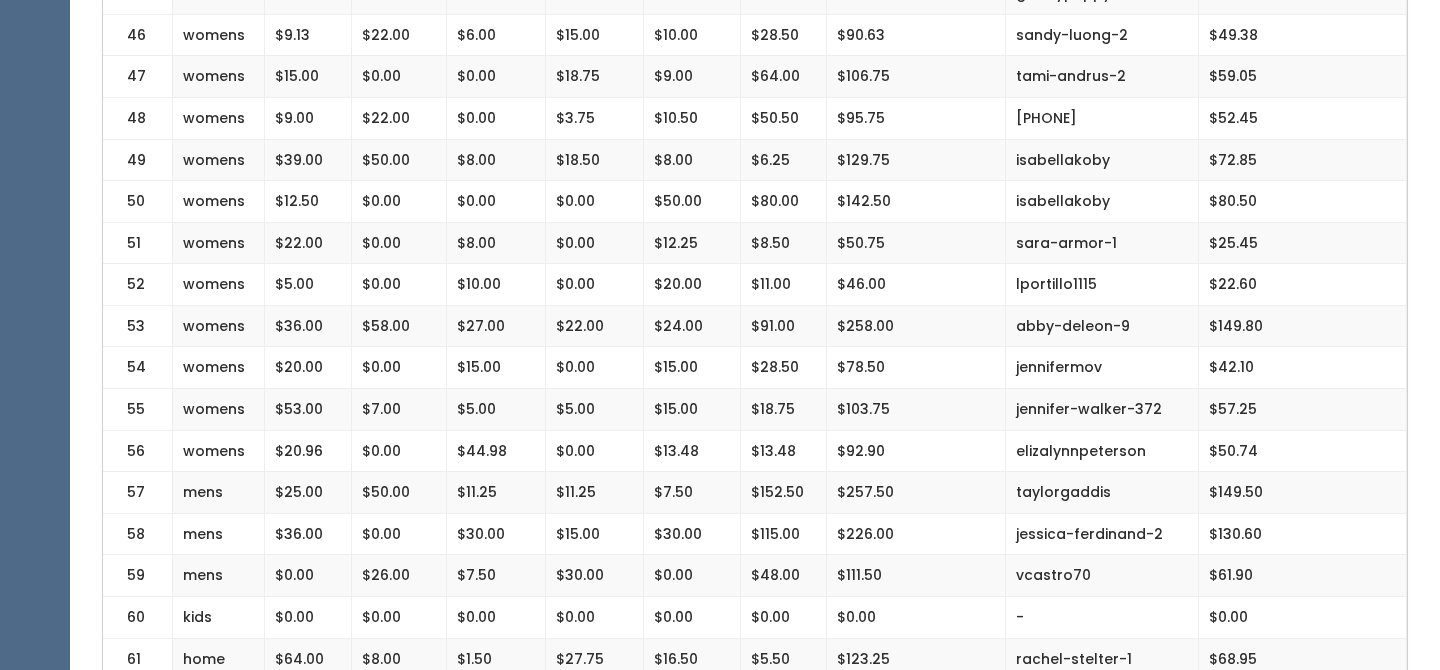 drag, startPoint x: 1100, startPoint y: 118, endPoint x: 1015, endPoint y: 116, distance: 85.02353 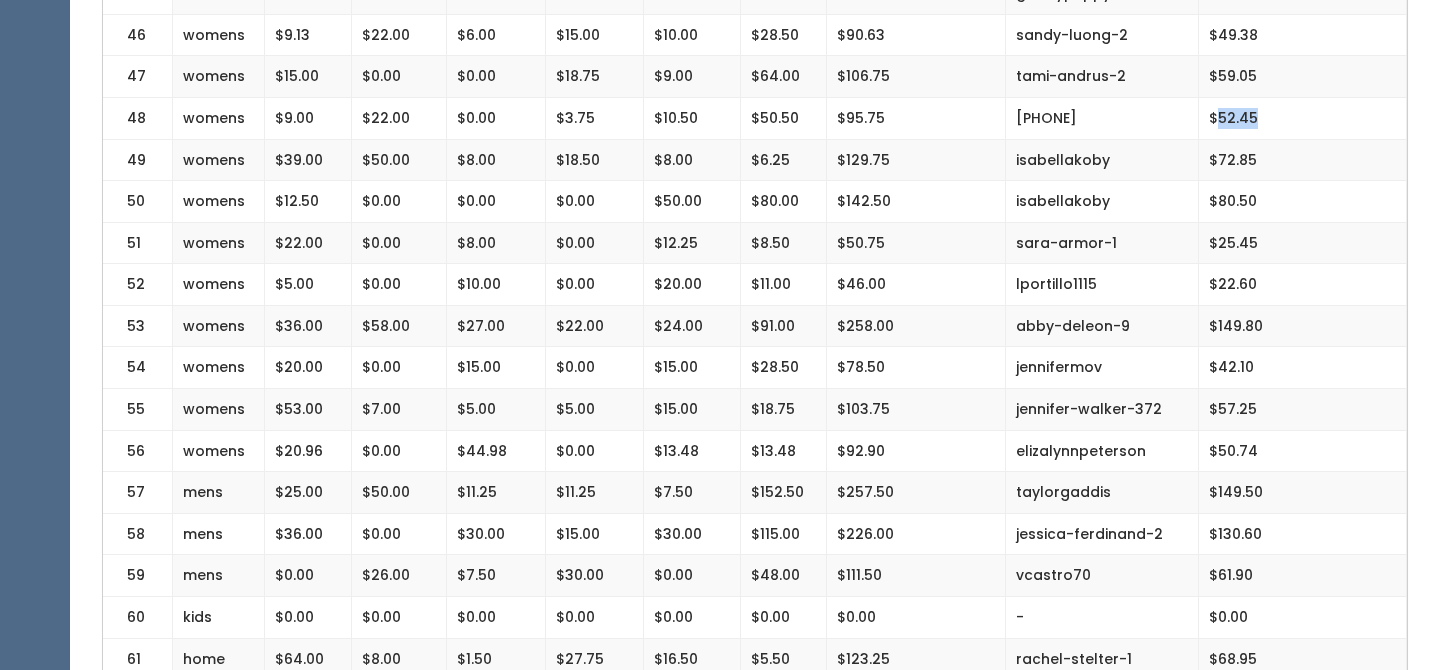 drag, startPoint x: 1218, startPoint y: 126, endPoint x: 1263, endPoint y: 126, distance: 45 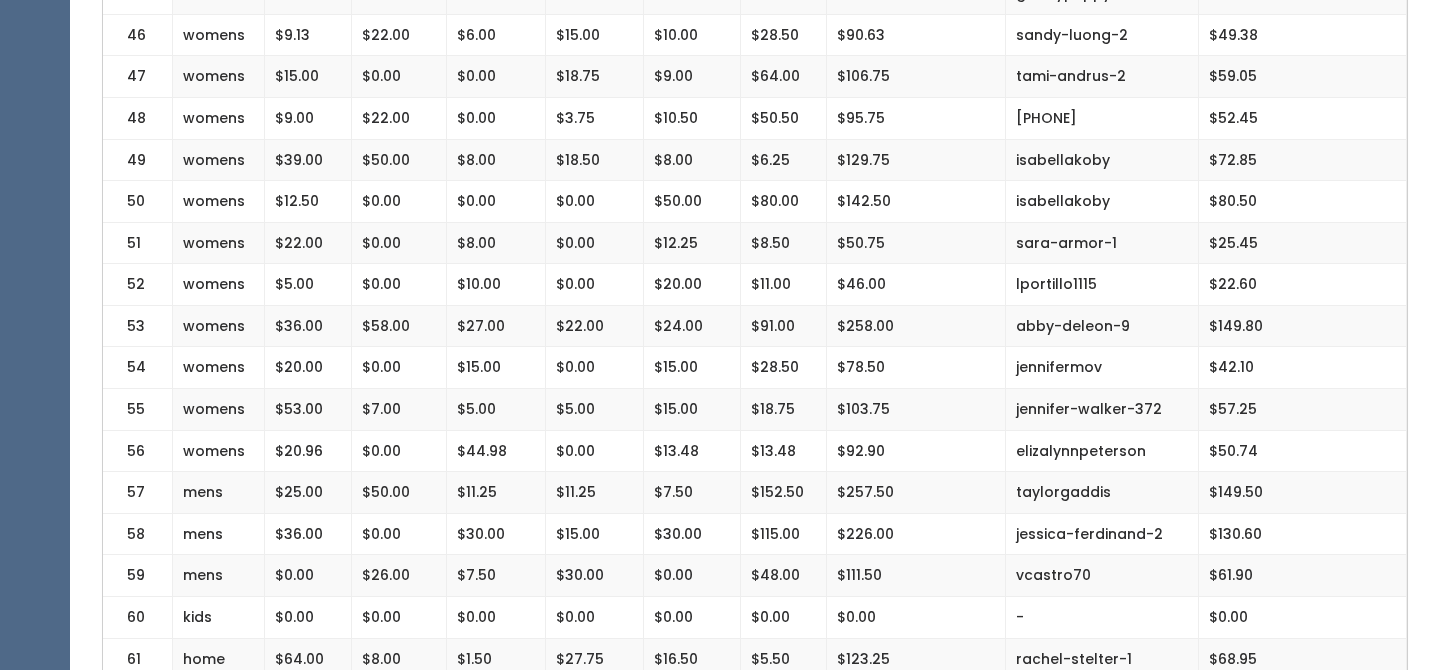 click on "2816852660" at bounding box center [1102, 119] 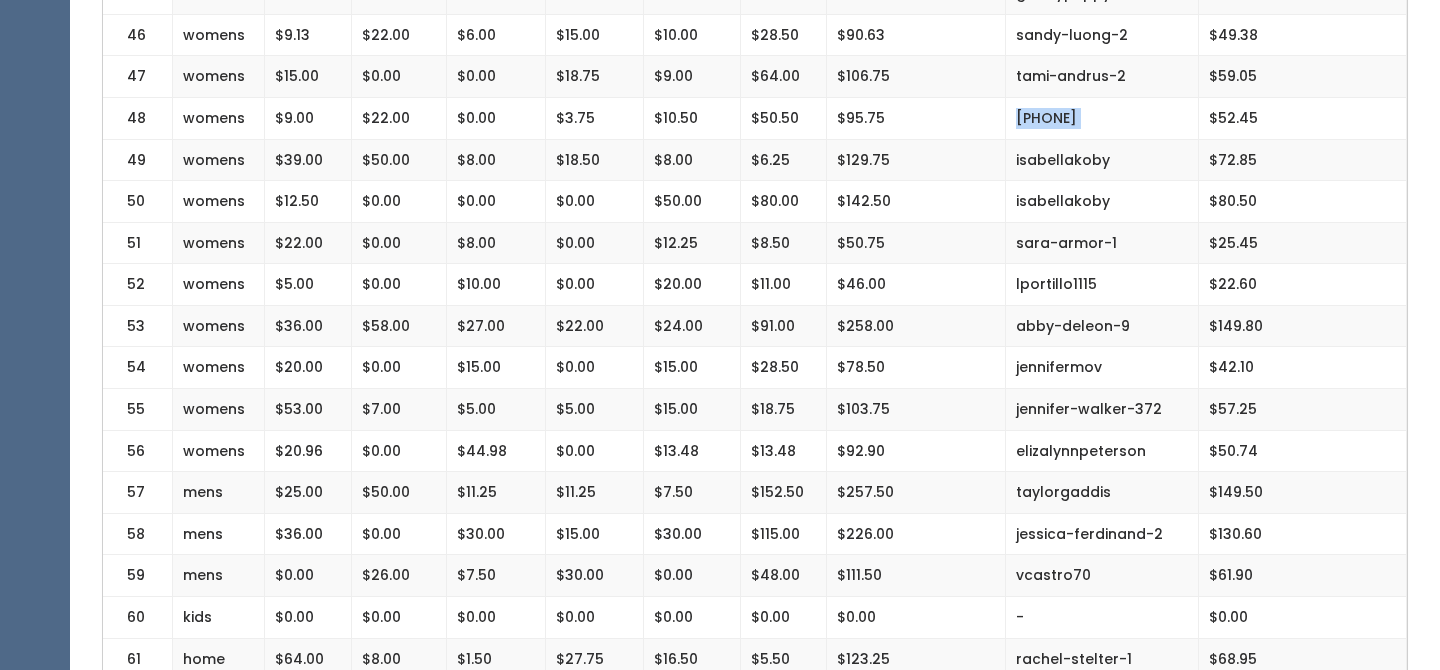 click on "2816852660" at bounding box center (1102, 119) 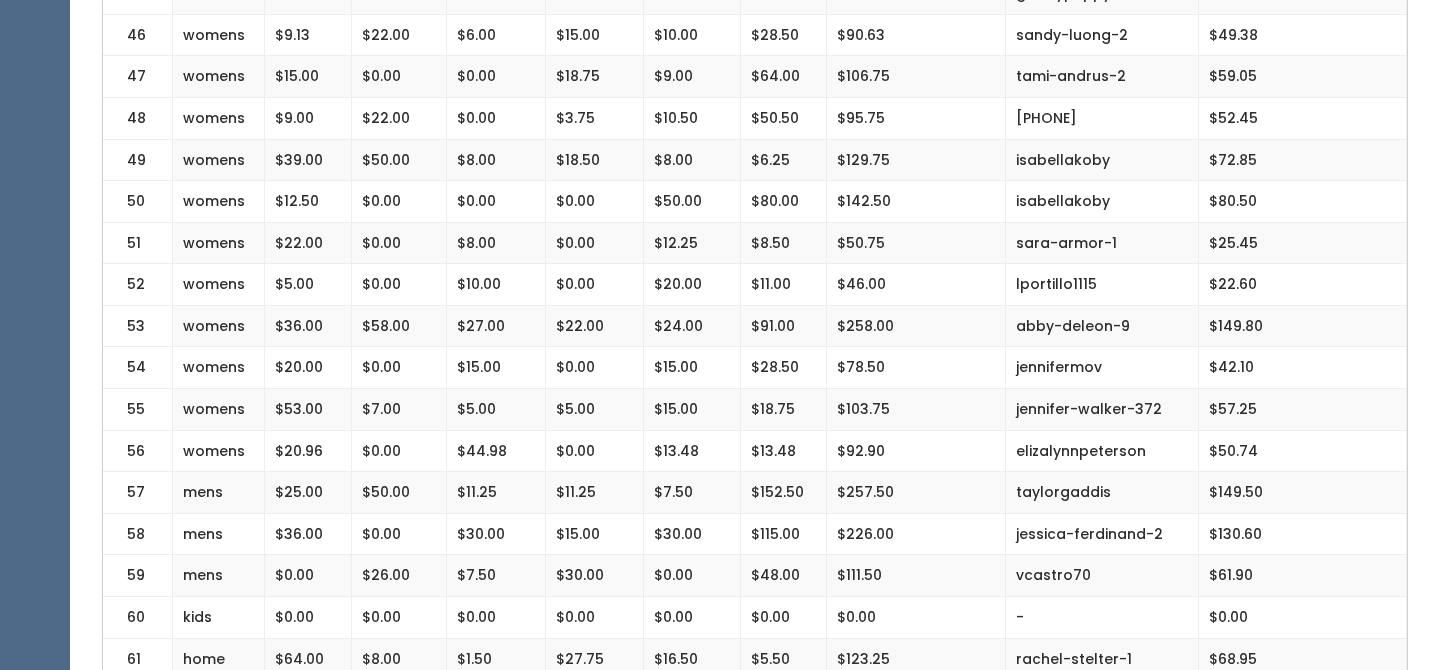 click on "isabellakoby" at bounding box center [1102, 160] 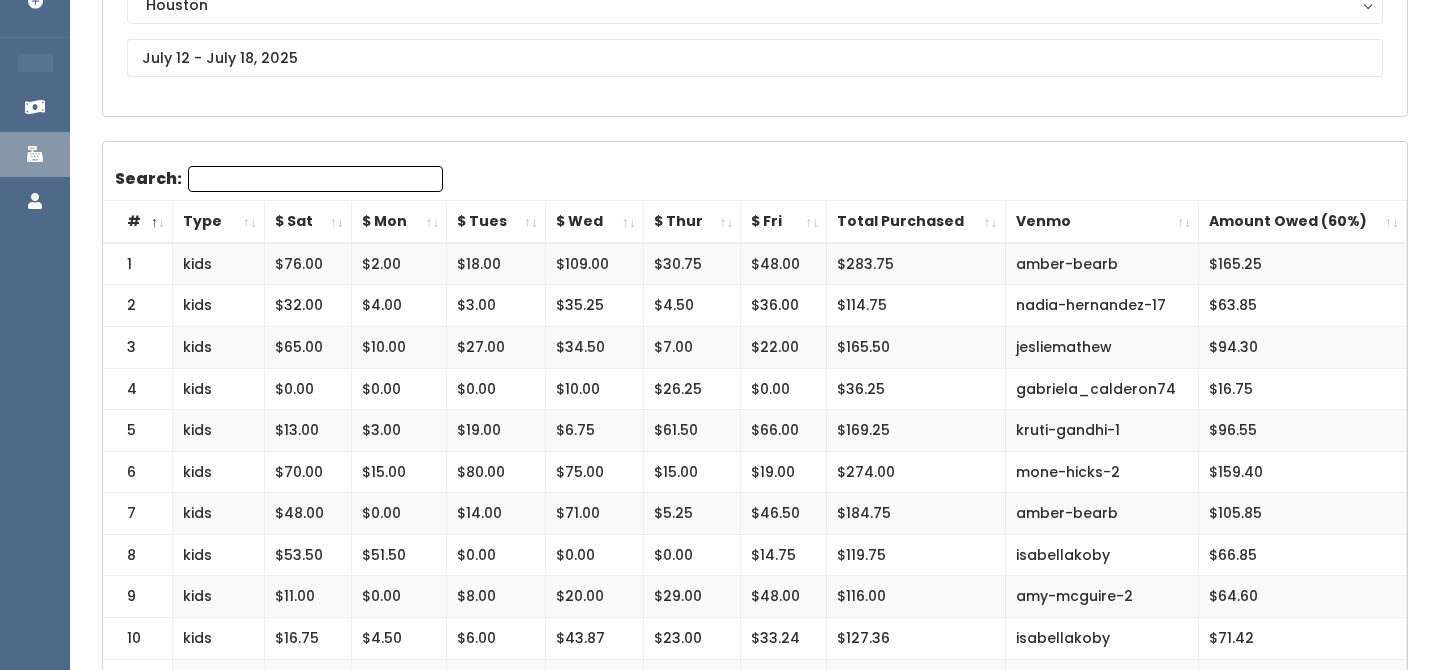scroll, scrollTop: 0, scrollLeft: 0, axis: both 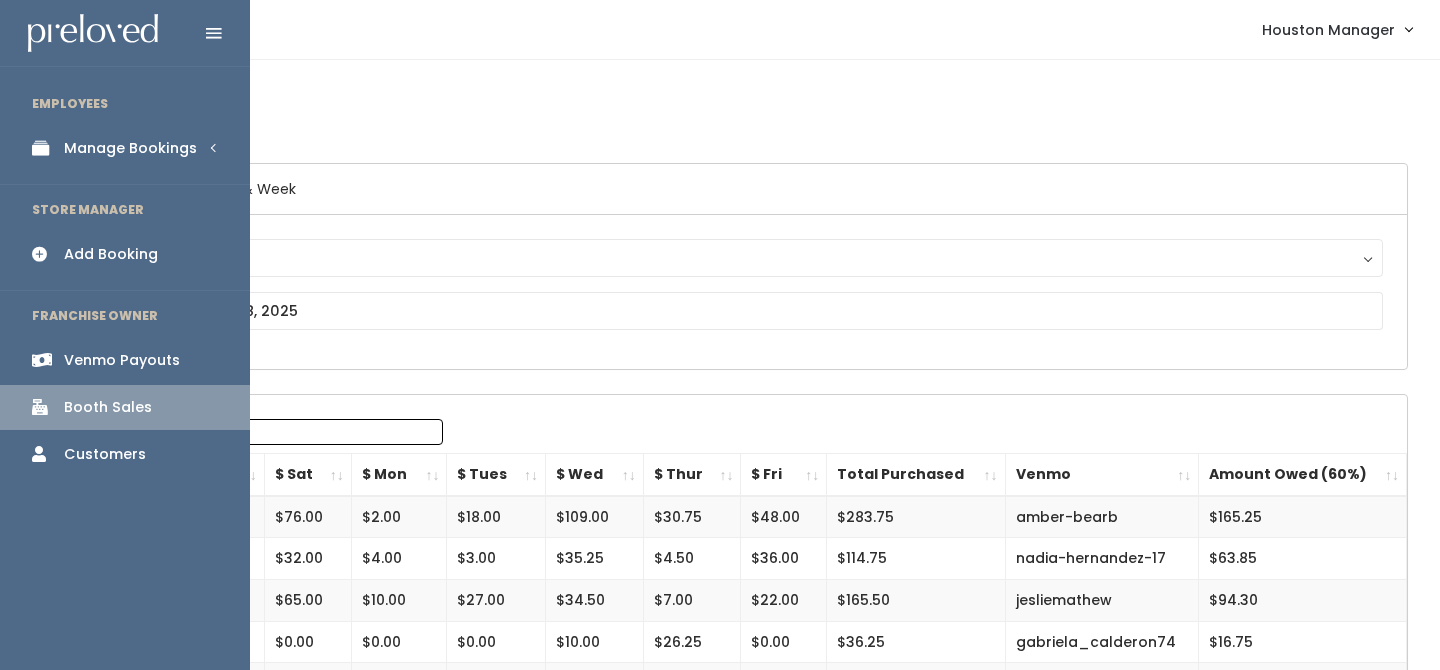 click on "Venmo Payouts" at bounding box center (122, 360) 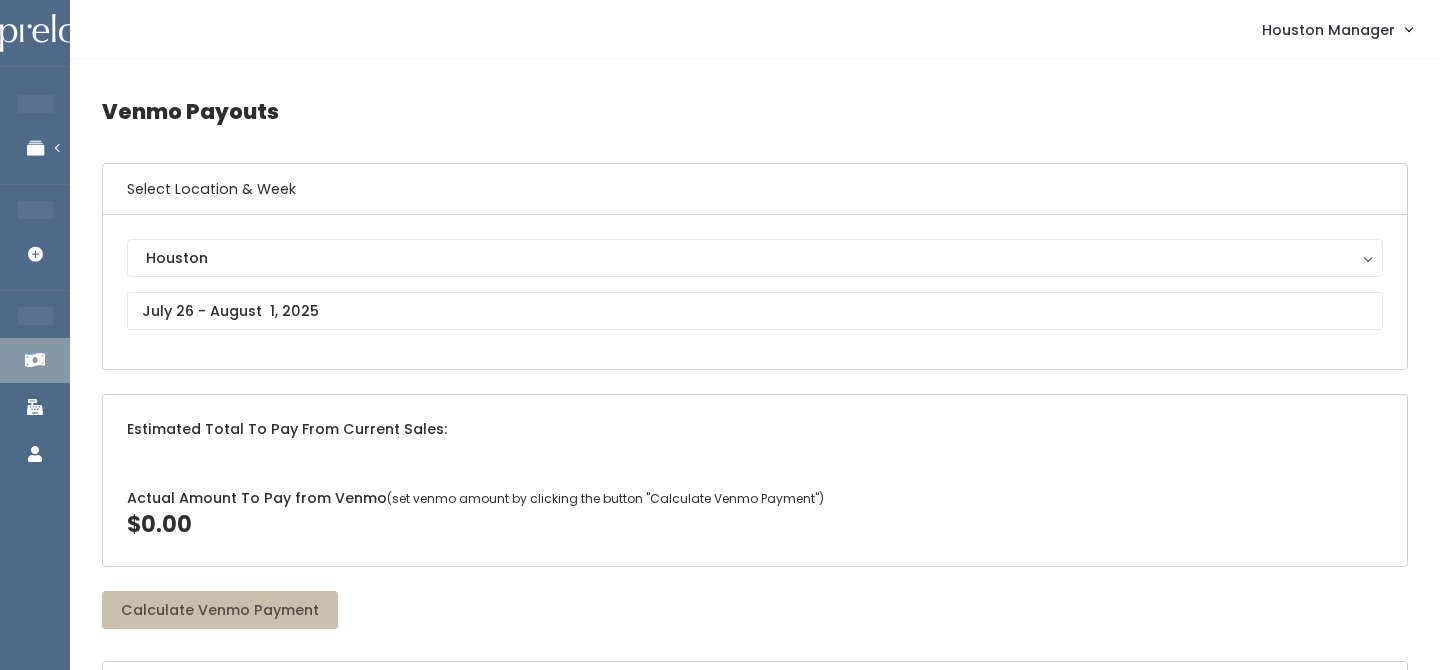 scroll, scrollTop: 0, scrollLeft: 0, axis: both 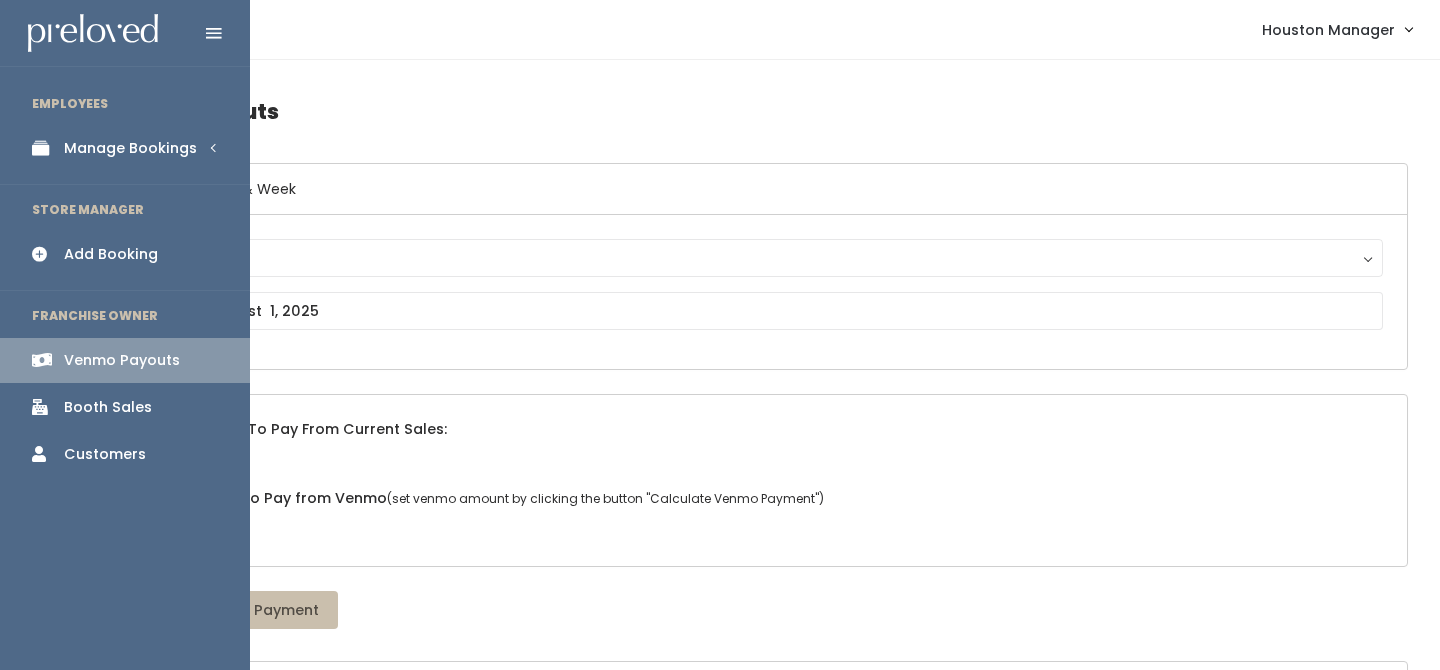 click on "EMPLOYEES
Manage Bookings
Booths by Week
All Bookings
Bookings with Booths
Booth Discounts
Seller Check-in
STORE MANAGER
Add Booking
FRANCHISE OWNER
Venmo Payouts
Booth Sales
Customers" at bounding box center (125, 2001) 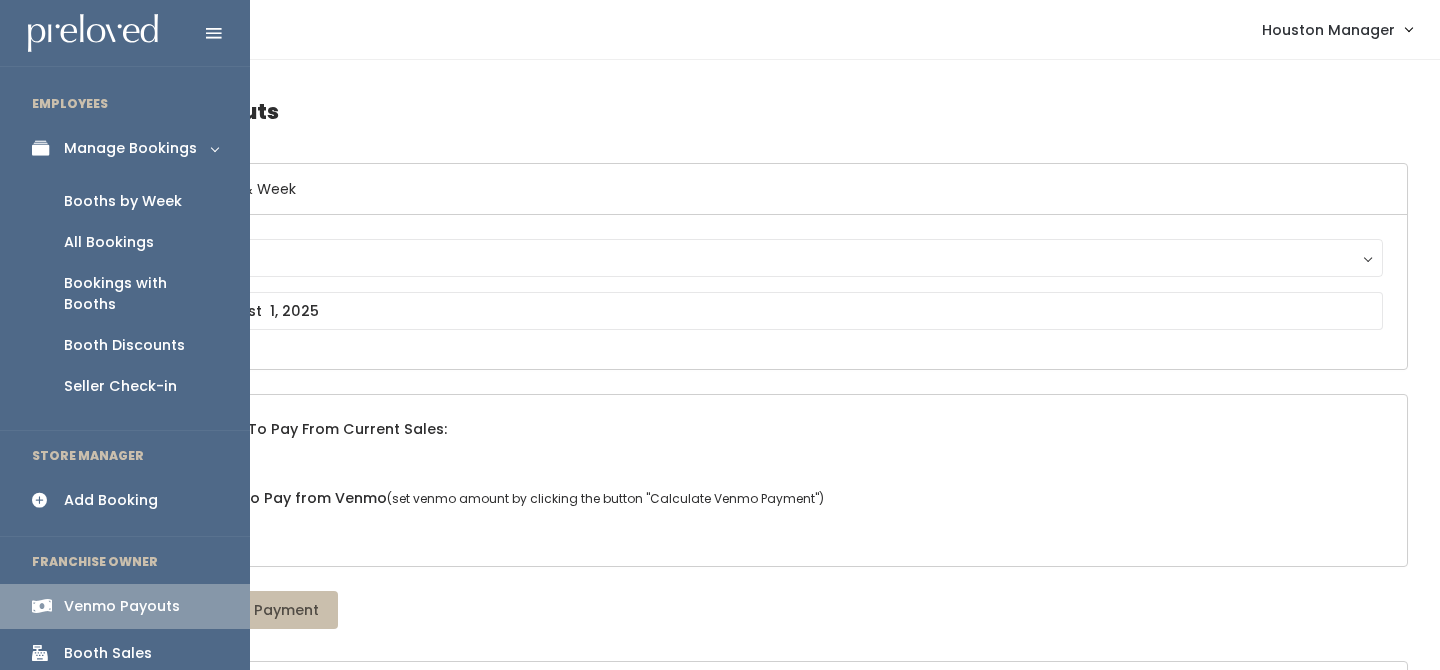click on "Booths by Week" at bounding box center (125, 201) 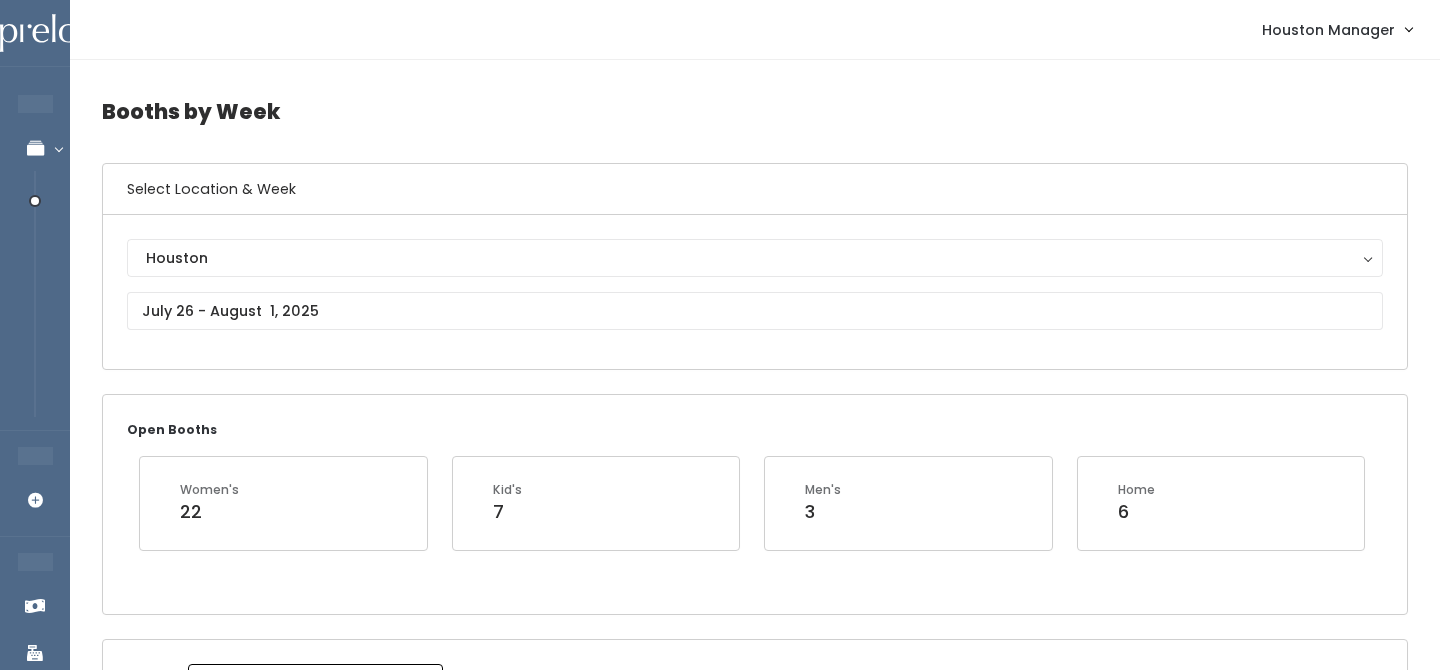 scroll, scrollTop: 0, scrollLeft: 0, axis: both 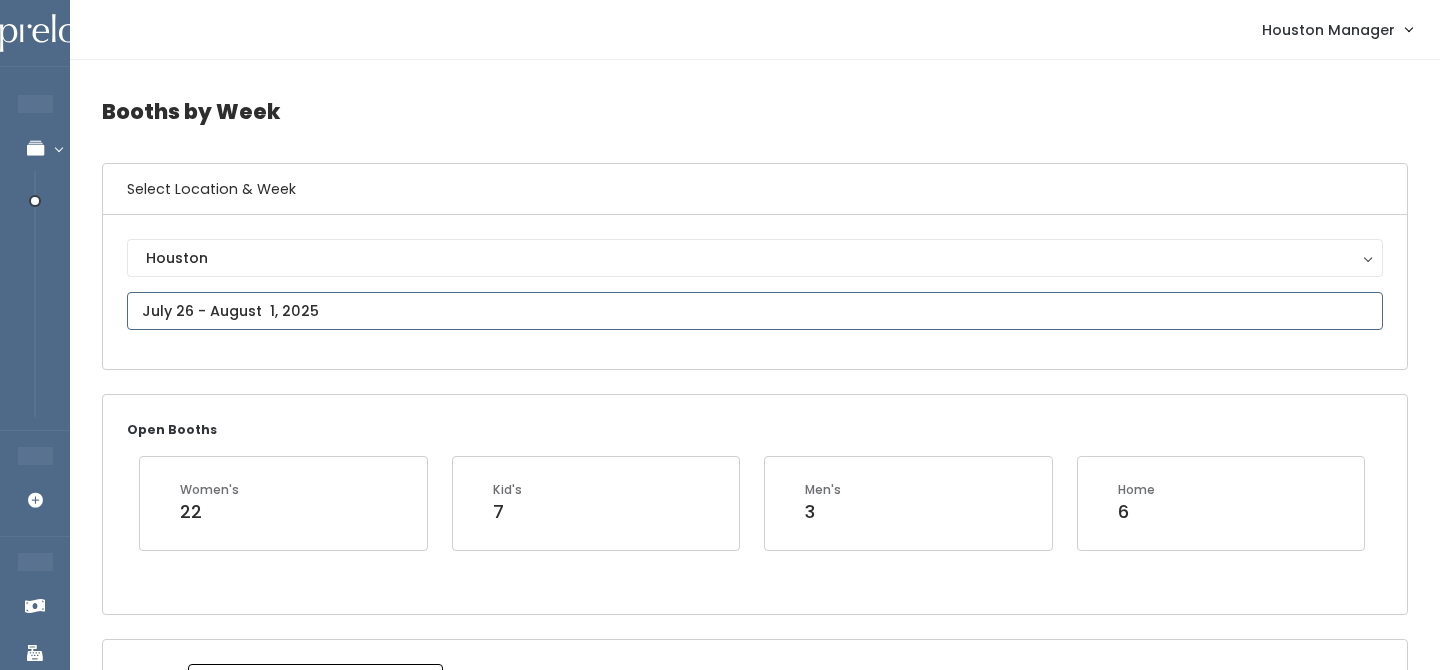 click at bounding box center (755, 311) 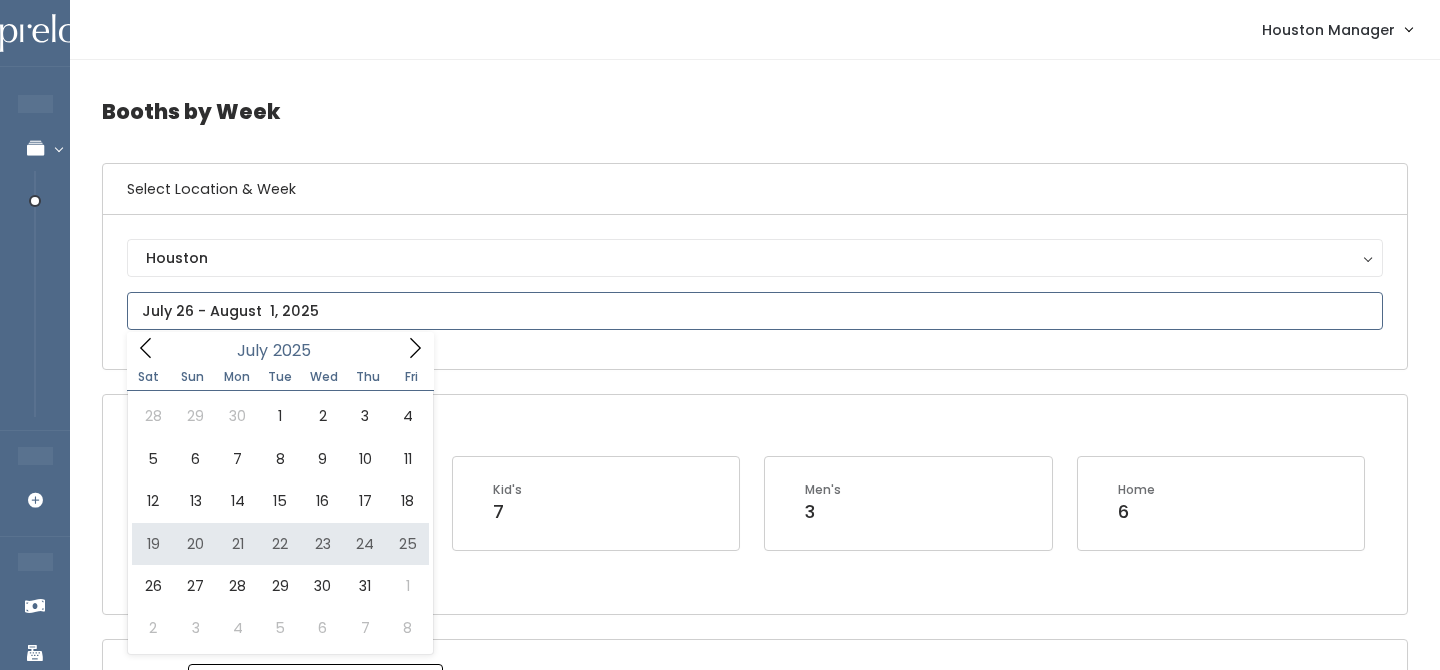 type on "July 12 to July 18" 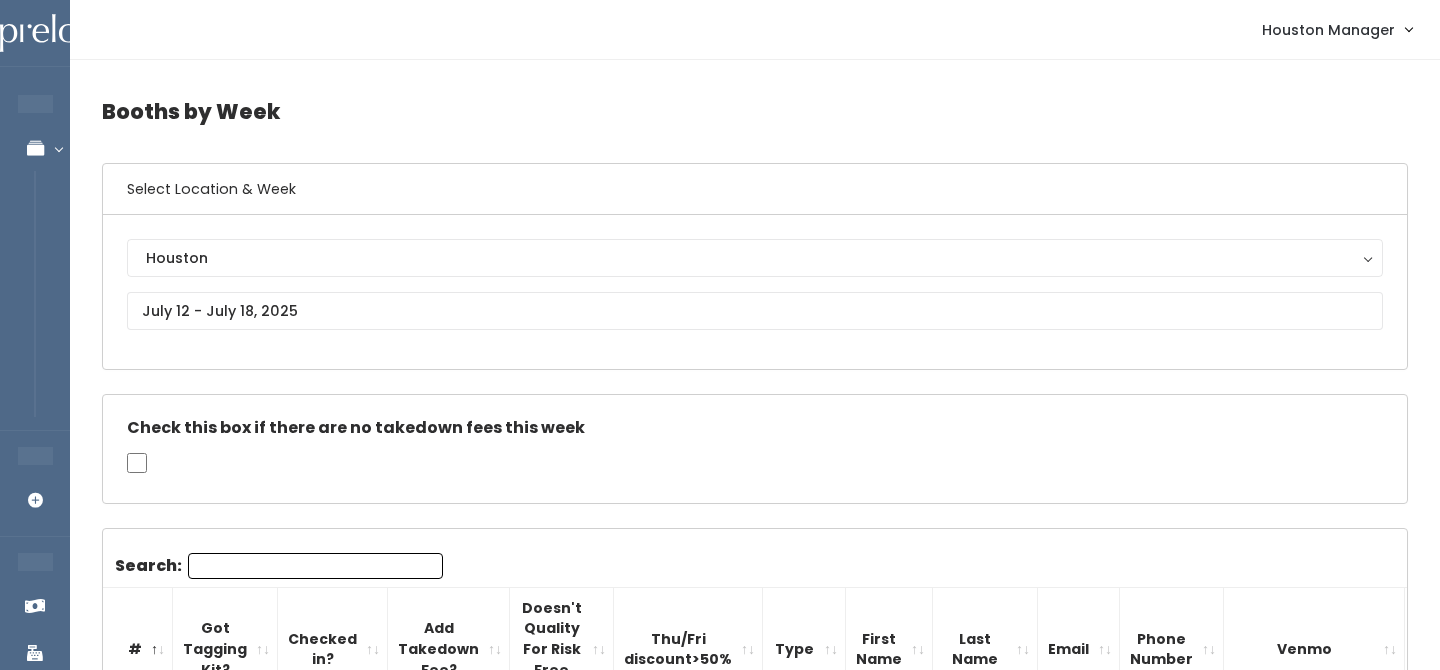 scroll, scrollTop: 0, scrollLeft: 0, axis: both 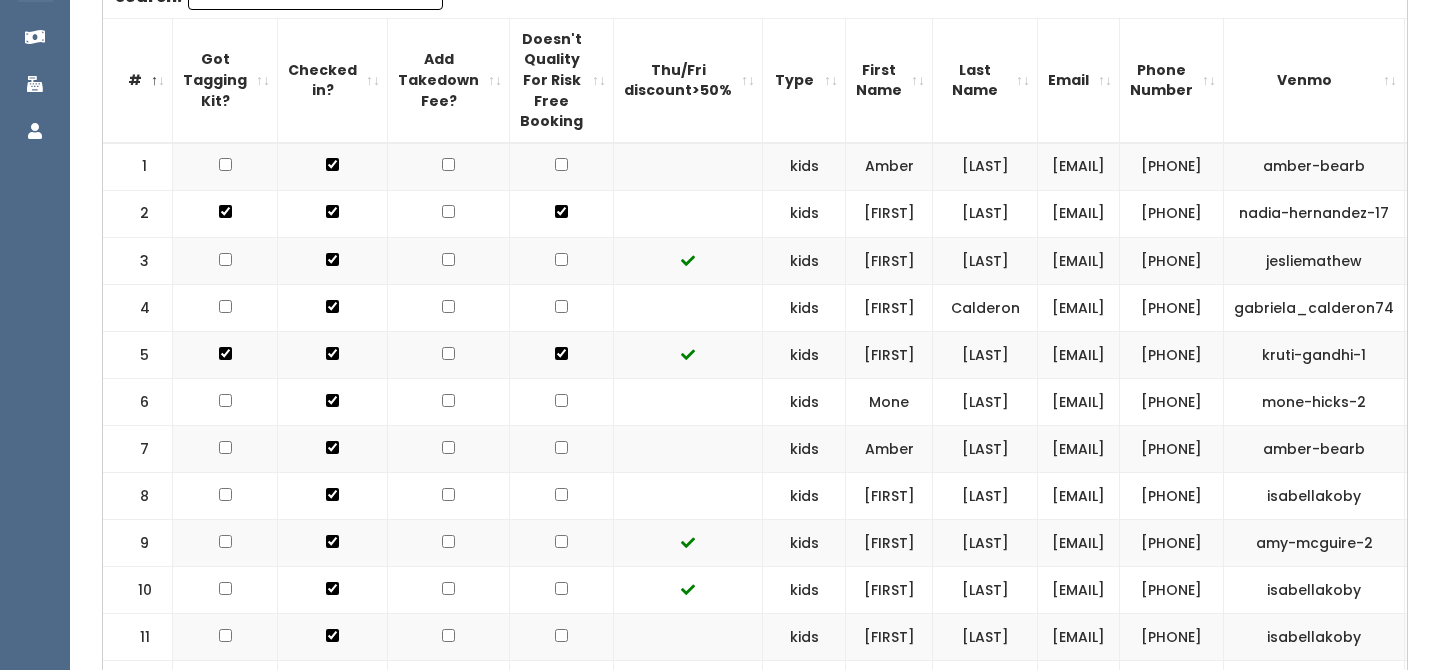 click at bounding box center (448, 211) 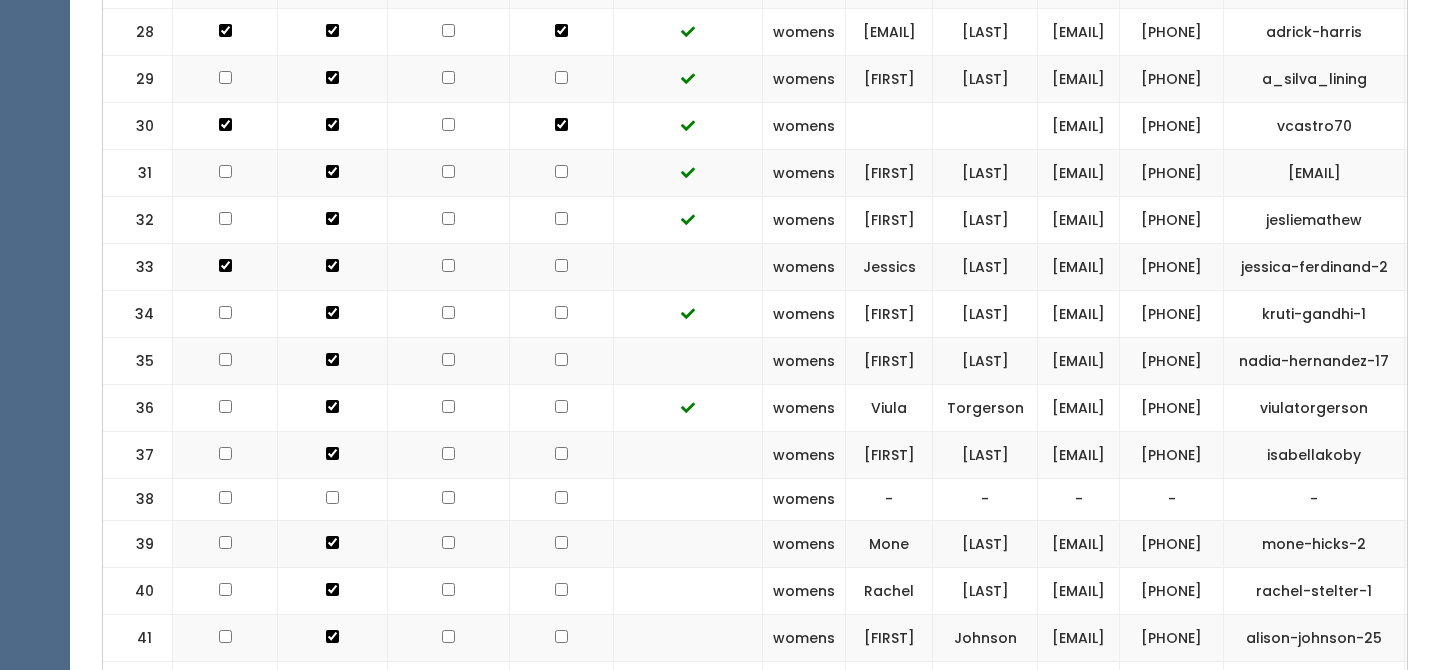 scroll, scrollTop: 1964, scrollLeft: 0, axis: vertical 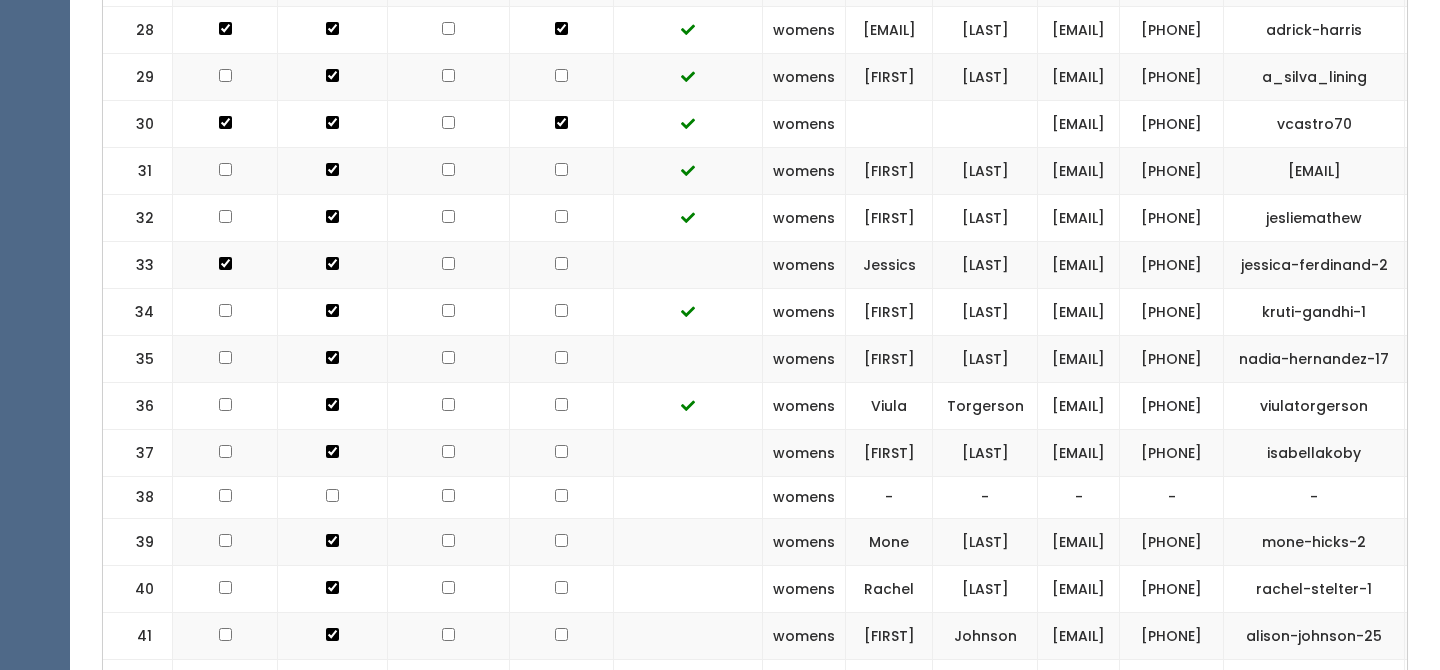 click at bounding box center [448, -1231] 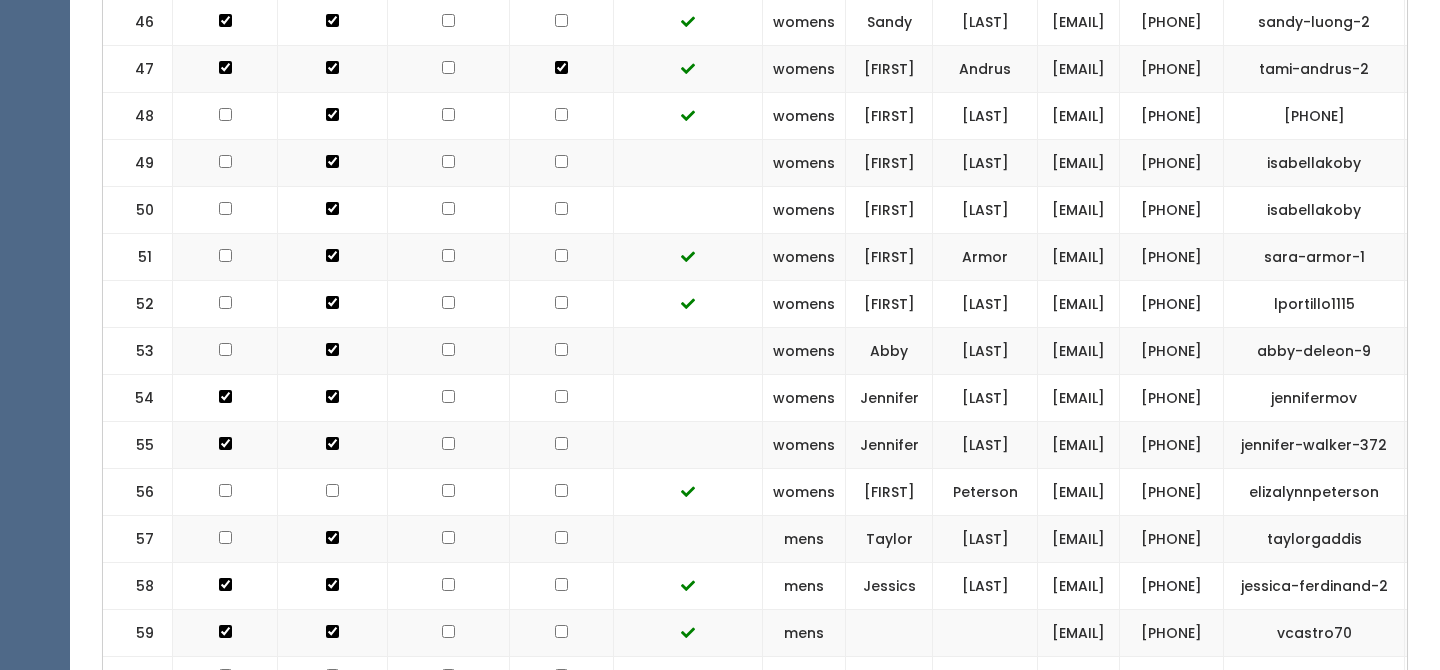 scroll, scrollTop: 2820, scrollLeft: 0, axis: vertical 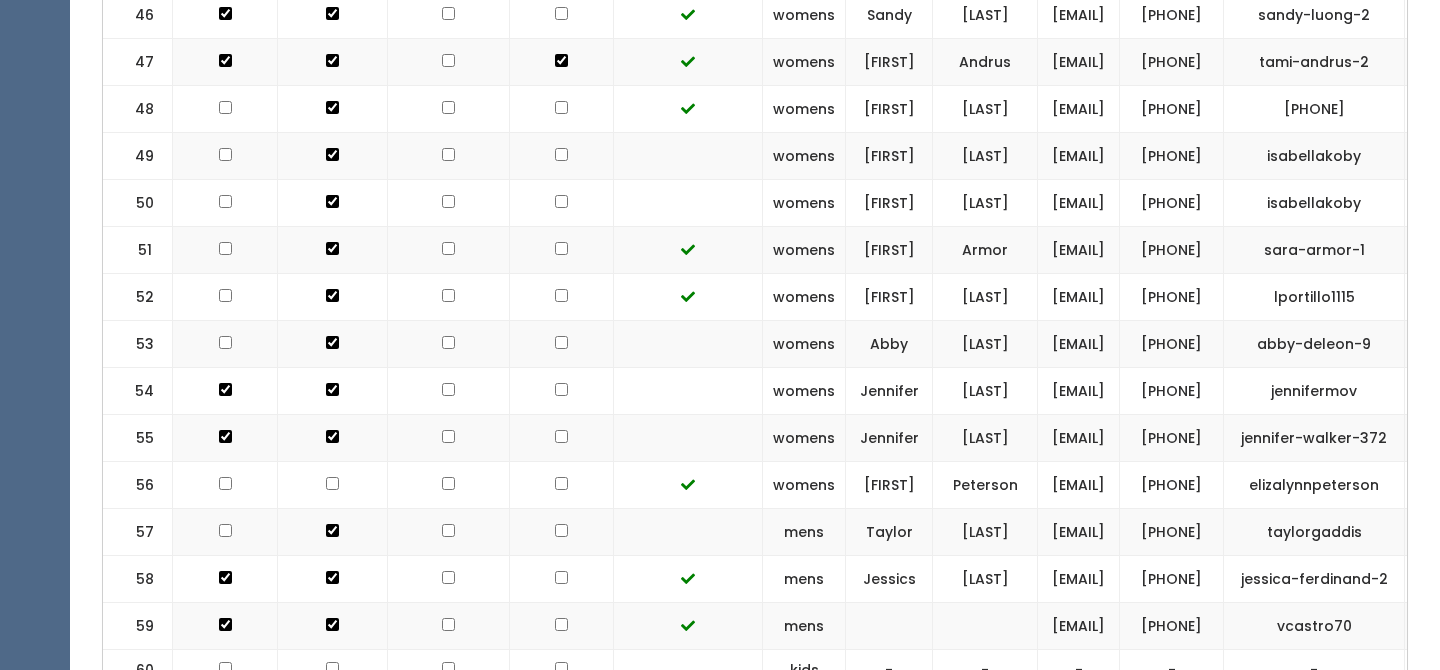 click at bounding box center [448, -2087] 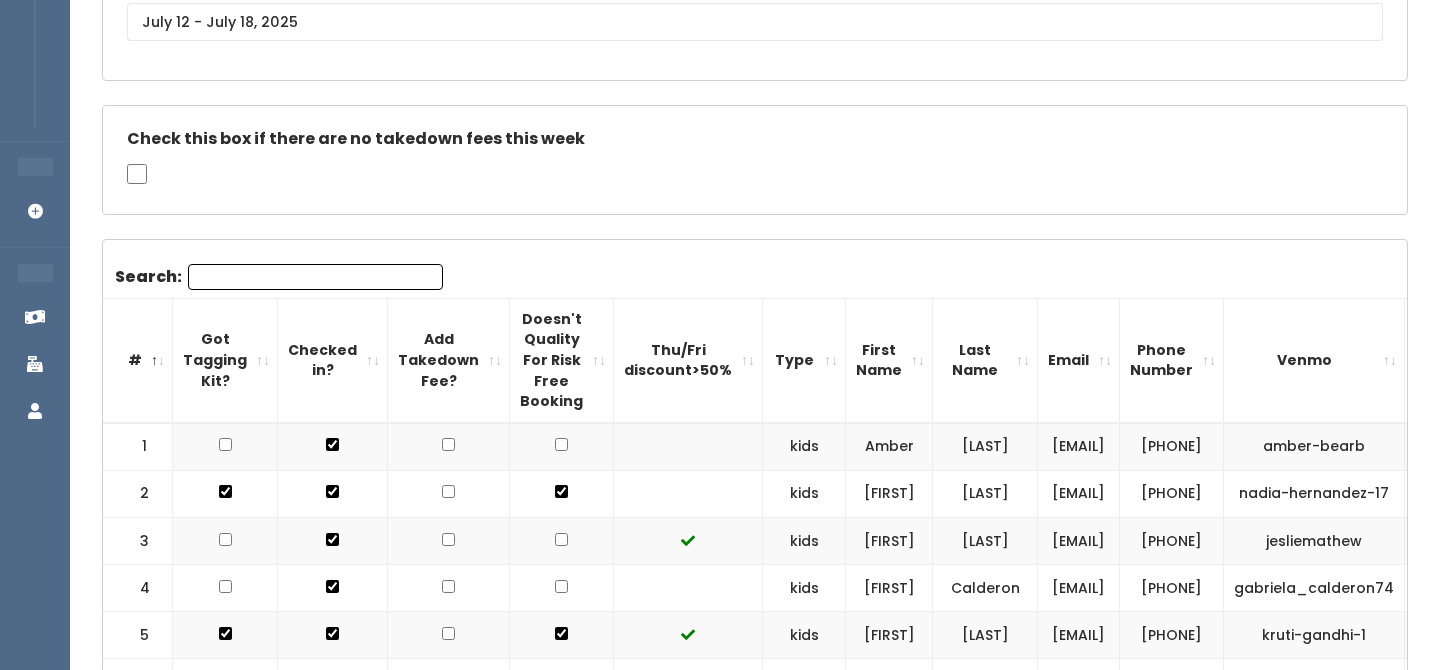 scroll, scrollTop: 260, scrollLeft: 0, axis: vertical 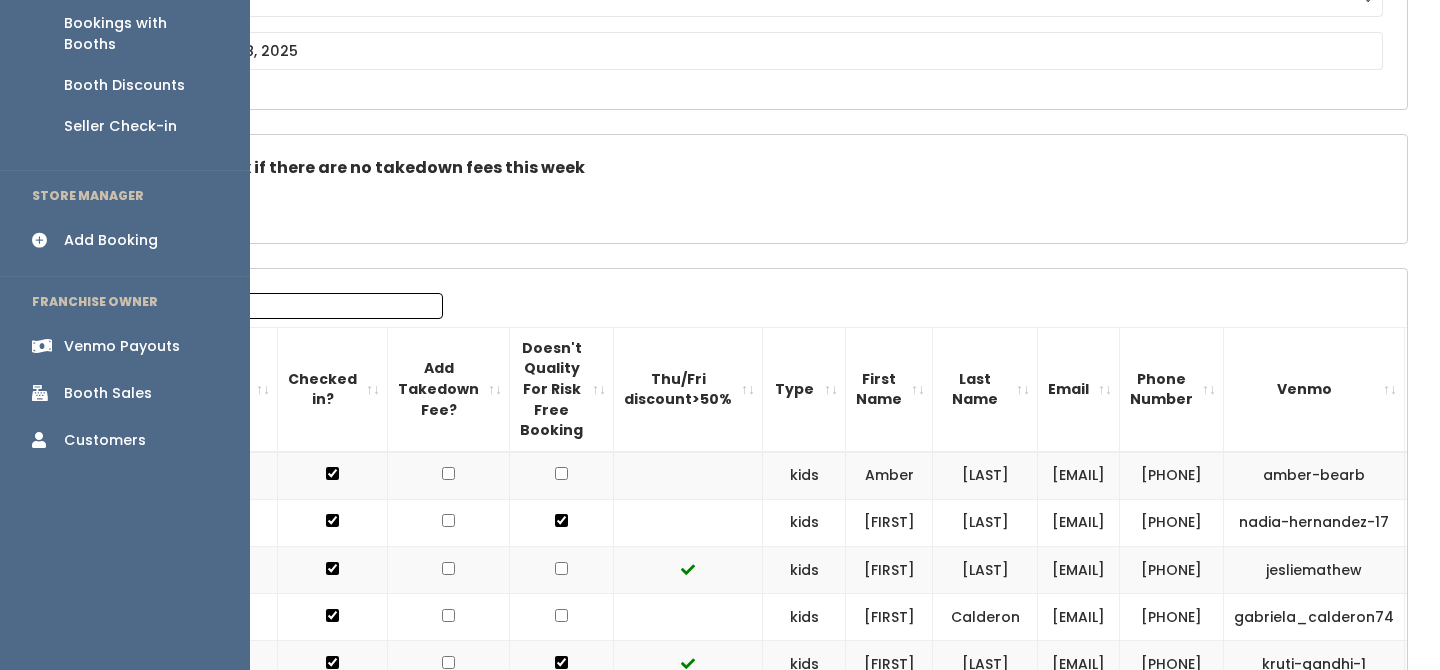 click on "Venmo Payouts" at bounding box center [122, 346] 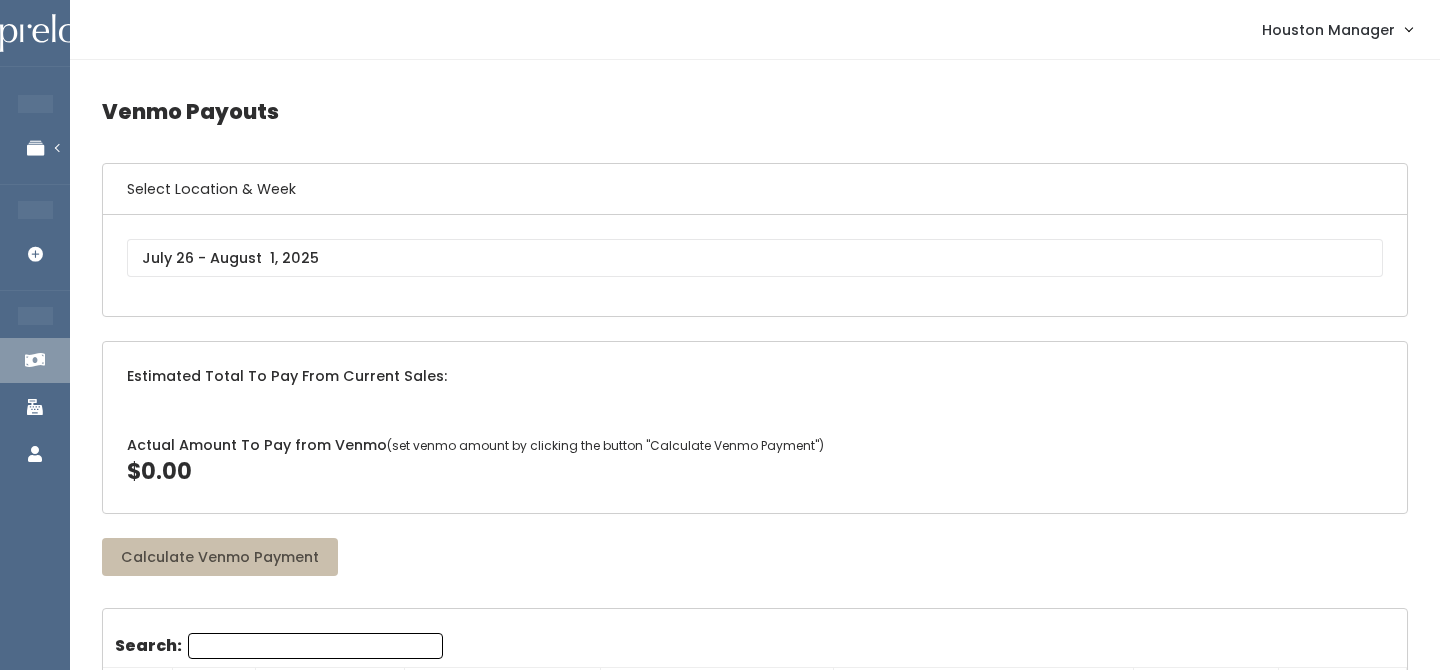 scroll, scrollTop: 0, scrollLeft: 0, axis: both 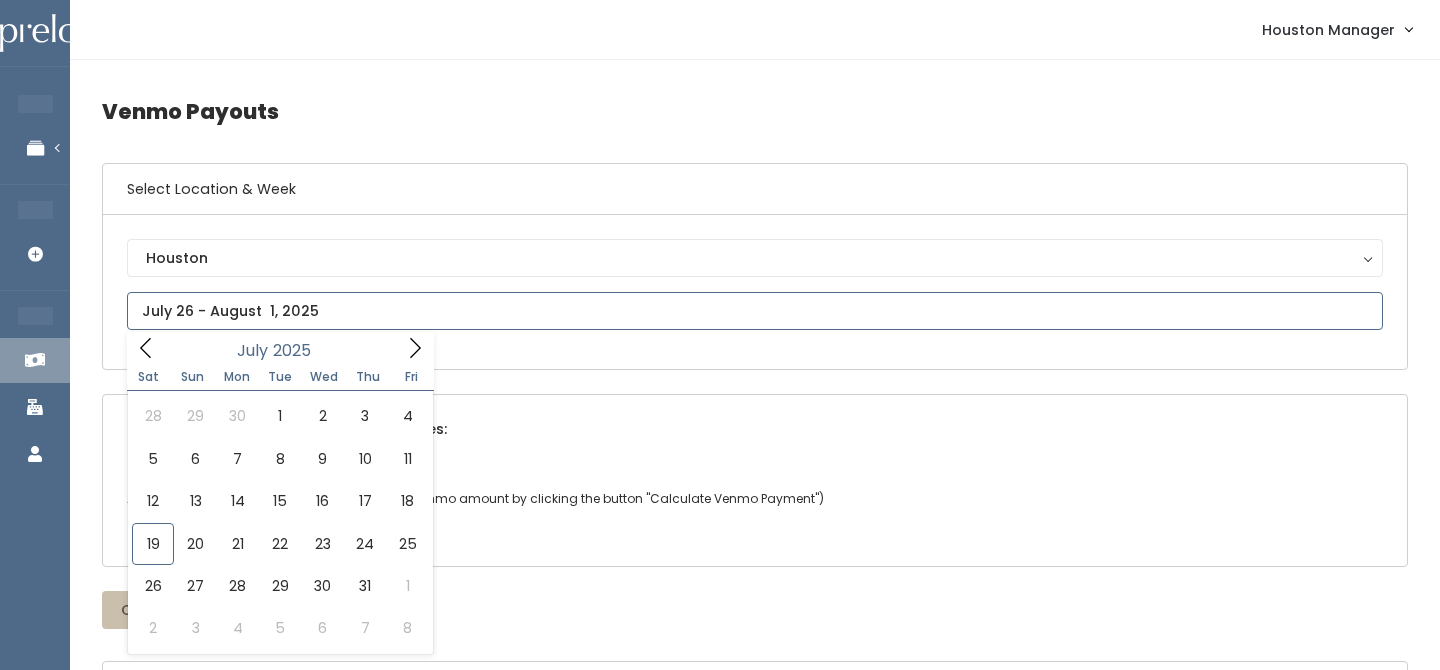 click at bounding box center (755, 311) 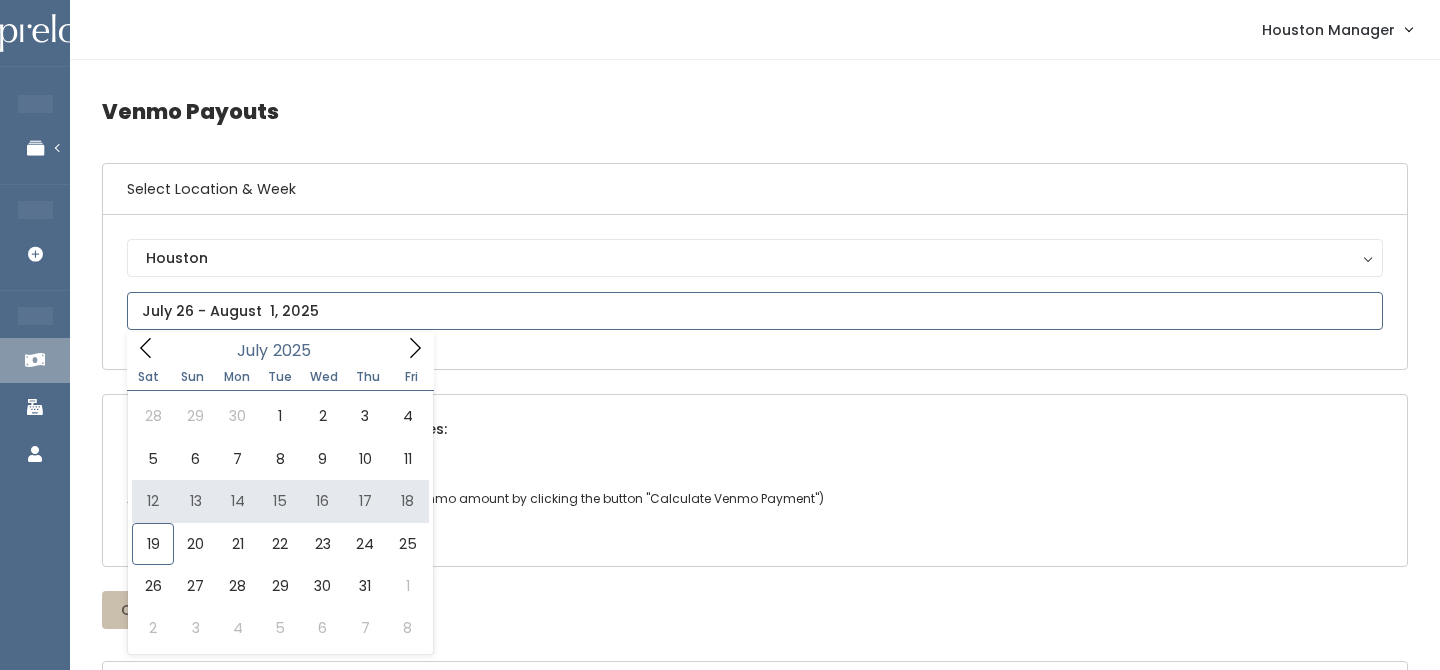 type on "July 12 to July 18" 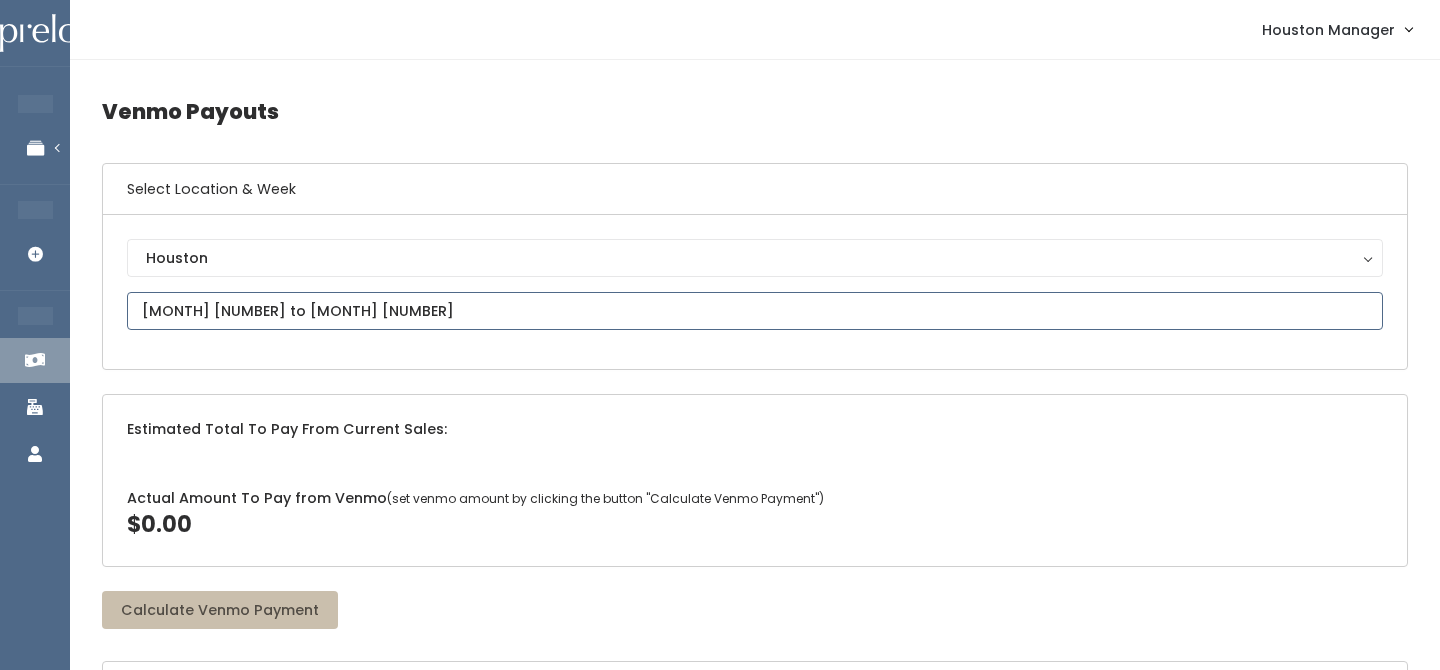 scroll, scrollTop: 15, scrollLeft: 0, axis: vertical 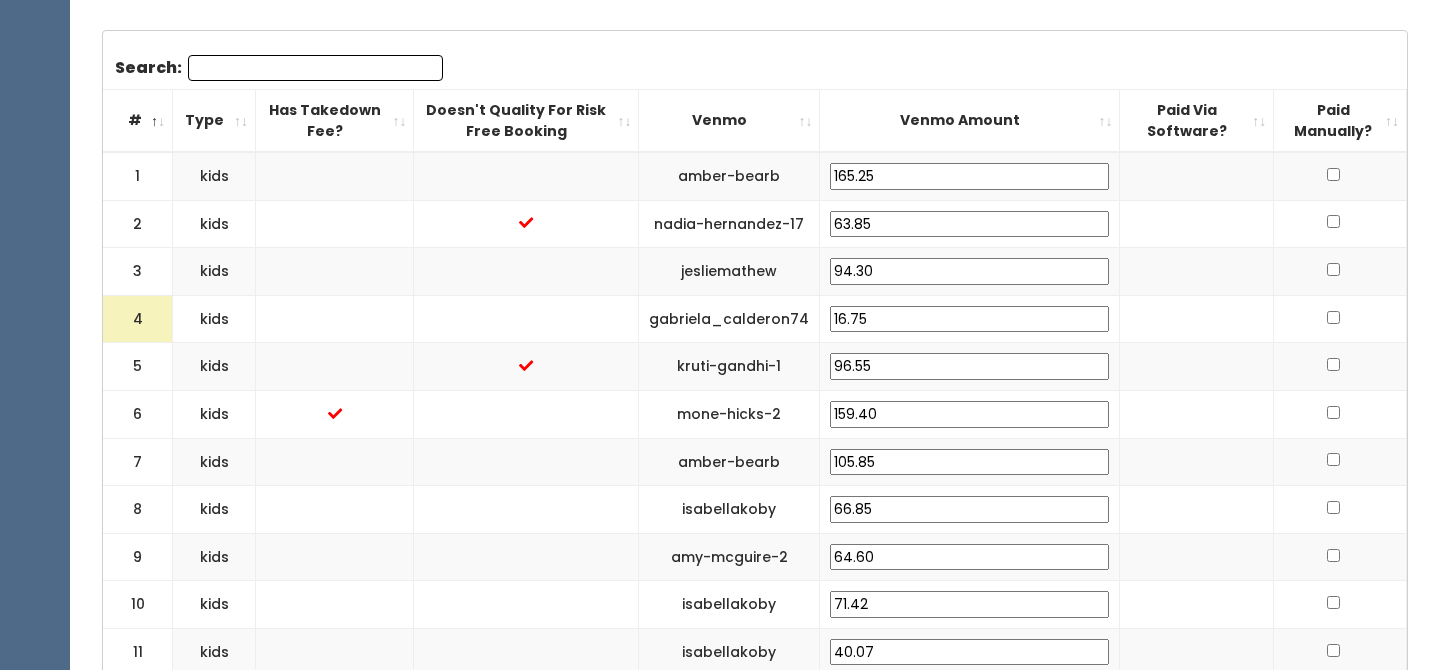click on "16.75" at bounding box center (970, 319) 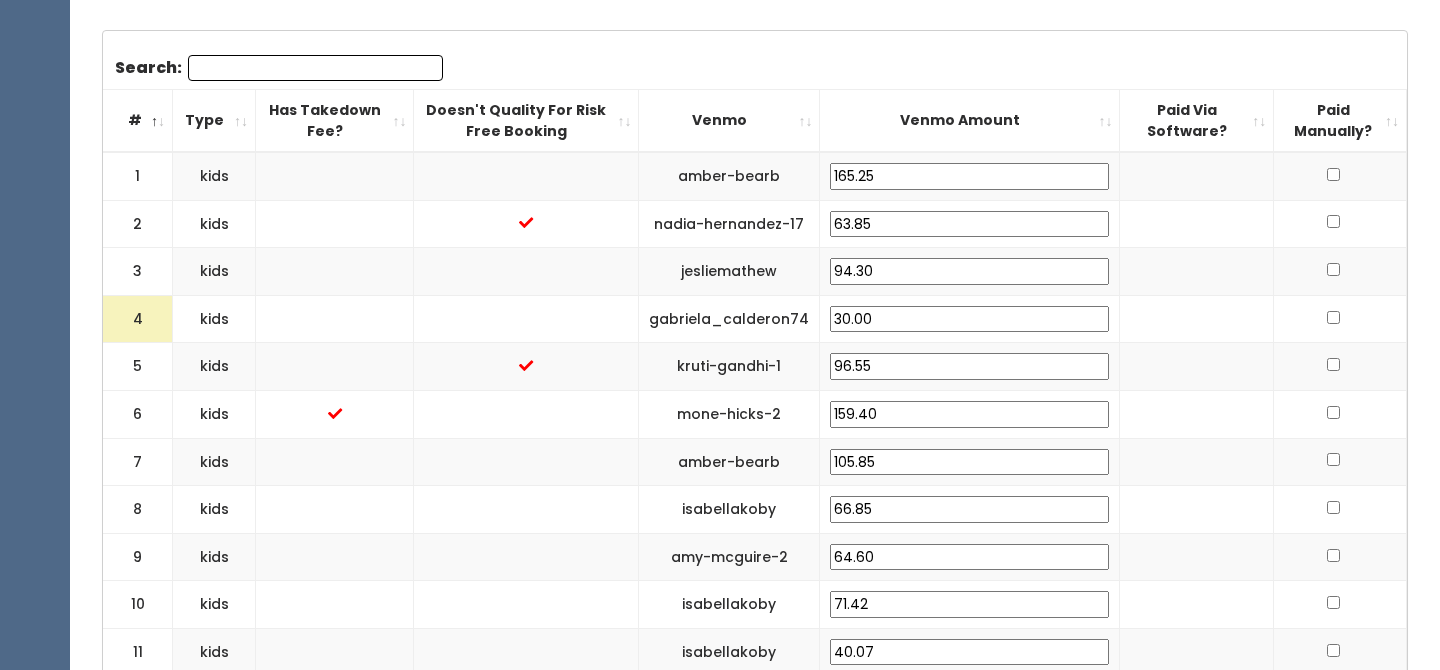 type on "30.00" 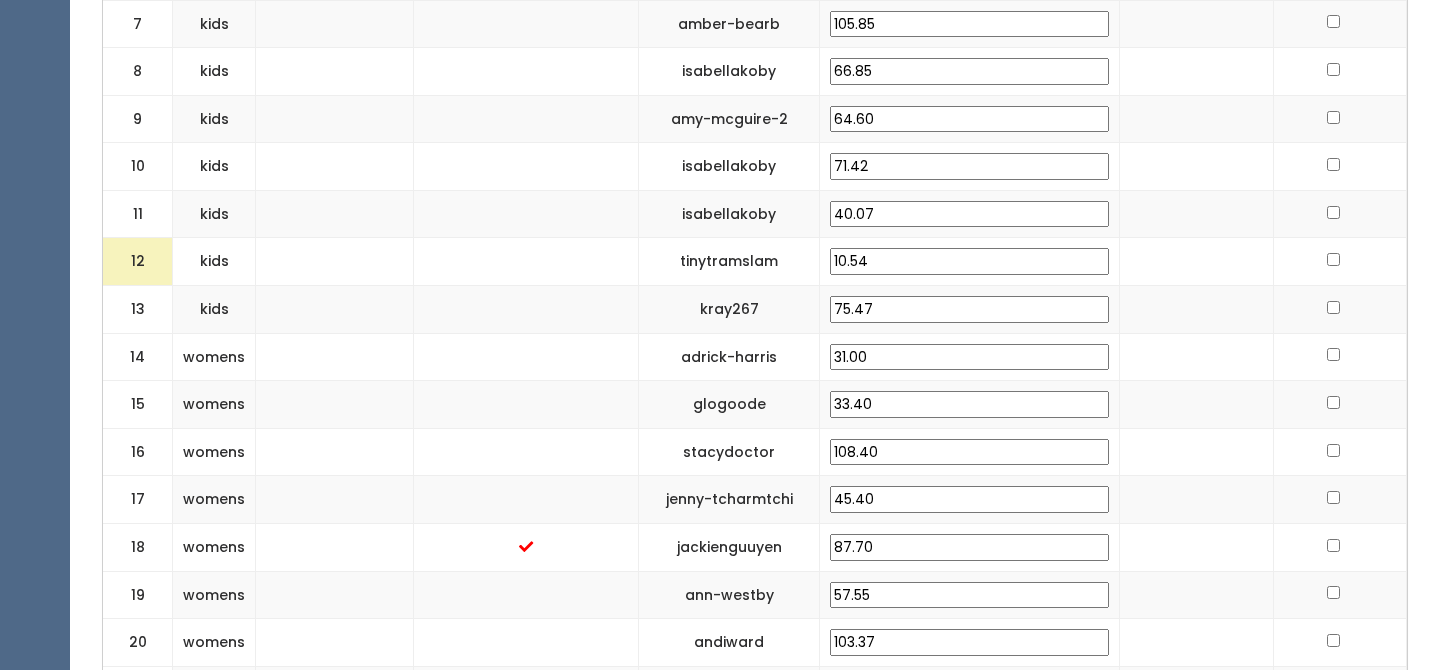 scroll, scrollTop: 1100, scrollLeft: 0, axis: vertical 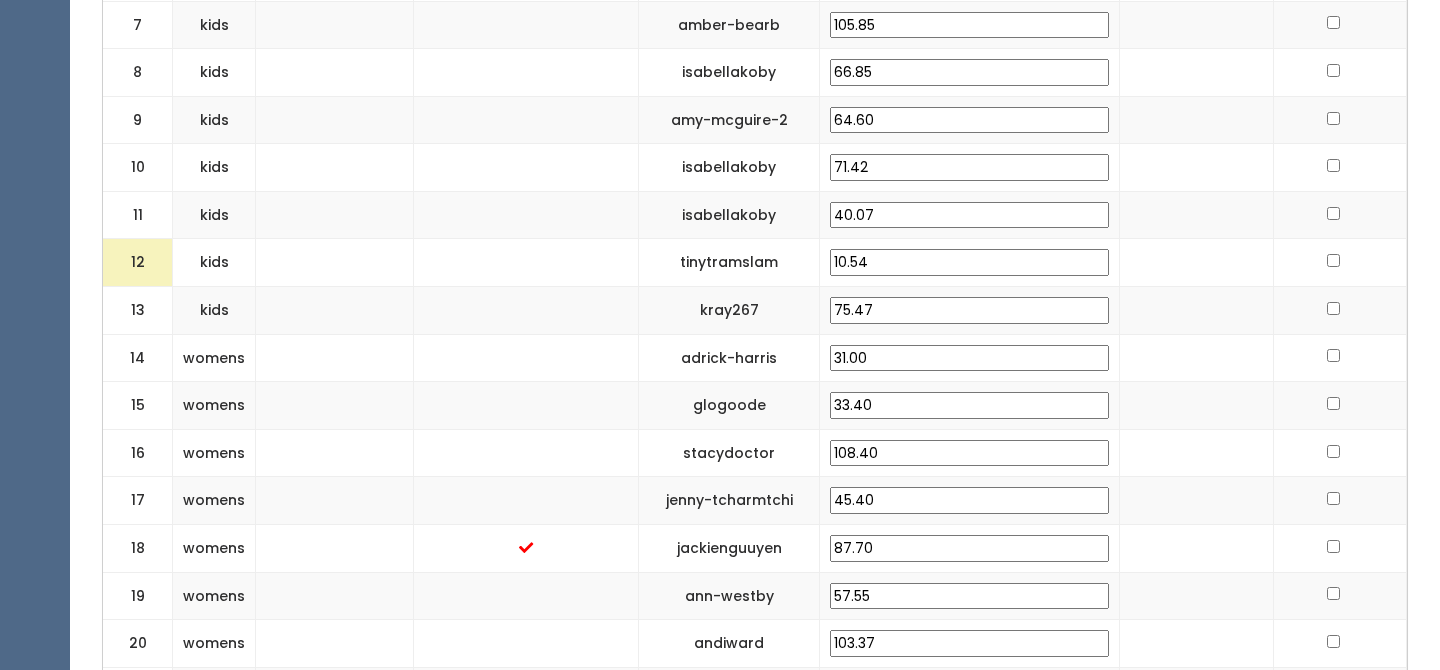 click on "10.54" at bounding box center [969, 262] 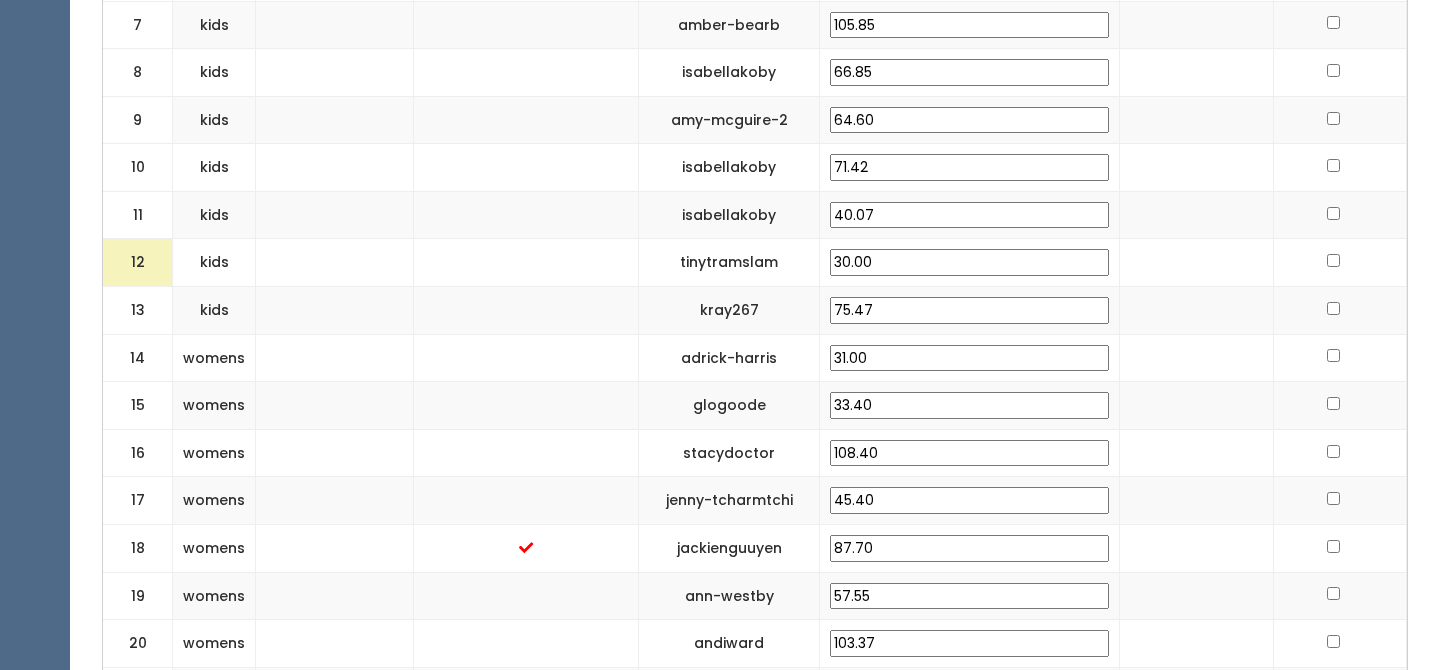 type on "30.00" 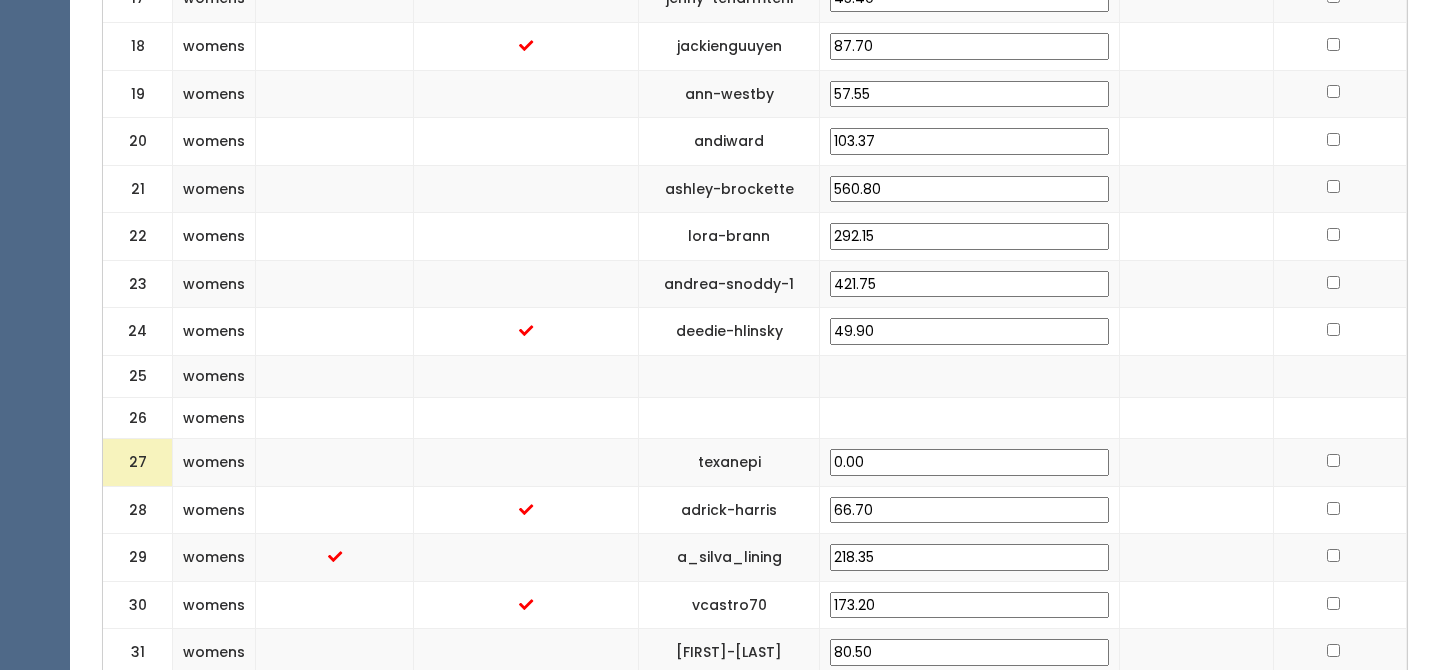 scroll, scrollTop: 1606, scrollLeft: 0, axis: vertical 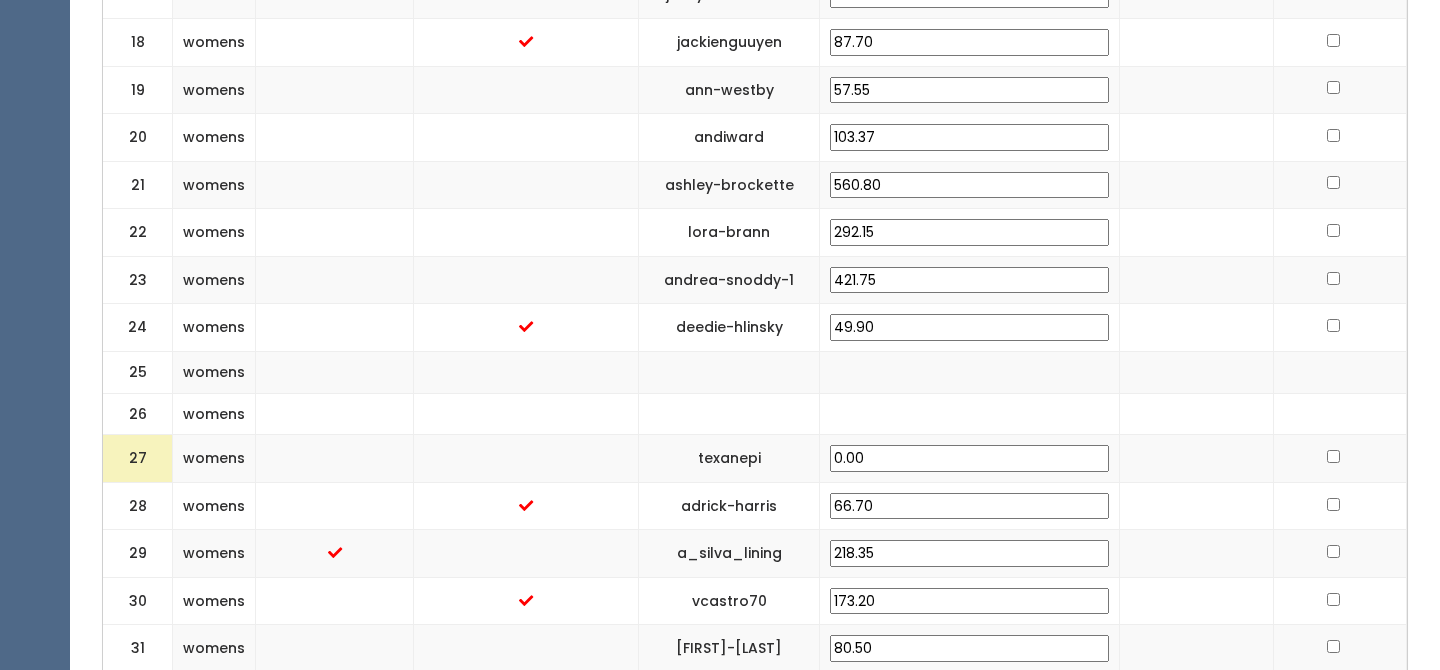 drag, startPoint x: 965, startPoint y: 462, endPoint x: 925, endPoint y: 460, distance: 40.04997 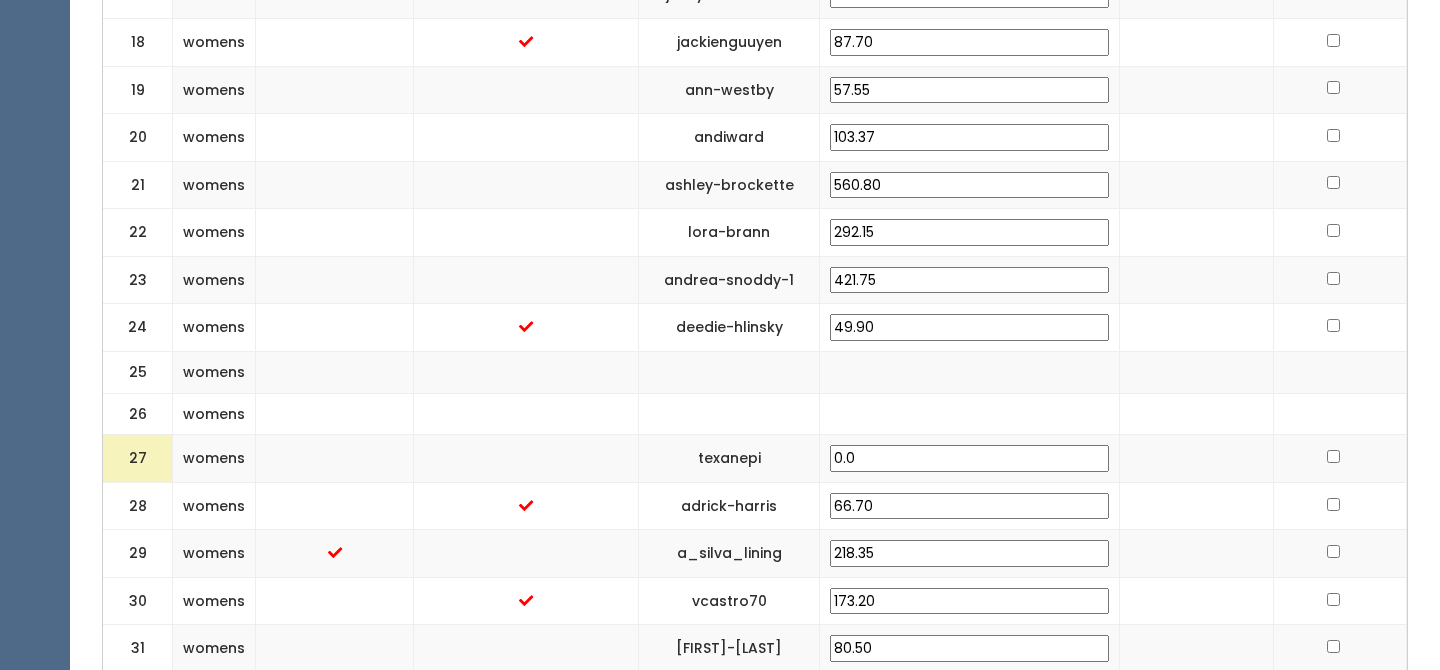 type on "0" 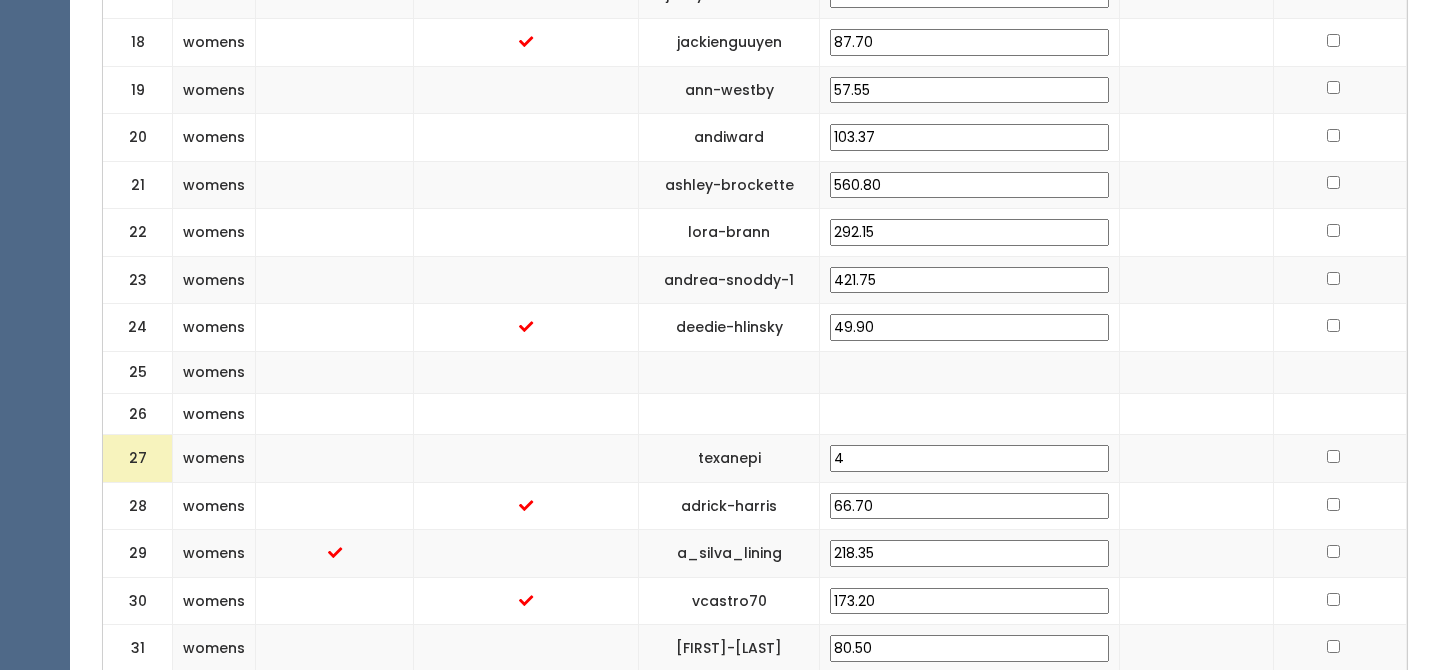 click at bounding box center (729, 414) 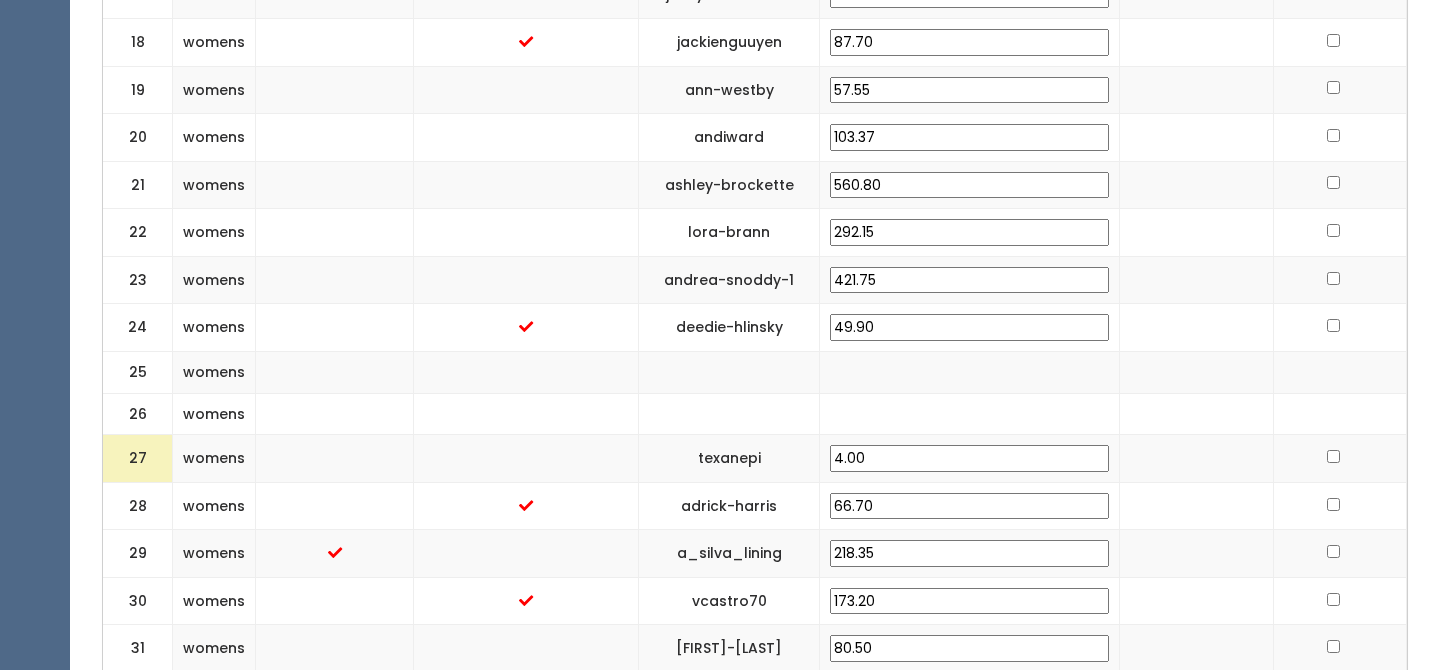 type on "4.00" 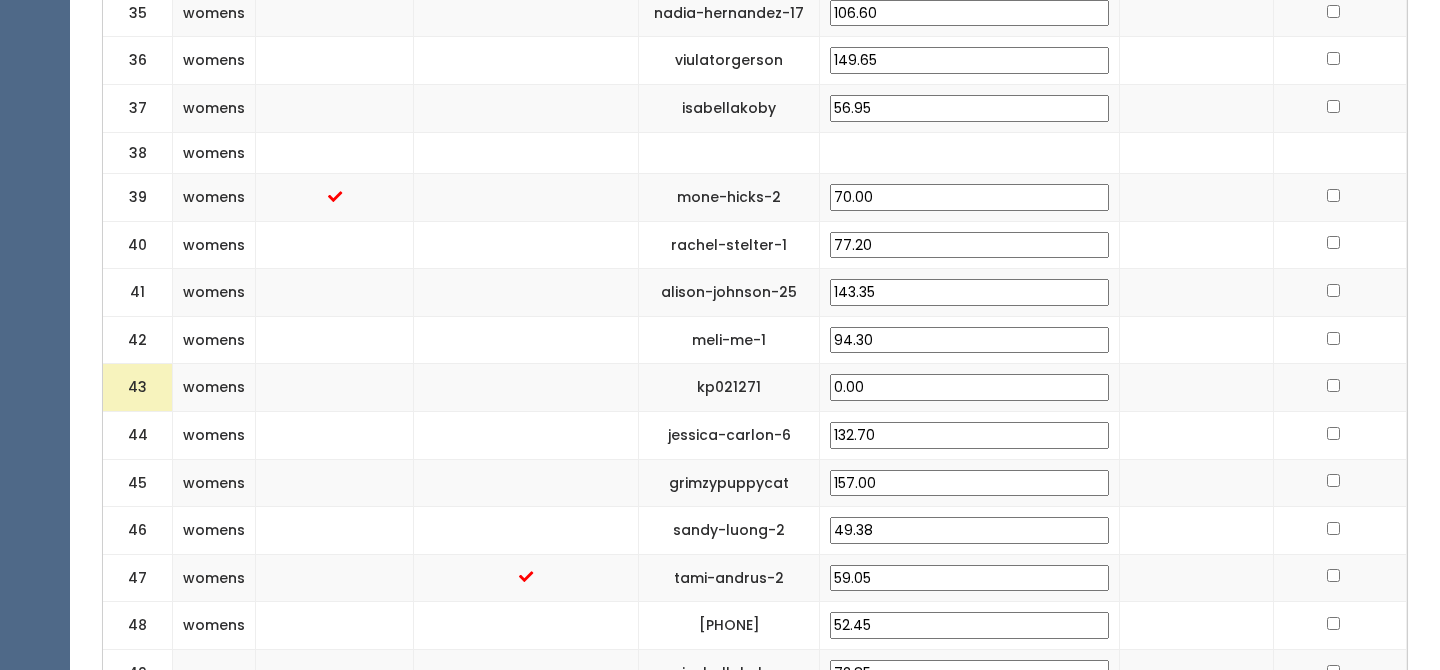 scroll, scrollTop: 2439, scrollLeft: 0, axis: vertical 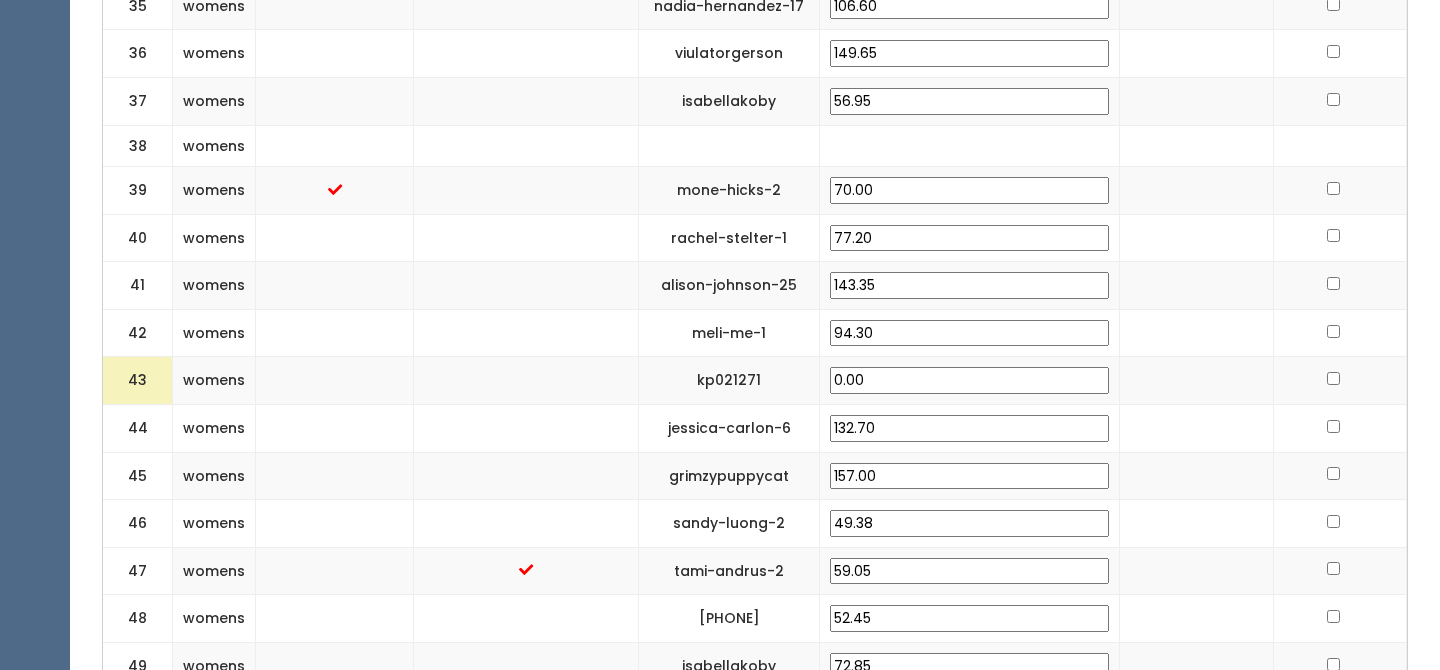 click on "0.00" at bounding box center (969, 380) 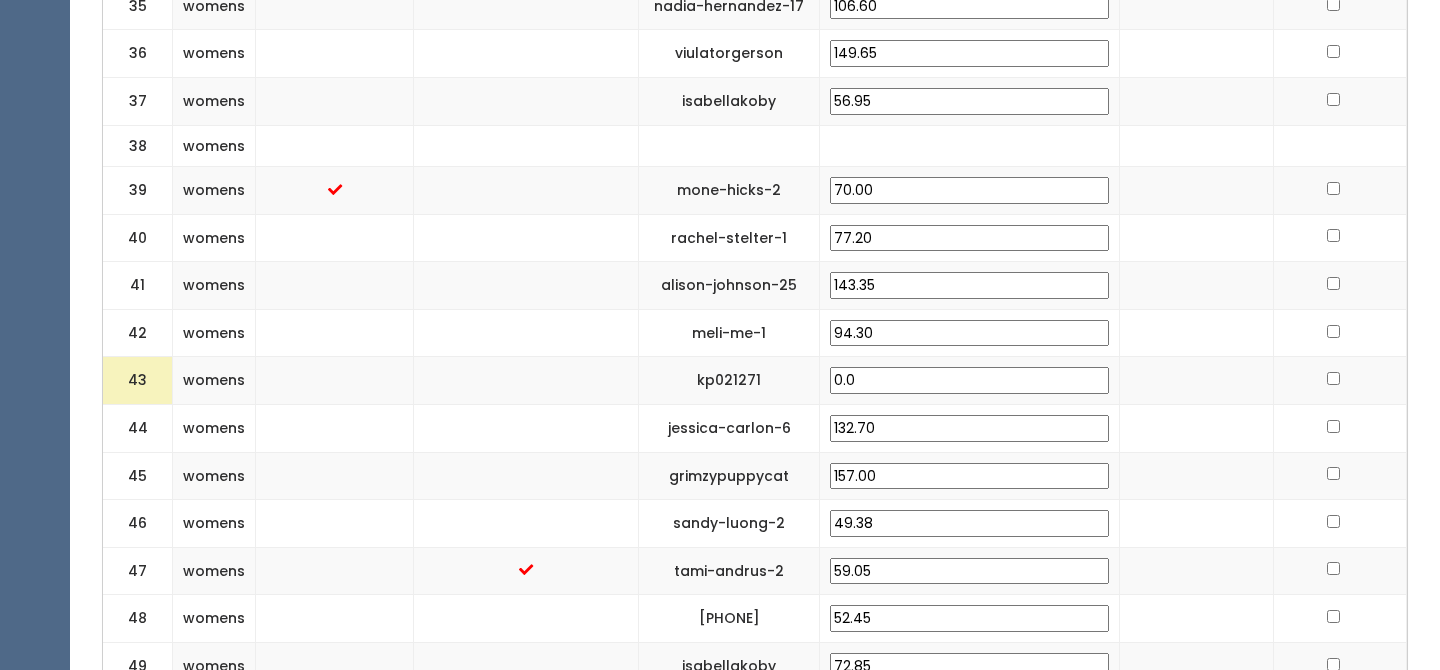 type on "0" 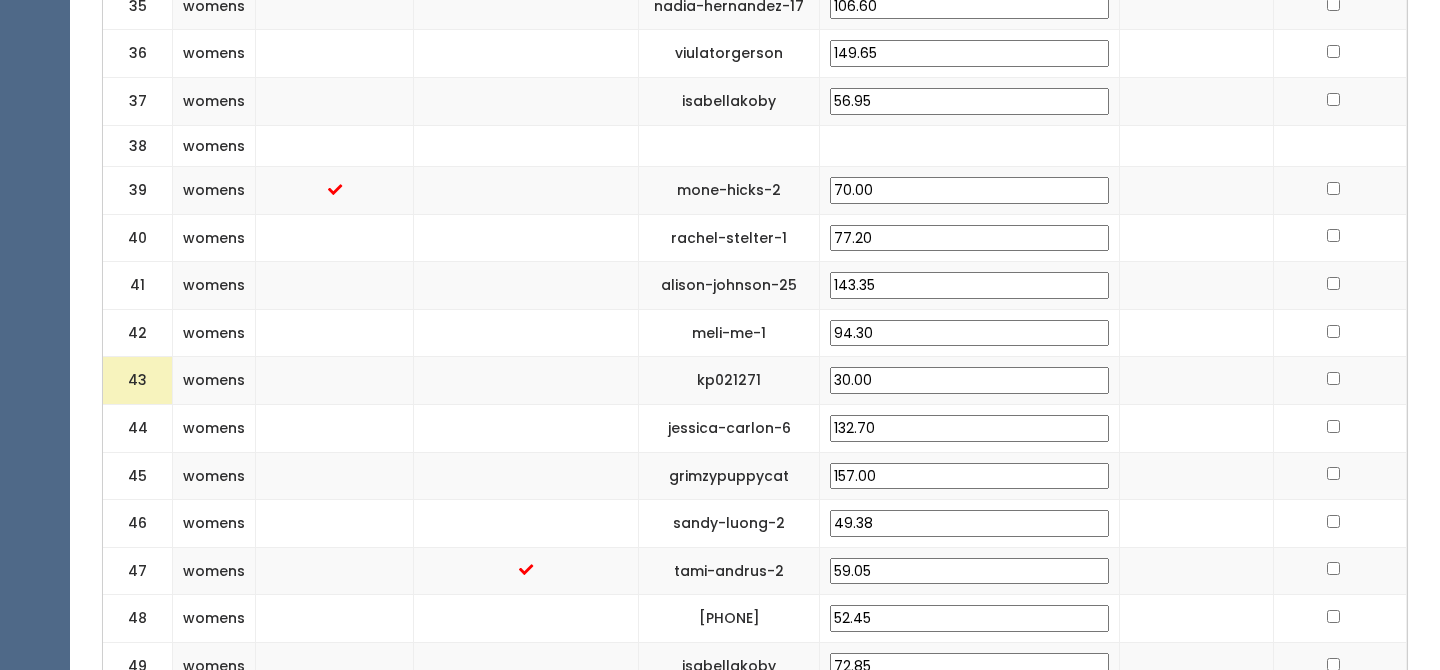 type on "30.00" 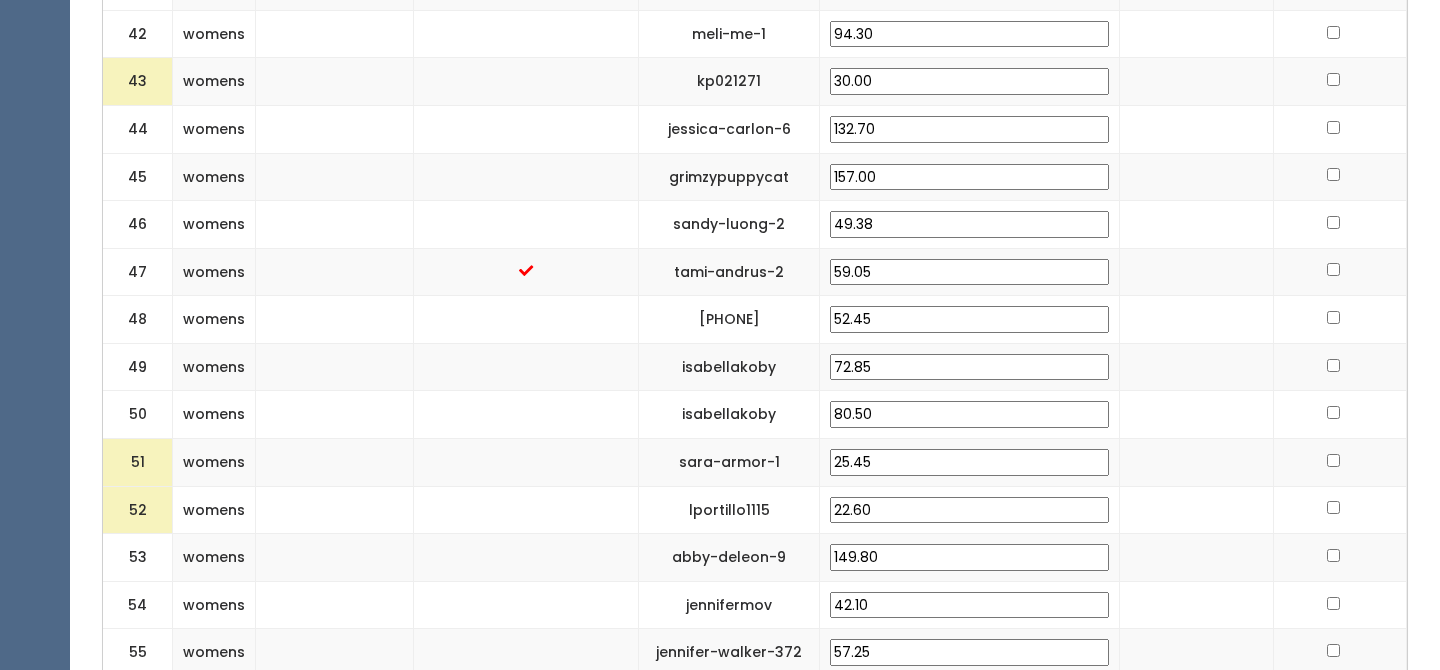 scroll, scrollTop: 2745, scrollLeft: 0, axis: vertical 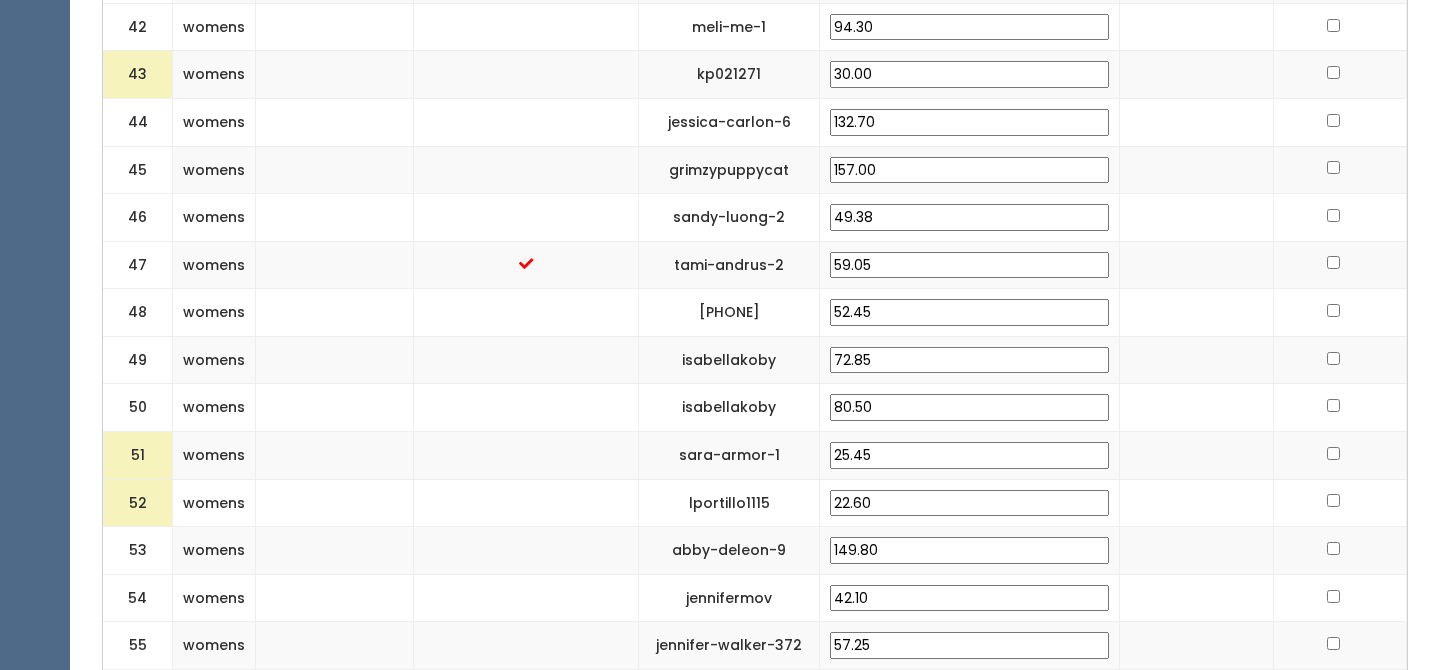 drag, startPoint x: 982, startPoint y: 441, endPoint x: 924, endPoint y: 448, distance: 58.420887 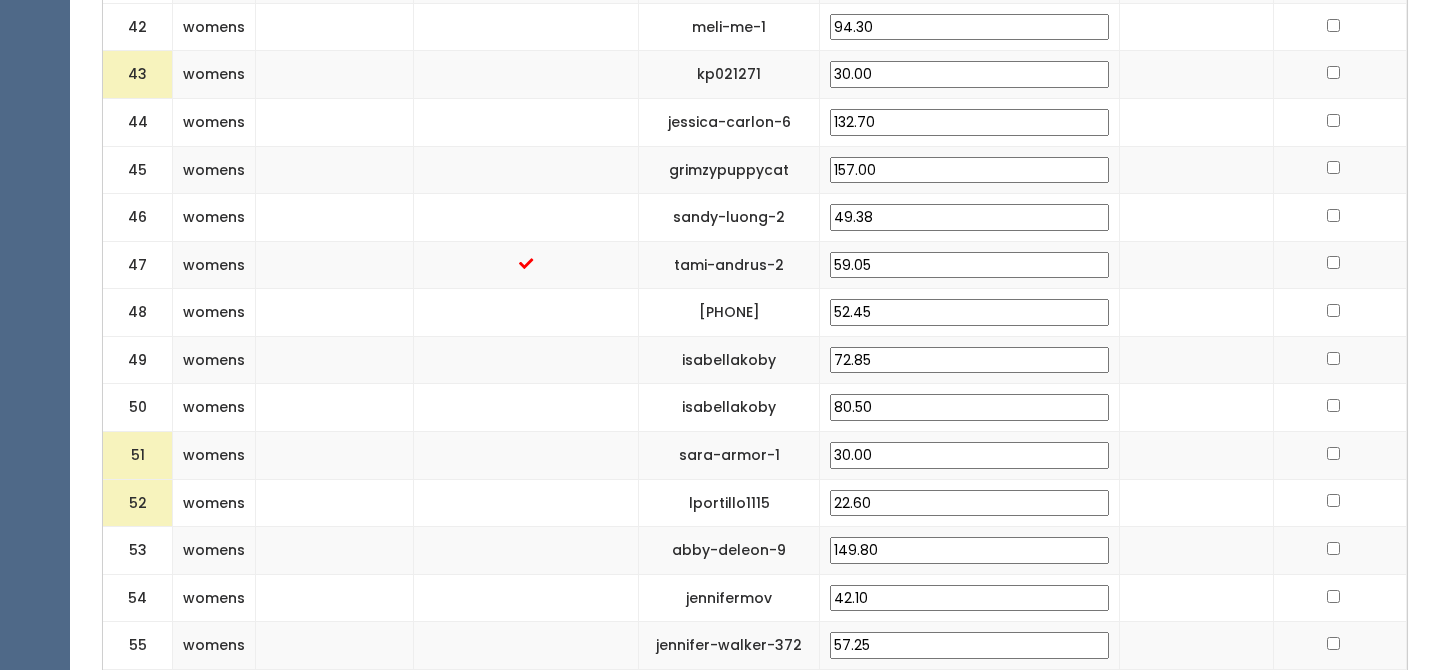 type on "30.00" 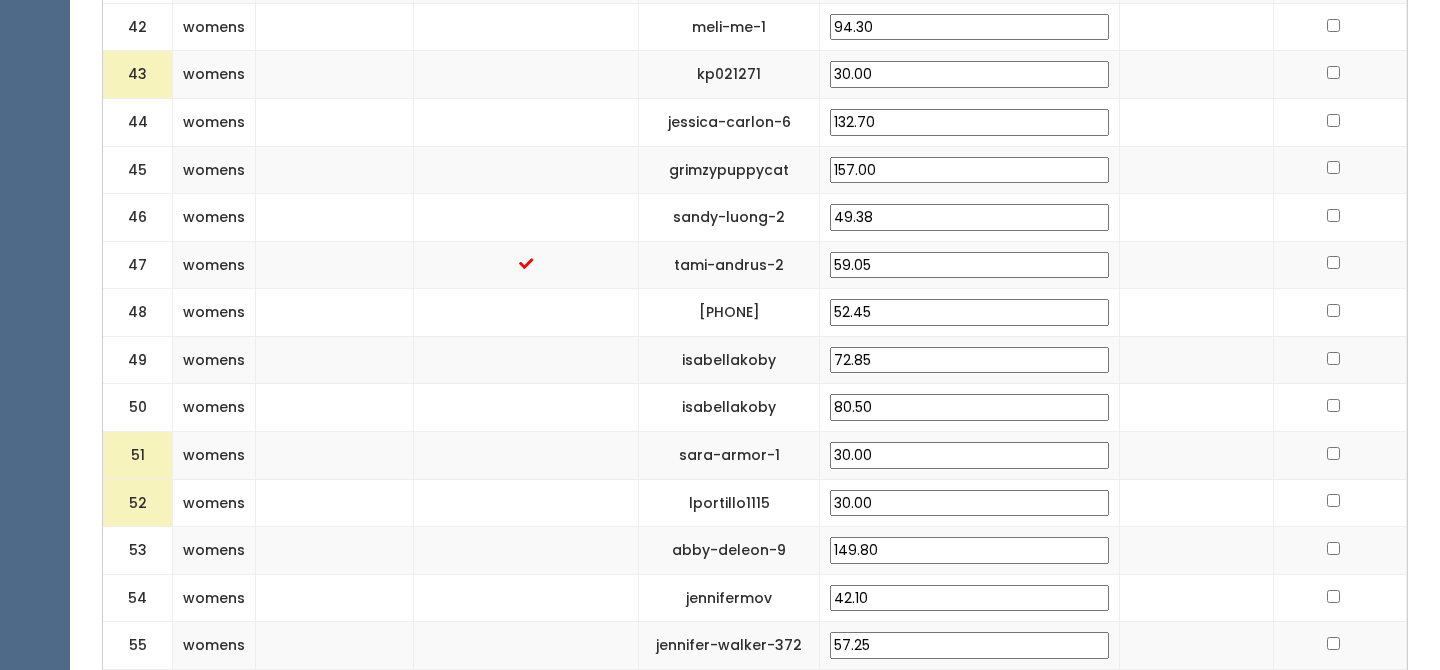 type on "30.00" 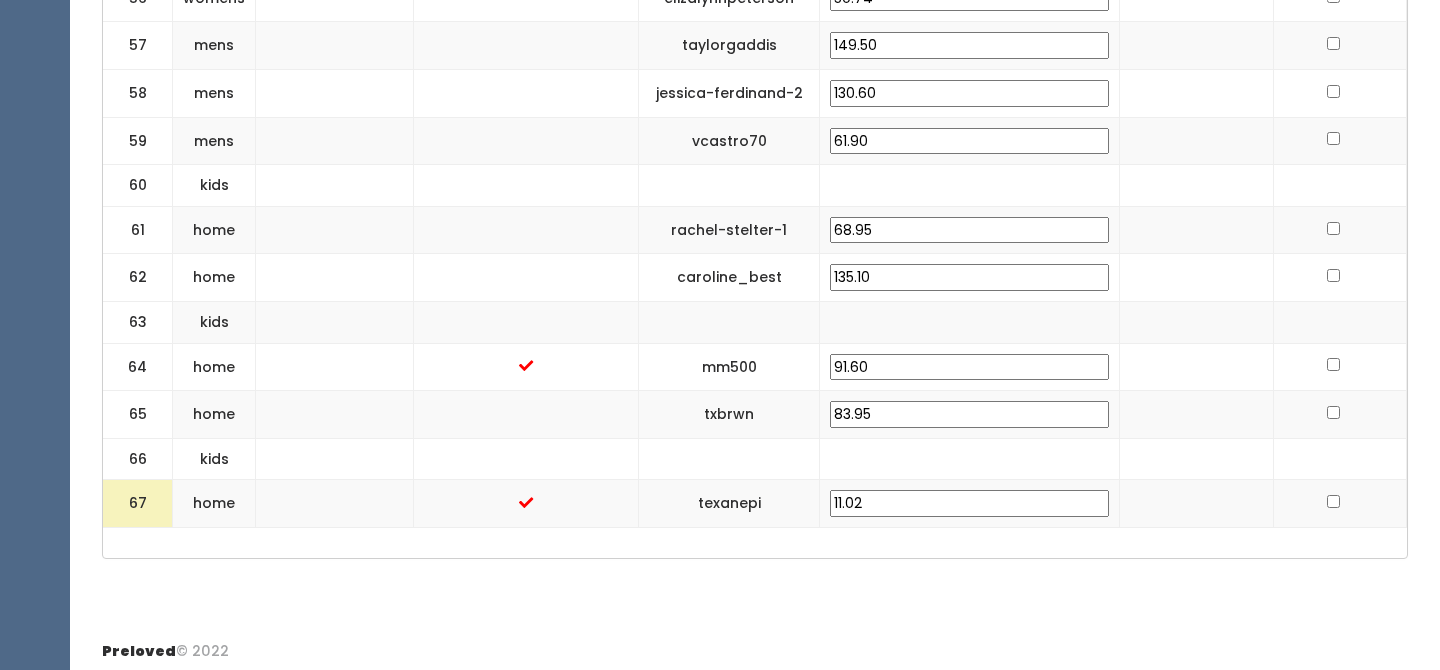 scroll, scrollTop: 3448, scrollLeft: 0, axis: vertical 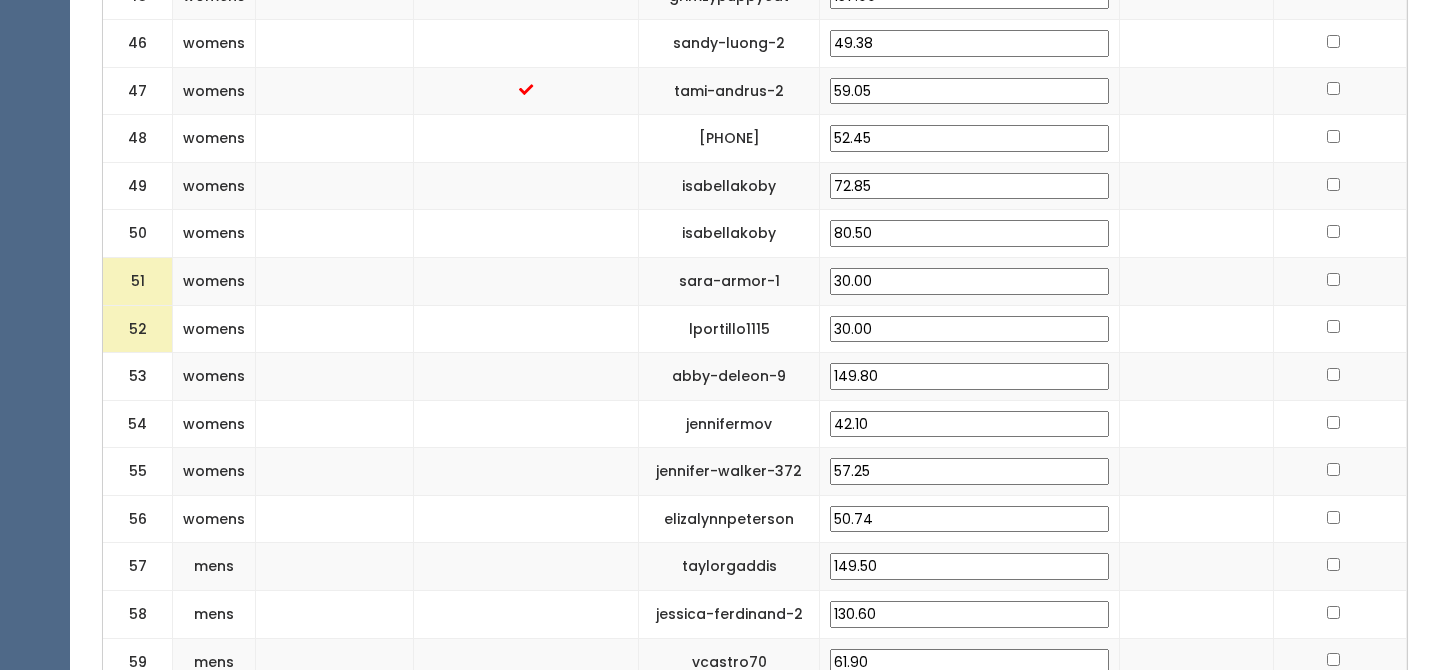 click at bounding box center [526, 377] 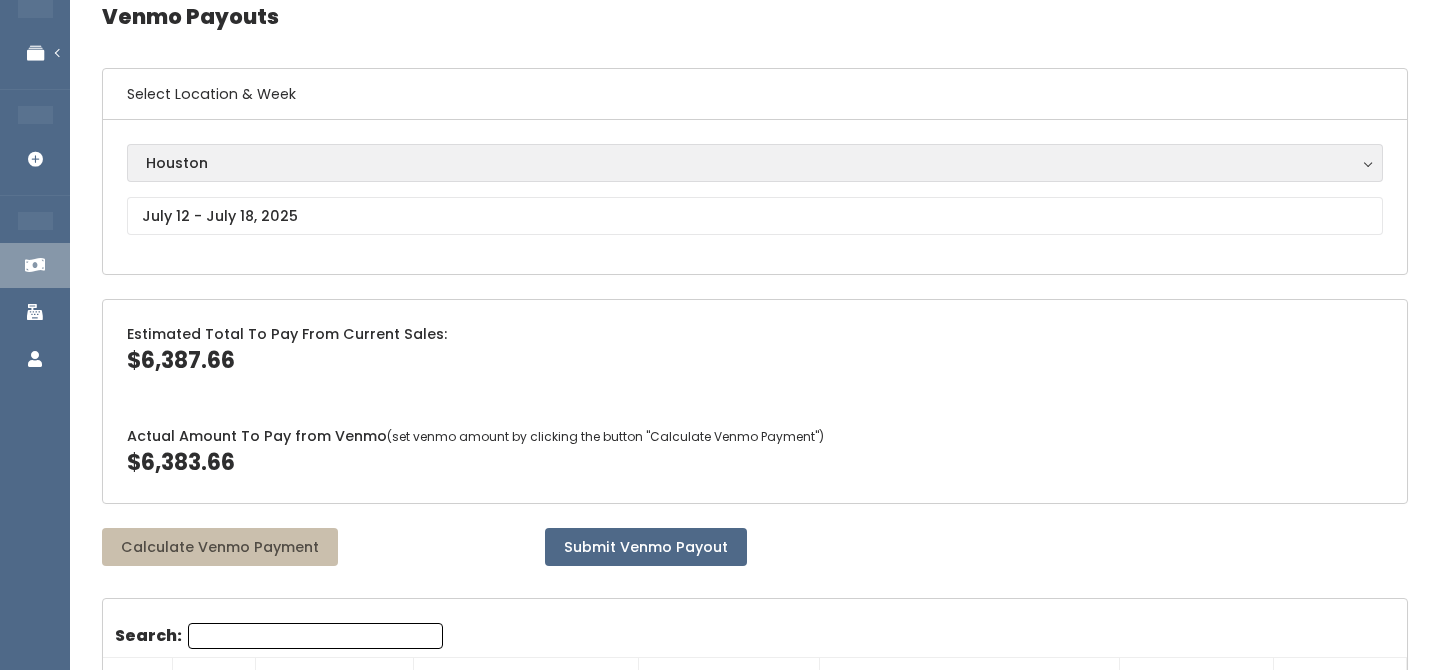 scroll, scrollTop: 113, scrollLeft: 0, axis: vertical 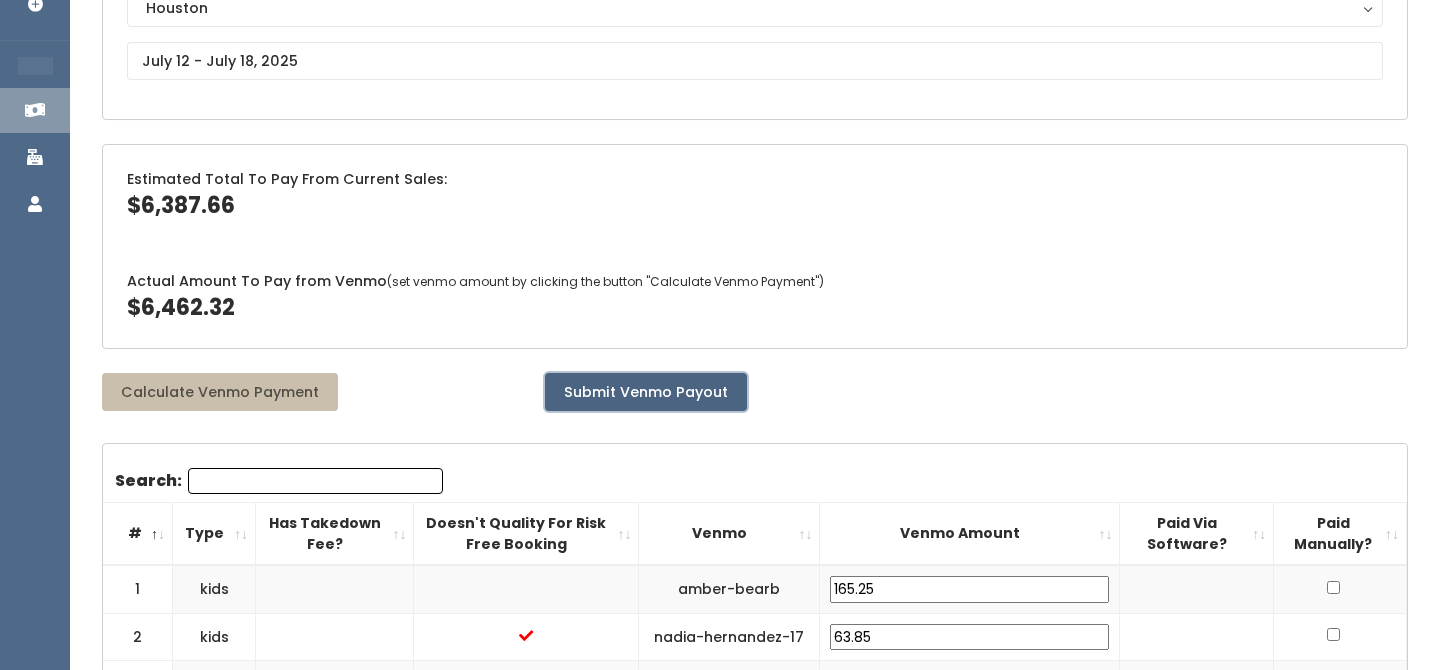 click on "Submit Venmo Payout" at bounding box center [646, 392] 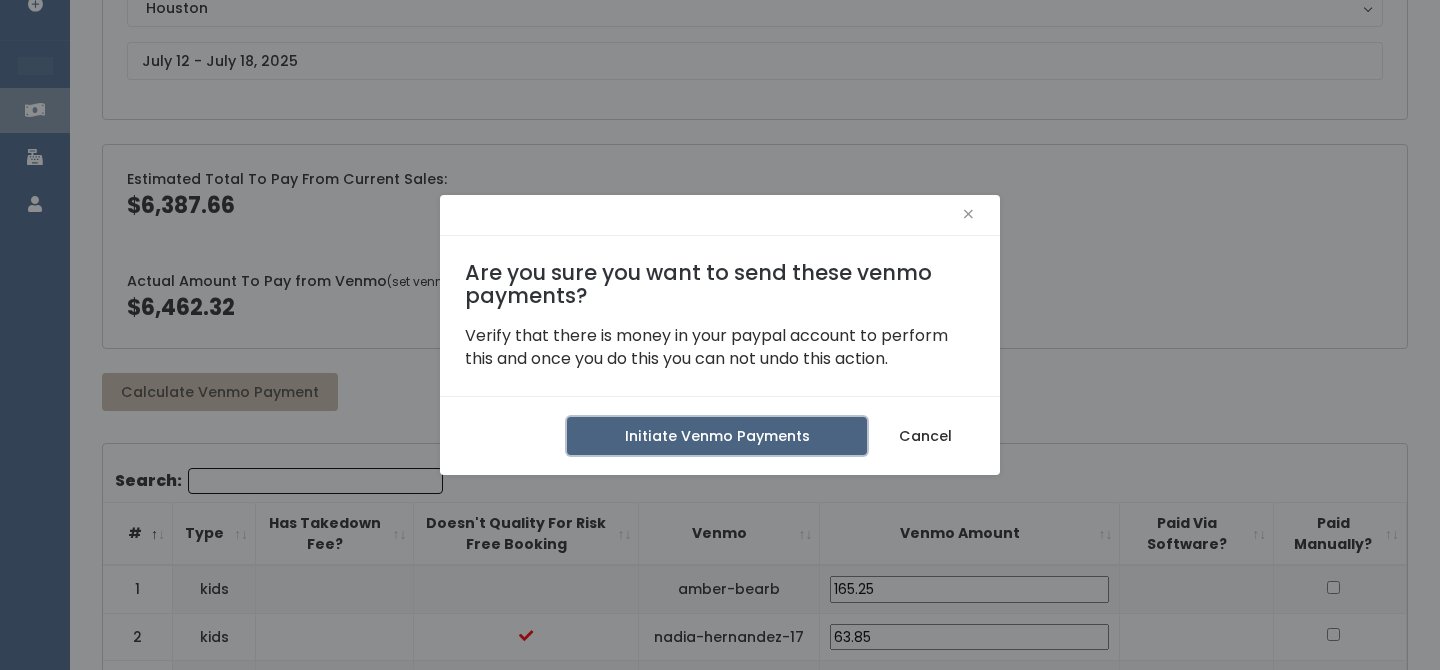 click on "Initiate Venmo Payments" at bounding box center (717, 436) 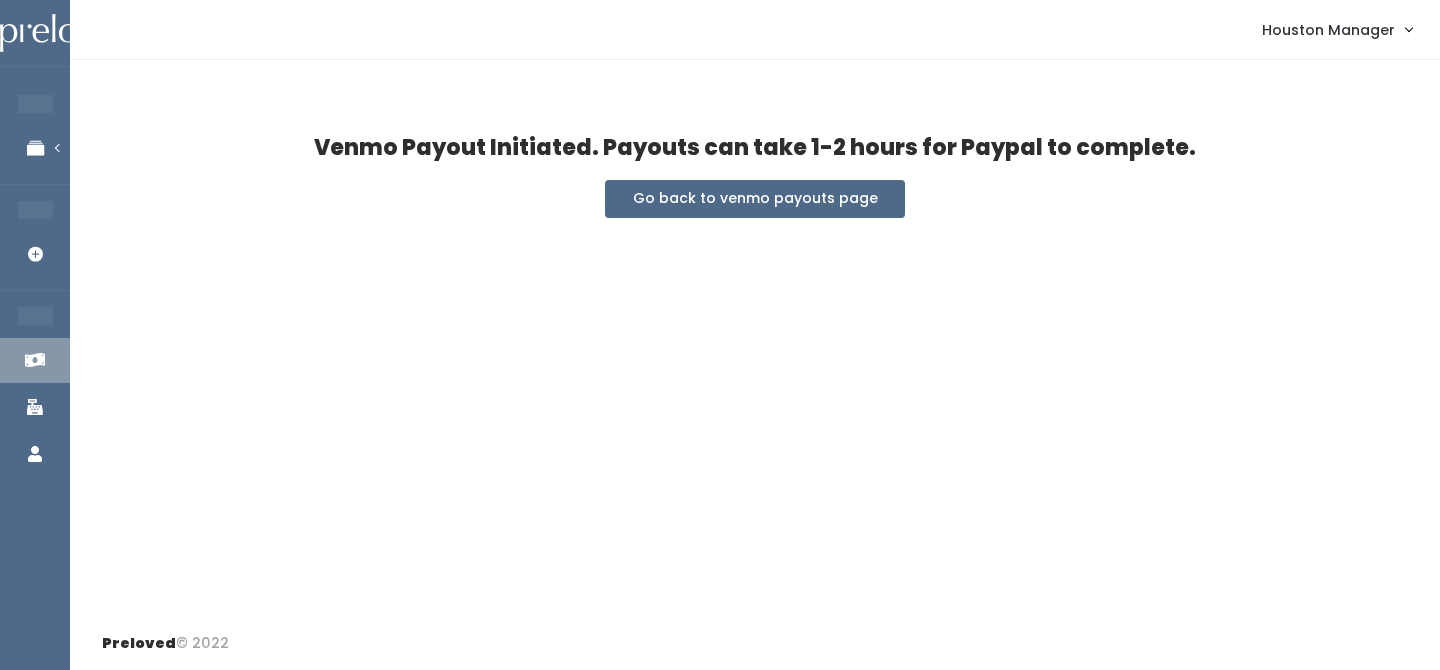 scroll, scrollTop: 0, scrollLeft: 0, axis: both 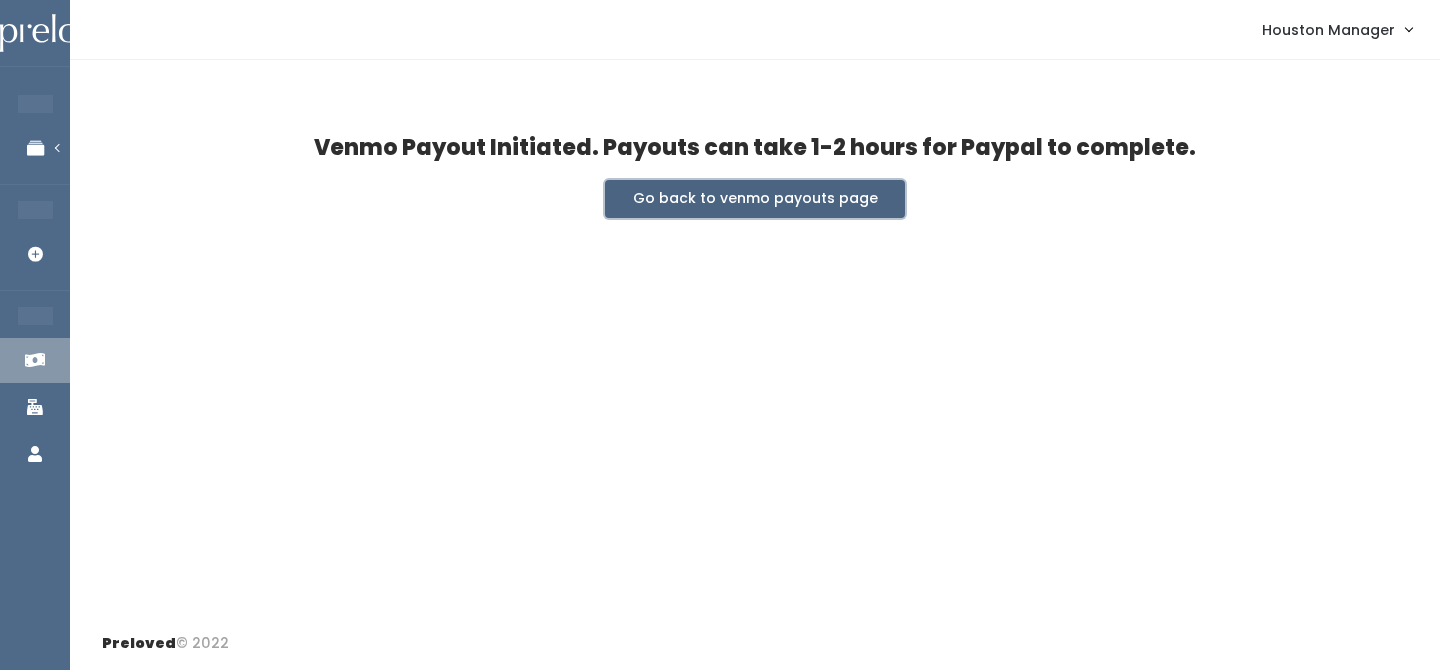 click on "Go back to venmo payouts page" at bounding box center (755, 199) 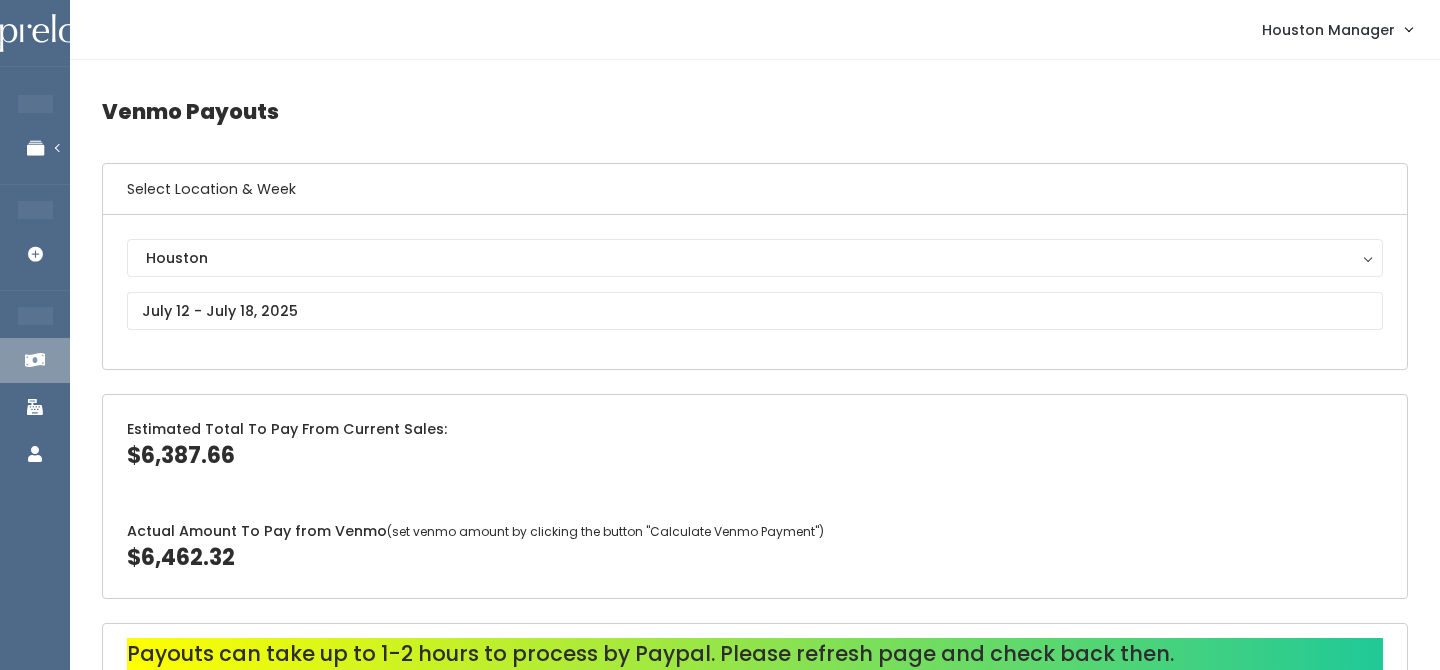scroll, scrollTop: 0, scrollLeft: 0, axis: both 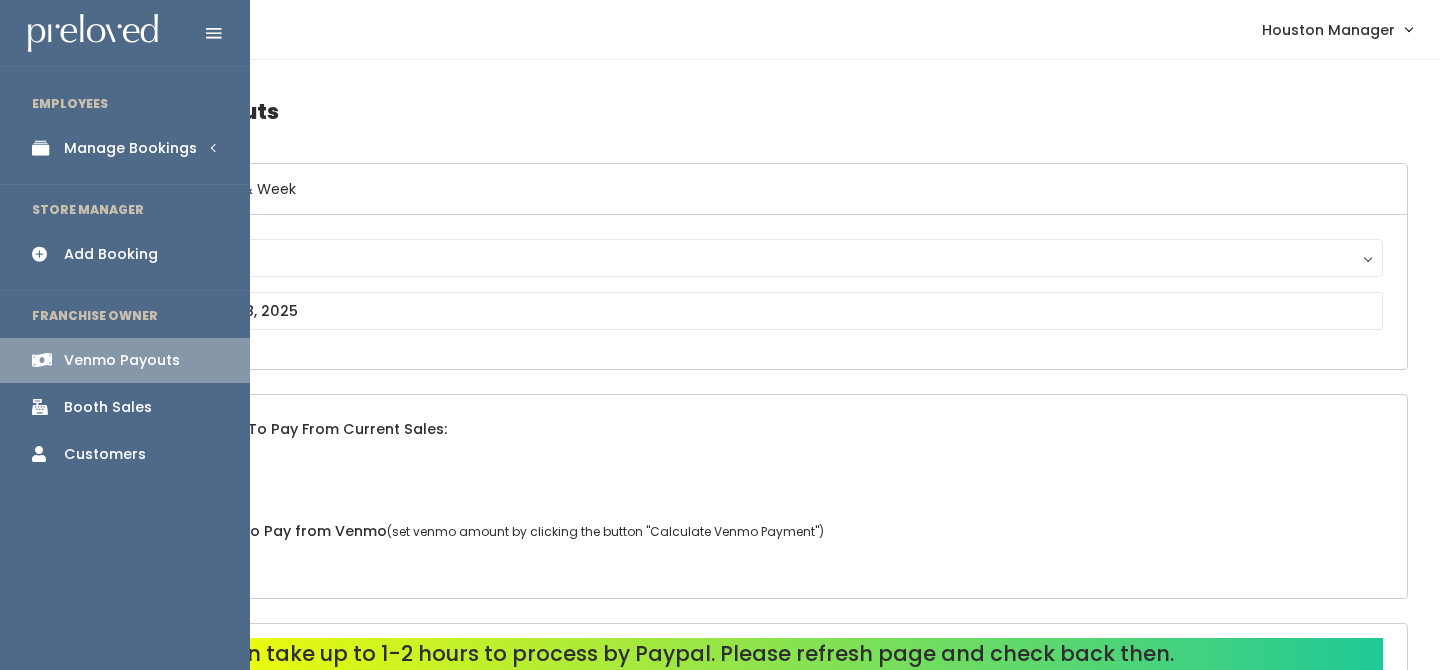 click on "Manage Bookings" at bounding box center (130, 148) 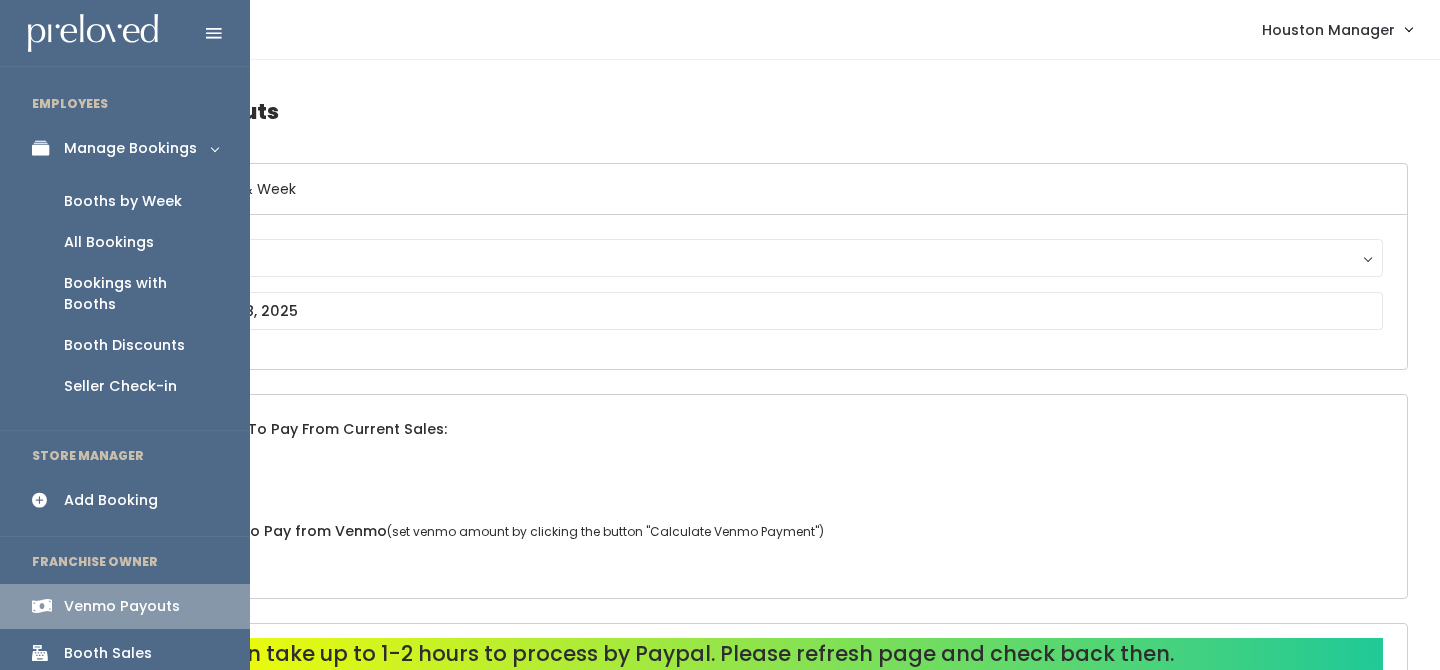 click on "Booths by Week" at bounding box center [125, 201] 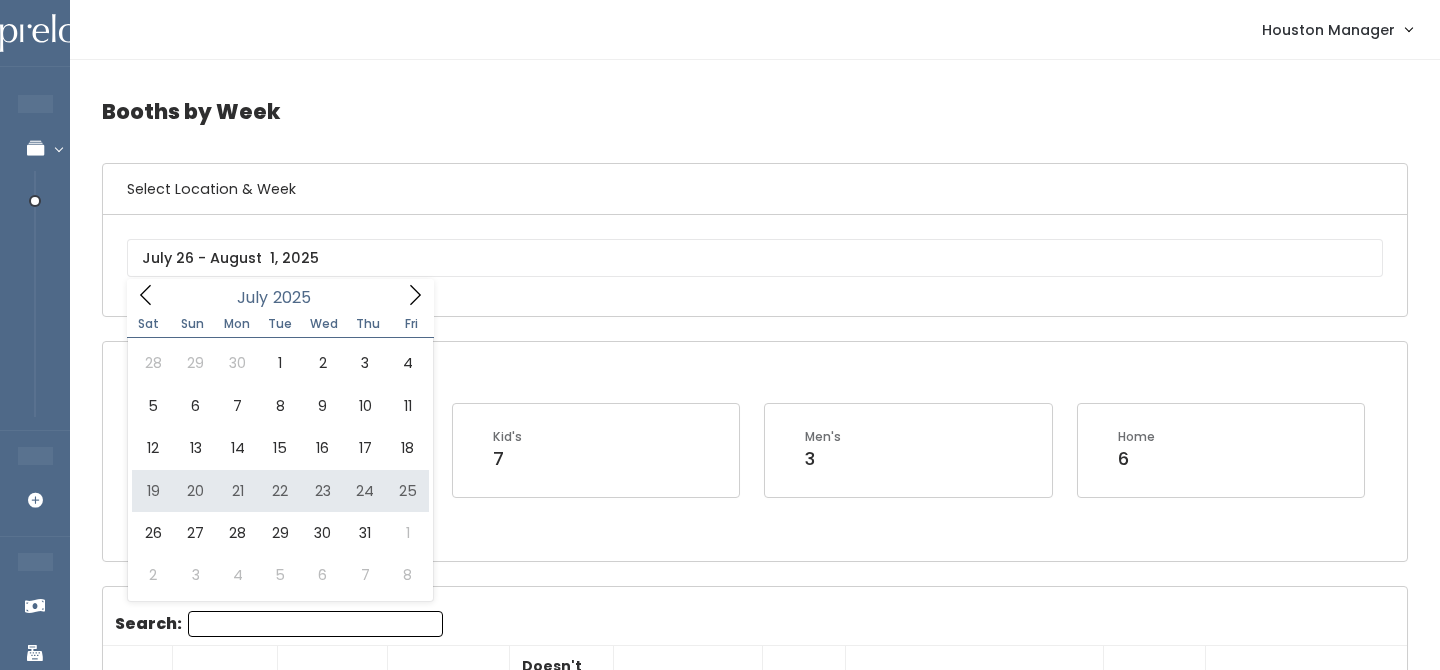 scroll, scrollTop: 0, scrollLeft: 0, axis: both 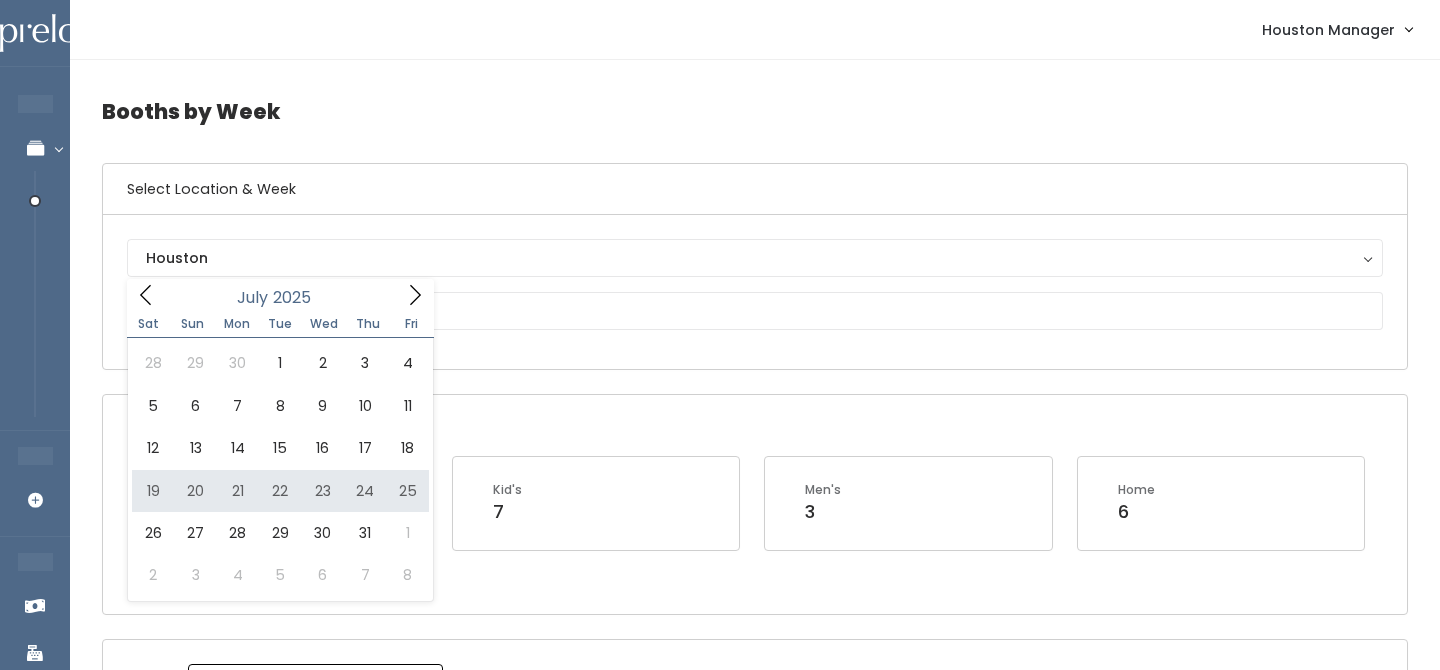 type on "[MONTH] [NUMBER] to [MONTH] [NUMBER]" 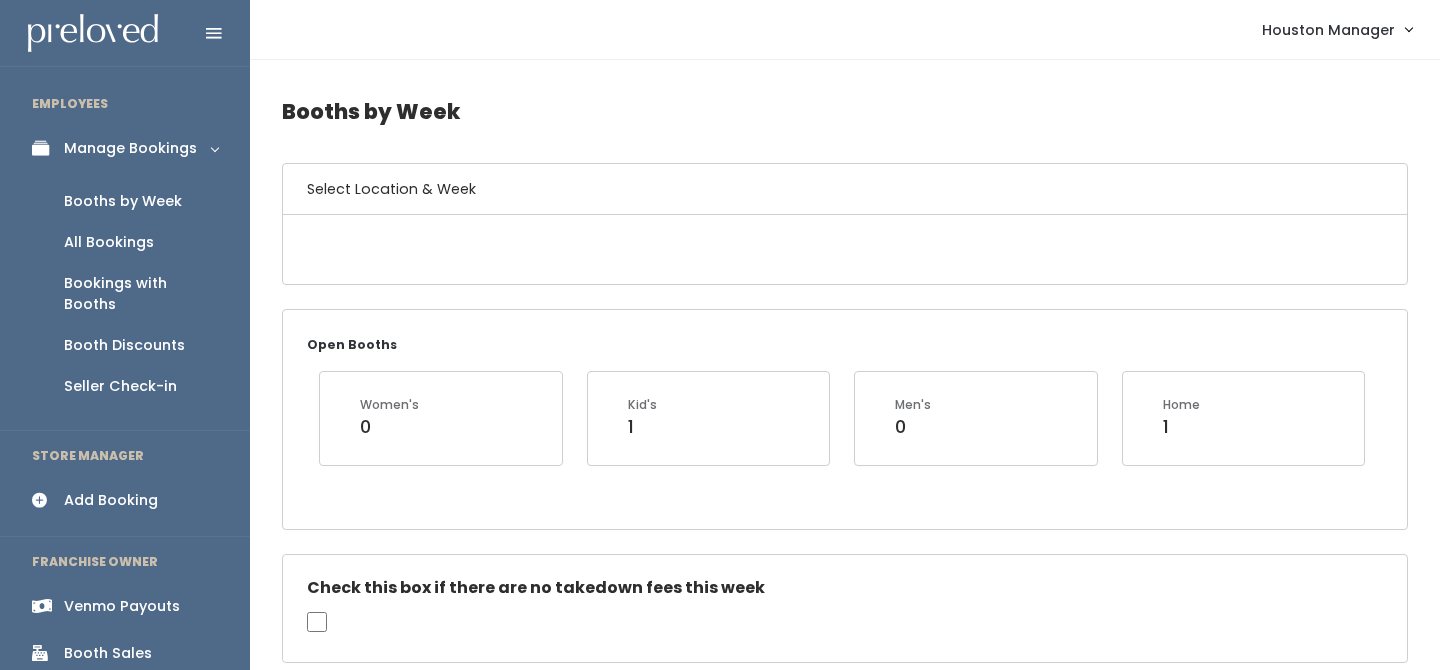scroll, scrollTop: 0, scrollLeft: 0, axis: both 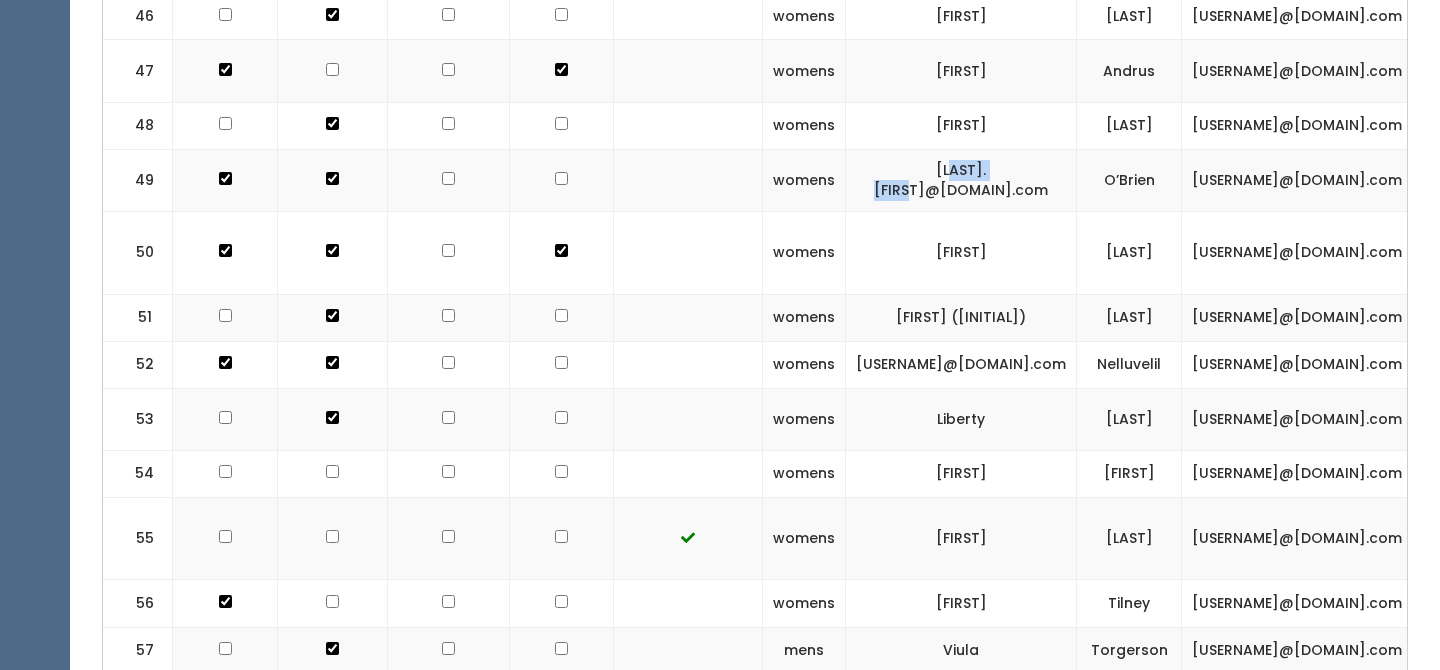 drag, startPoint x: 859, startPoint y: 313, endPoint x: 936, endPoint y: 314, distance: 77.00649 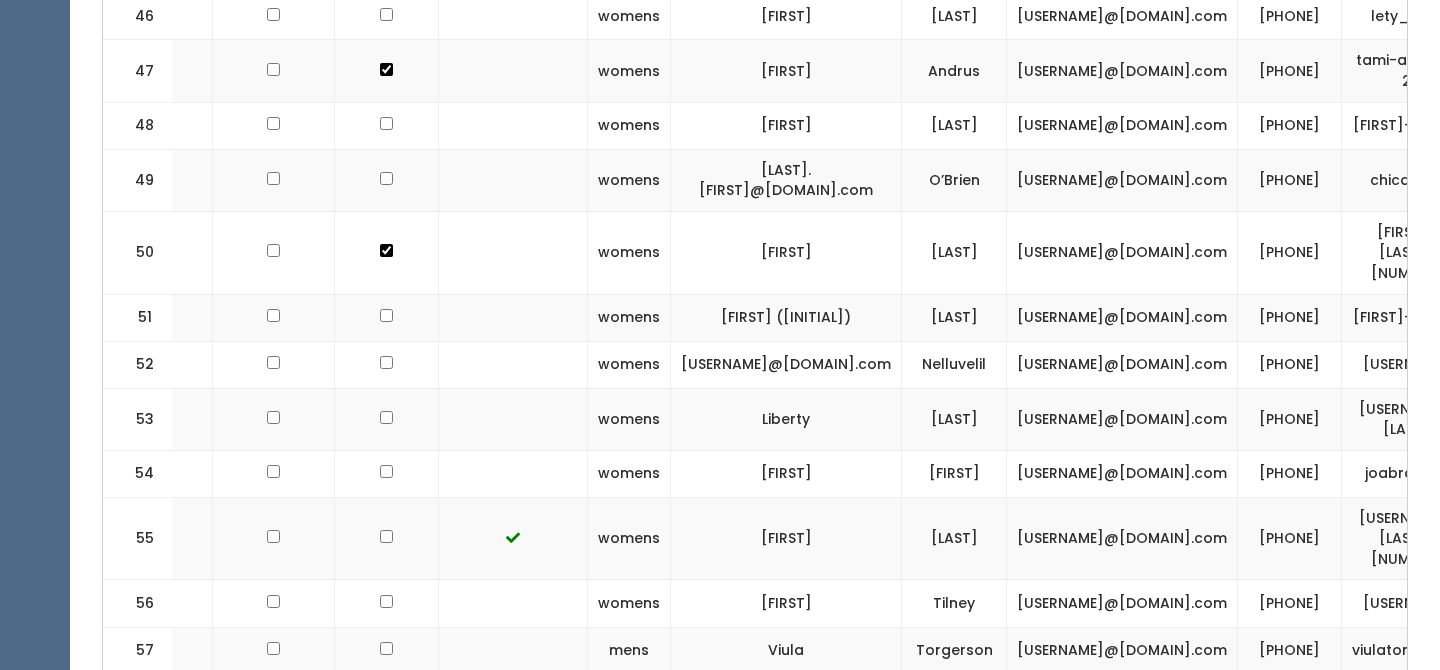 scroll, scrollTop: 0, scrollLeft: 214, axis: horizontal 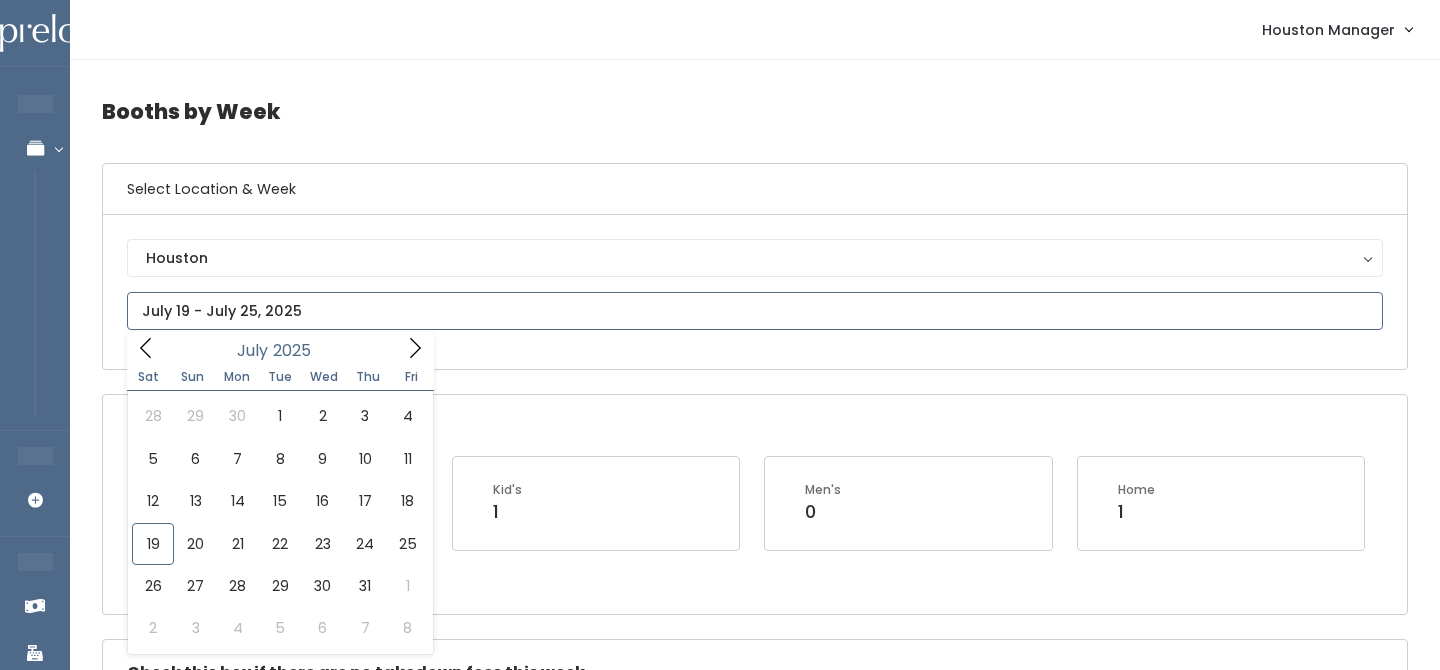 click at bounding box center (755, 311) 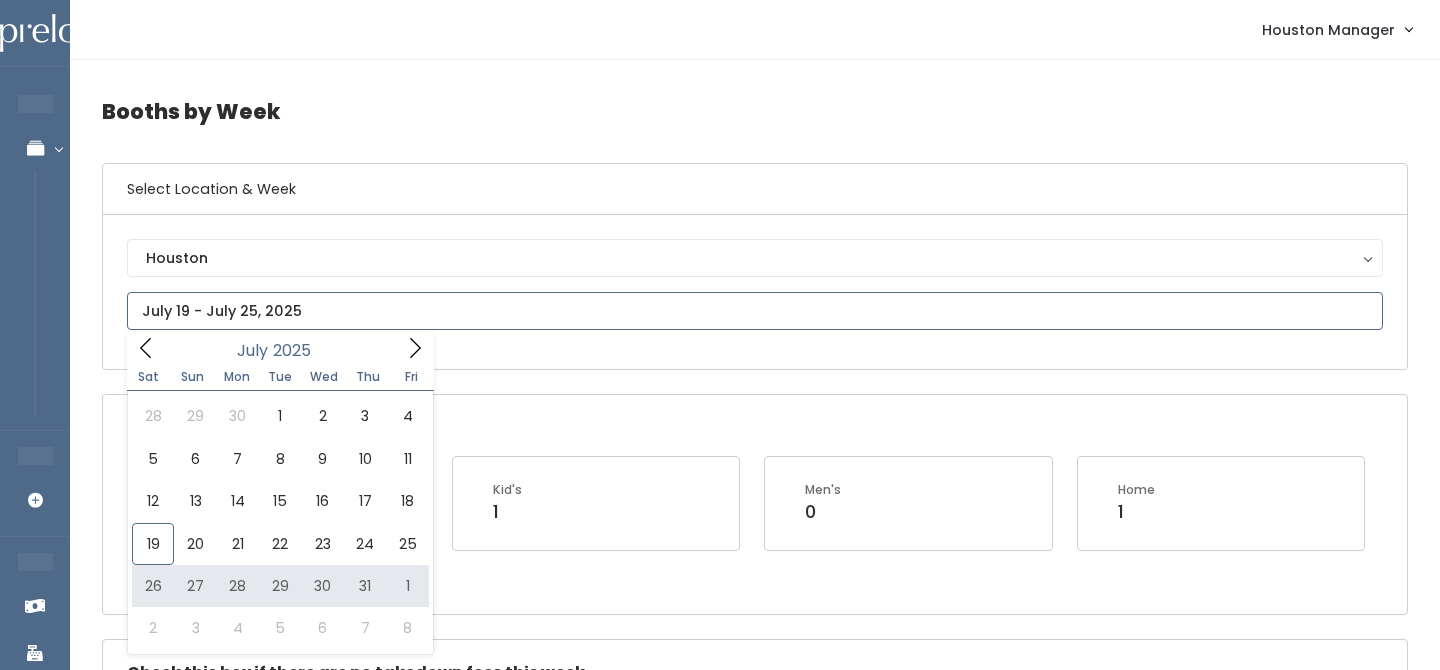 type on "July 26 to August 1" 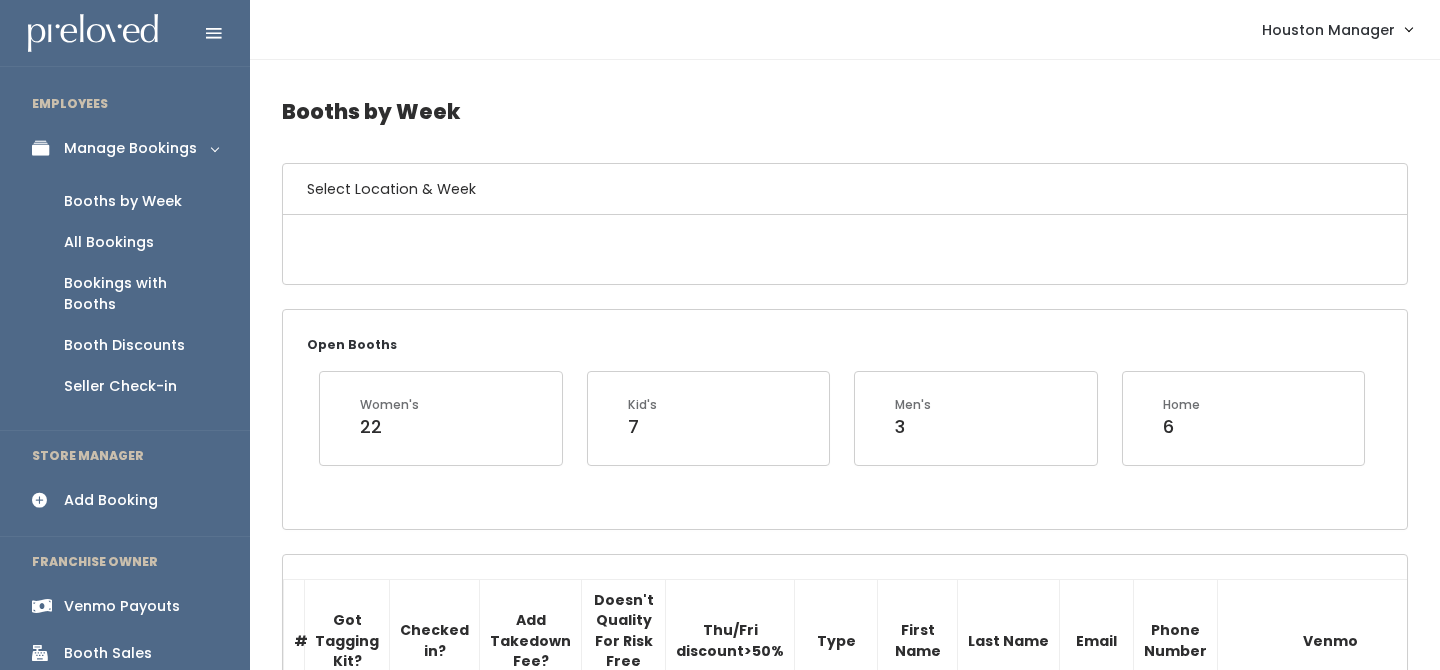 scroll, scrollTop: 0, scrollLeft: 0, axis: both 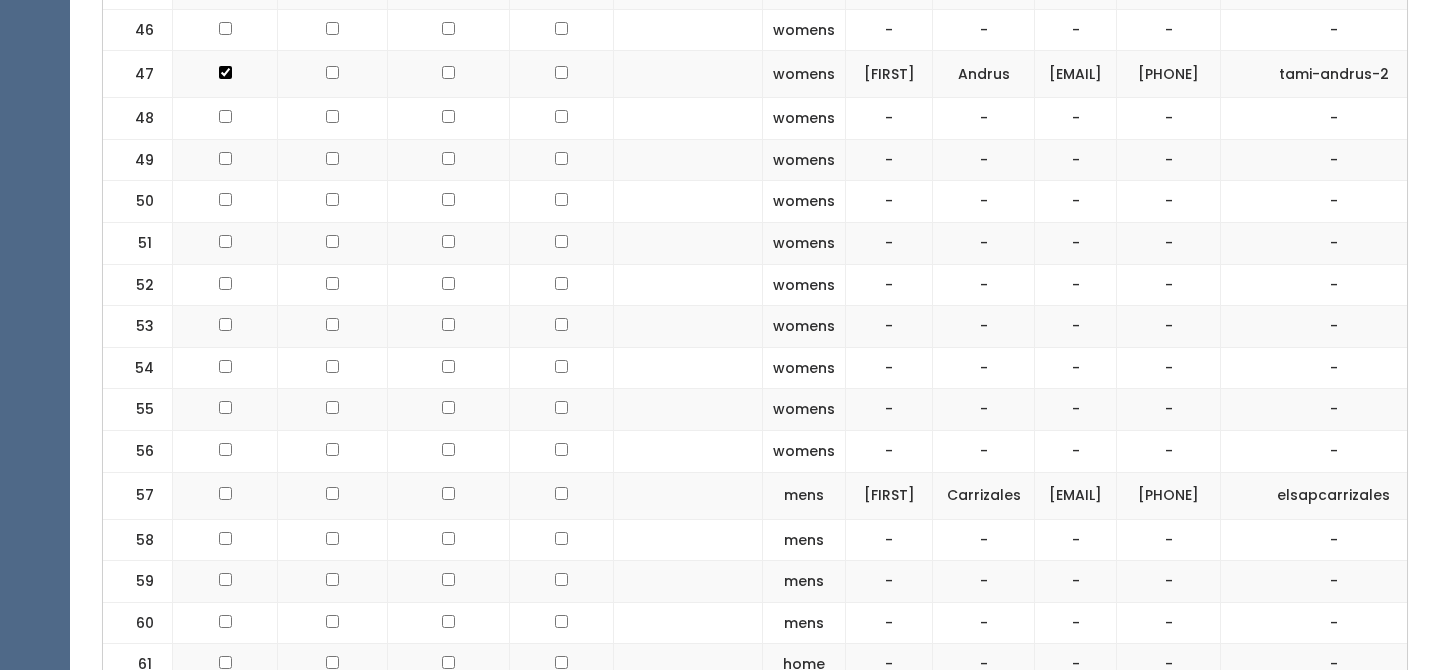 click on "-" at bounding box center (984, 160) 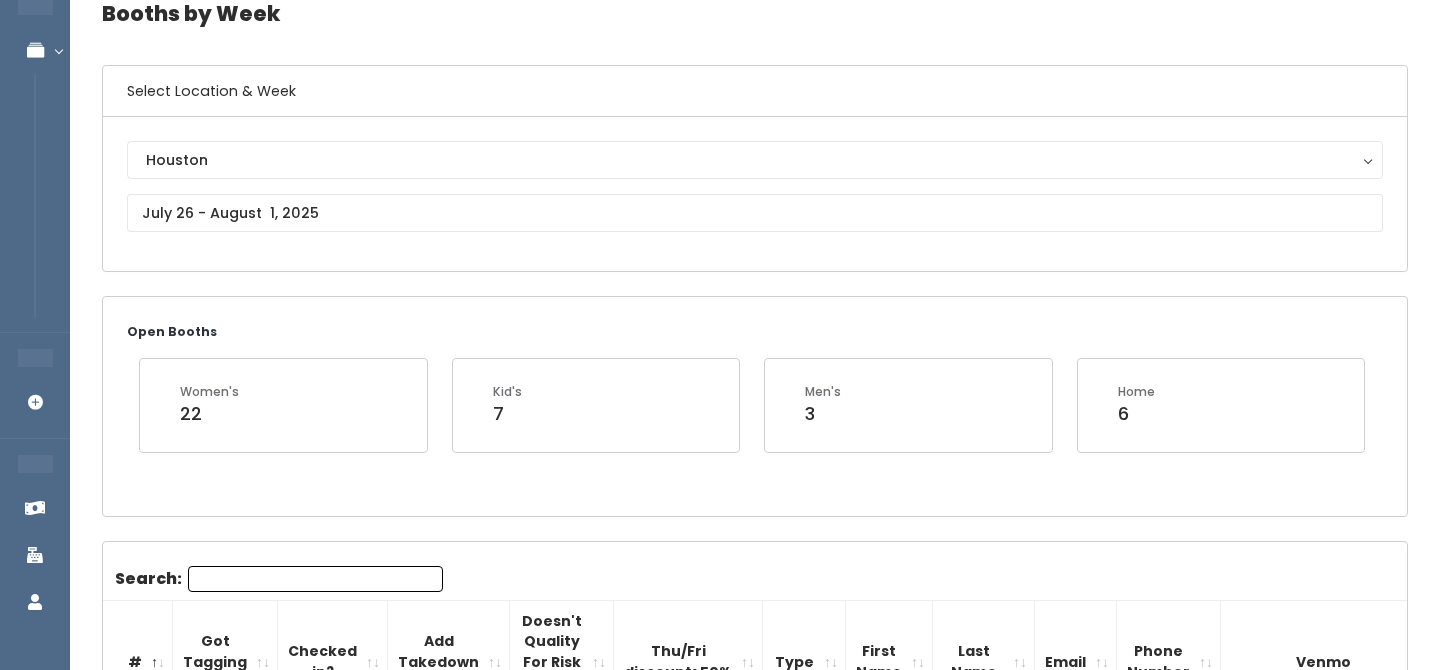 scroll, scrollTop: 0, scrollLeft: 0, axis: both 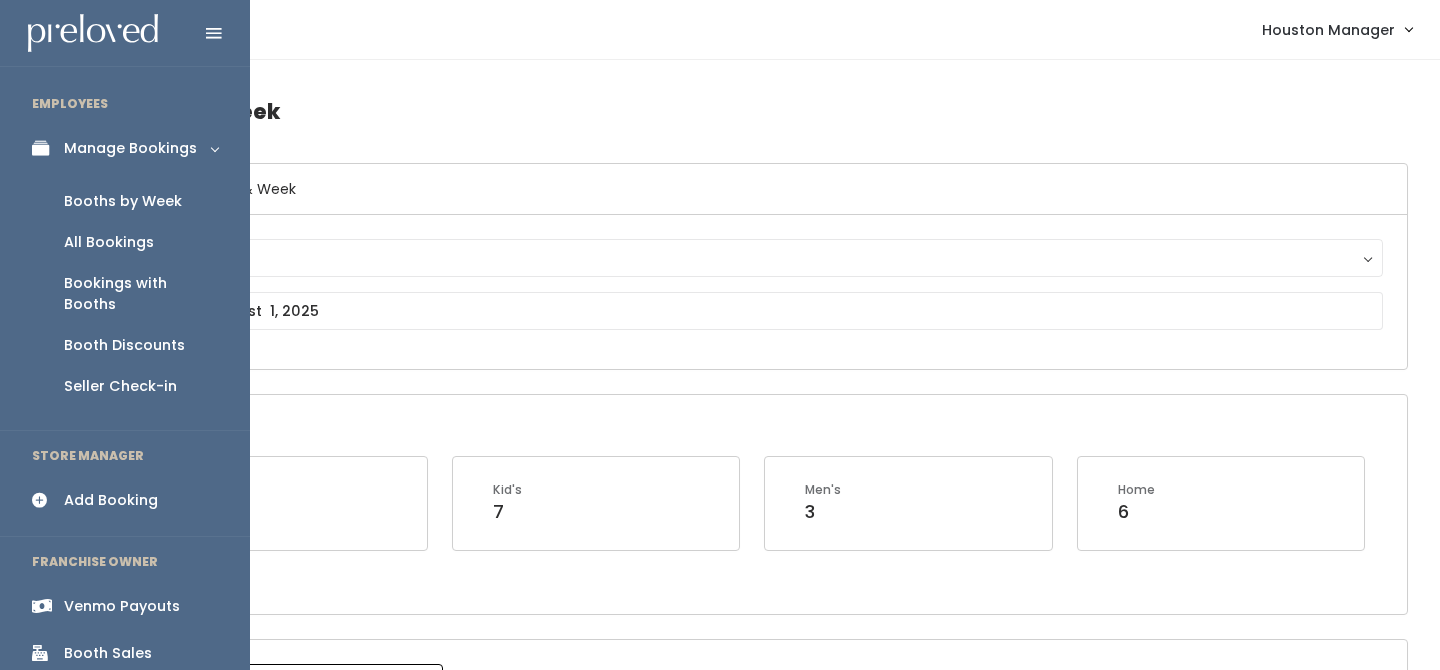 click on "Booths by Week" at bounding box center (123, 201) 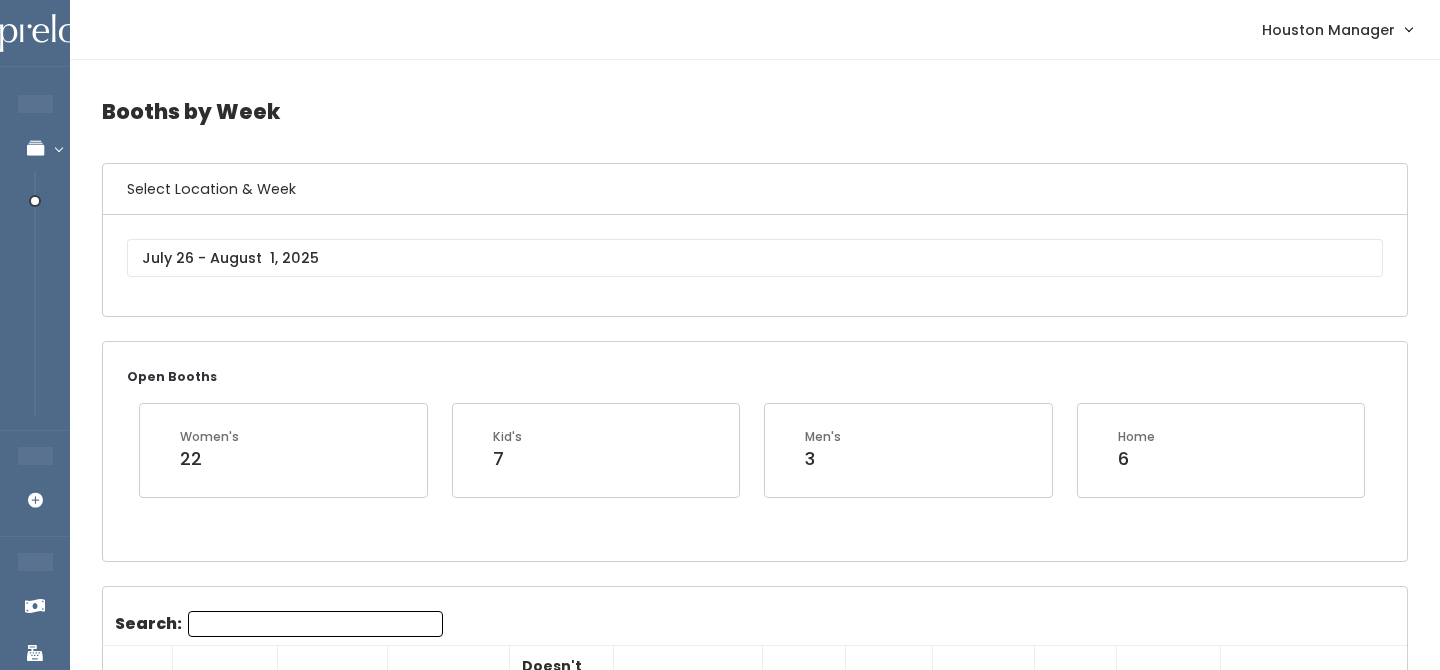 scroll, scrollTop: 0, scrollLeft: 0, axis: both 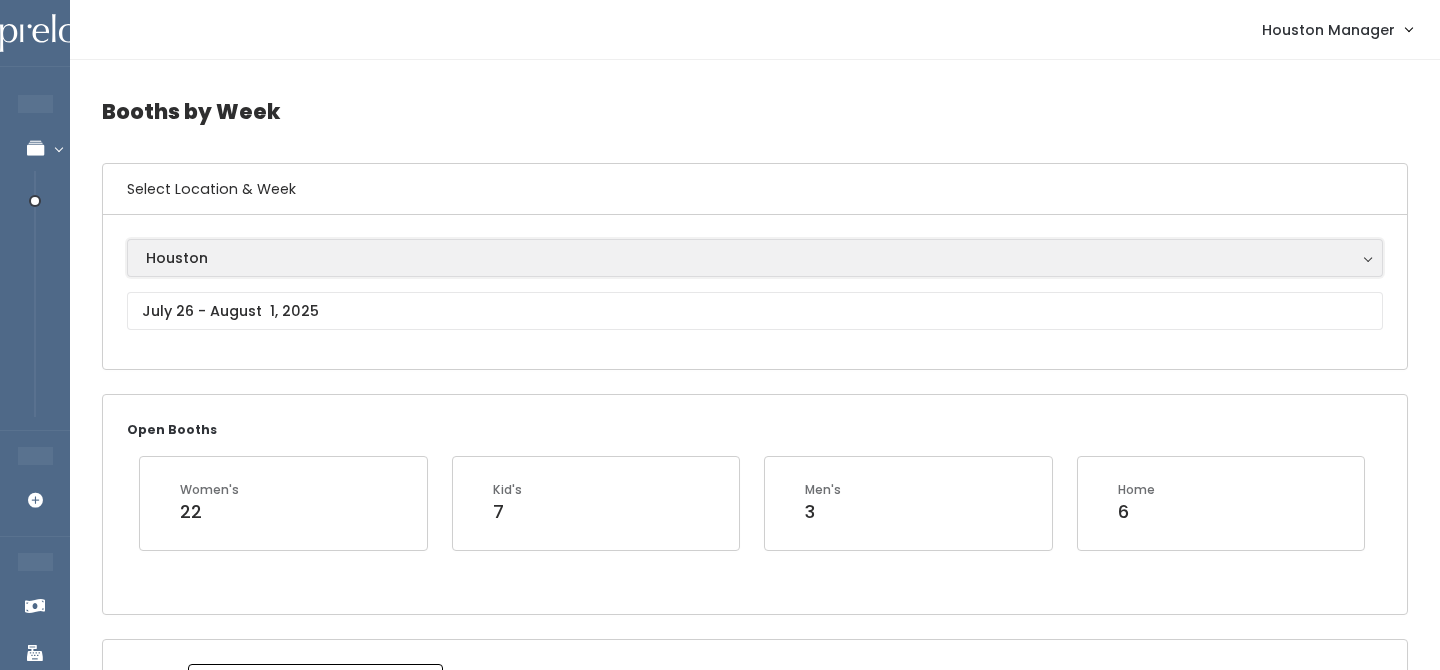 click on "Houston" at bounding box center [755, 258] 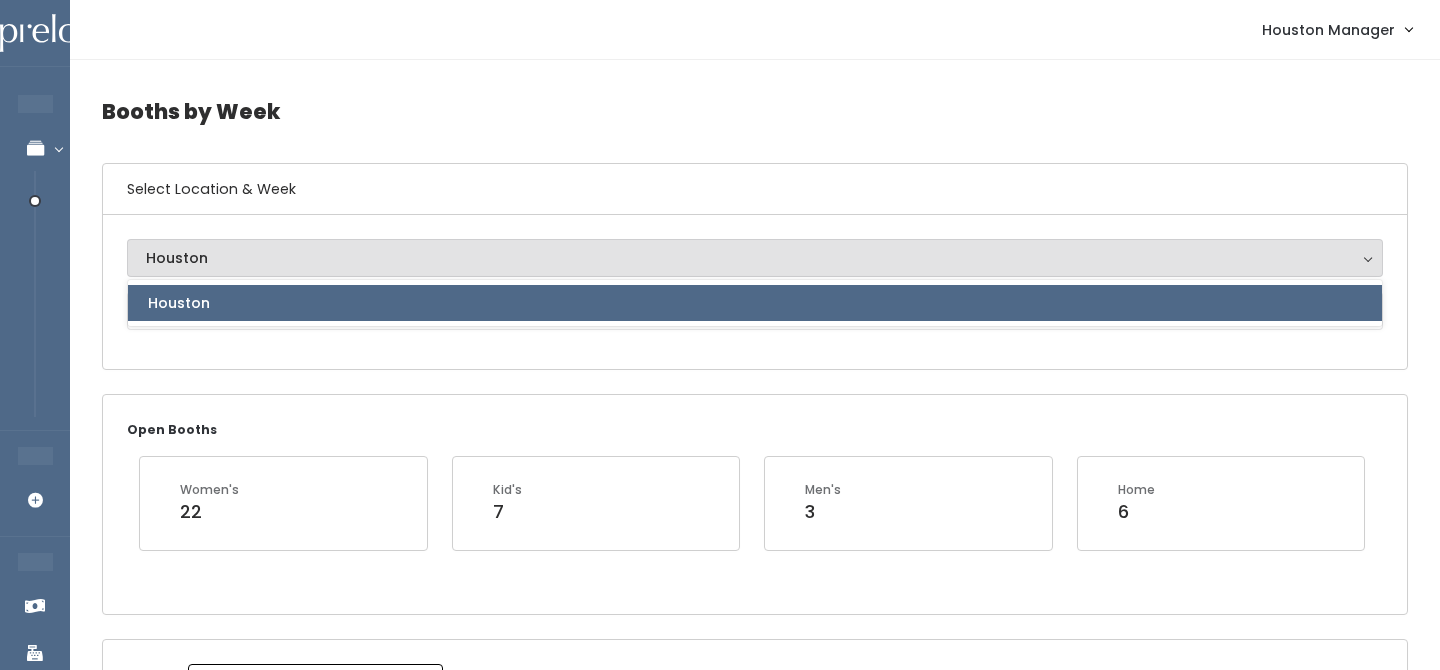 click on "Houston" at bounding box center [755, 303] 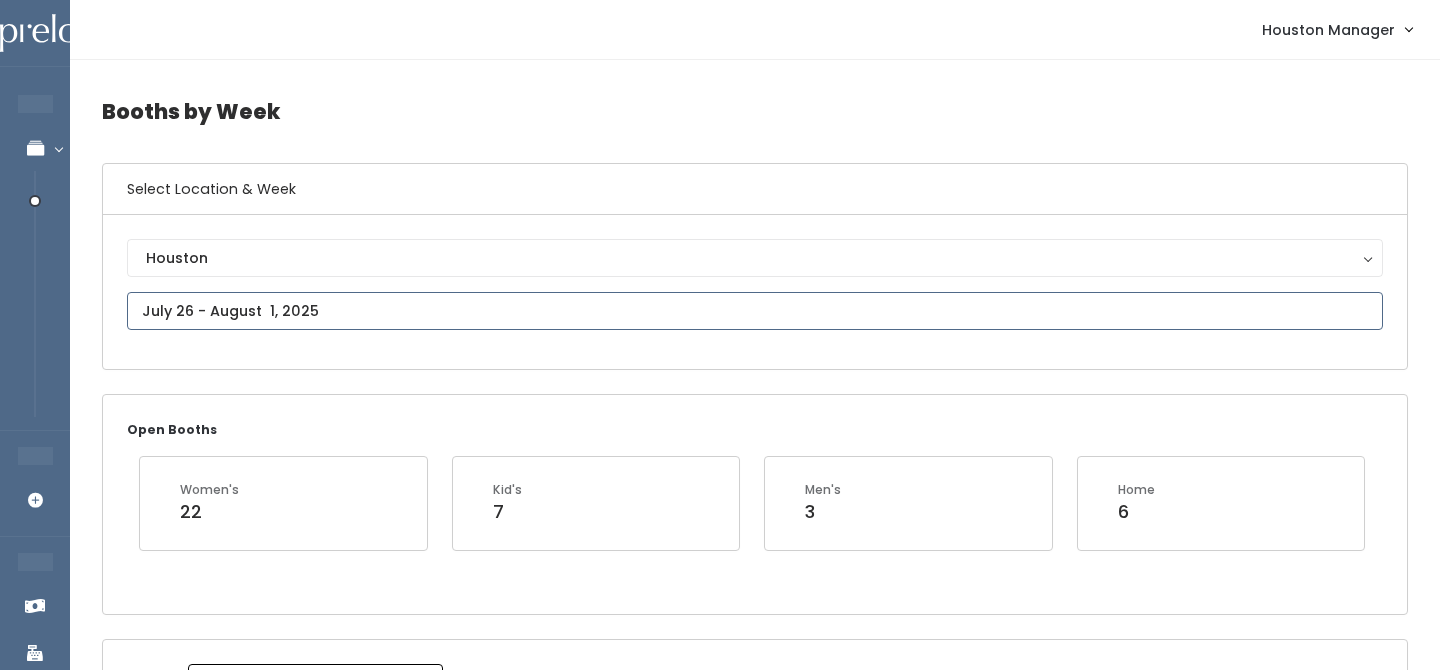 click on "EMPLOYEES
Manage Bookings
Booths by Week
All Bookings
Bookings with Booths
Booth Discounts
Seller Check-in
STORE MANAGER
Add Booking
FRANCHISE OWNER
Venmo Payouts
Booth Sales
Customers" at bounding box center (720, 1971) 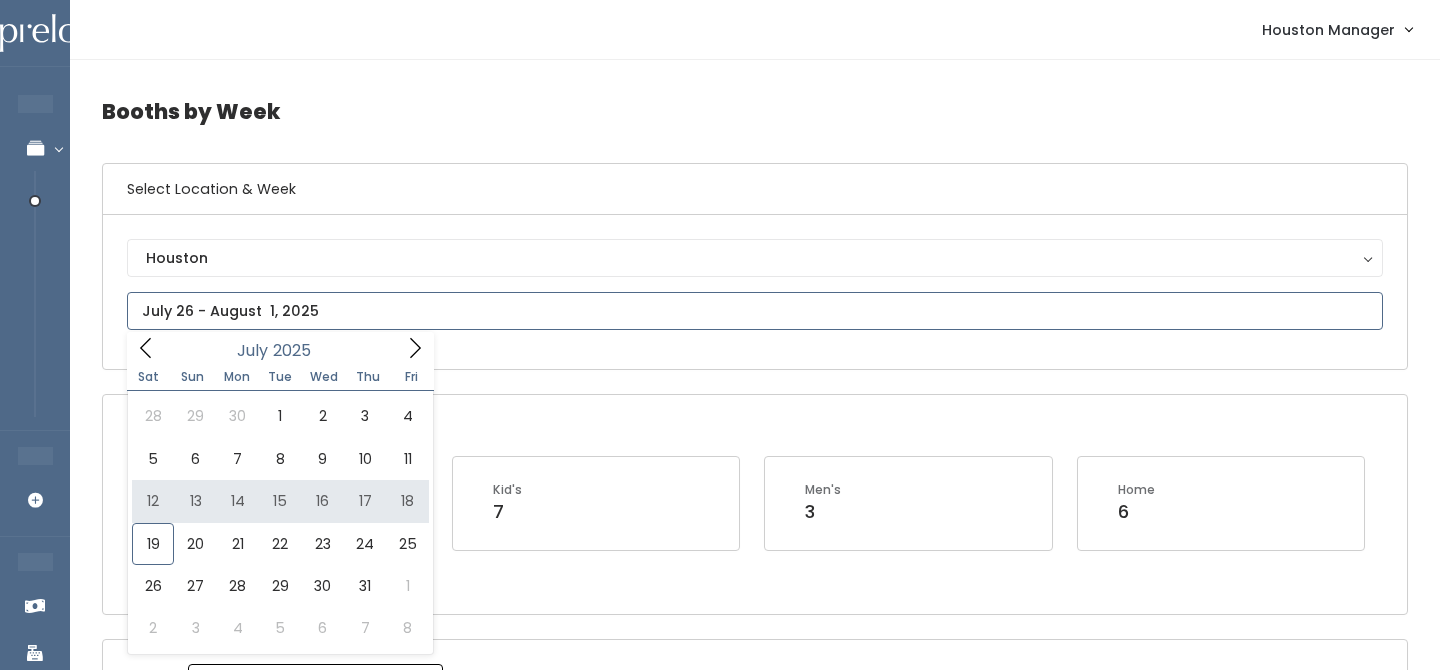 type on "[MONTH] [NUMBER] to [MONTH] [NUMBER]" 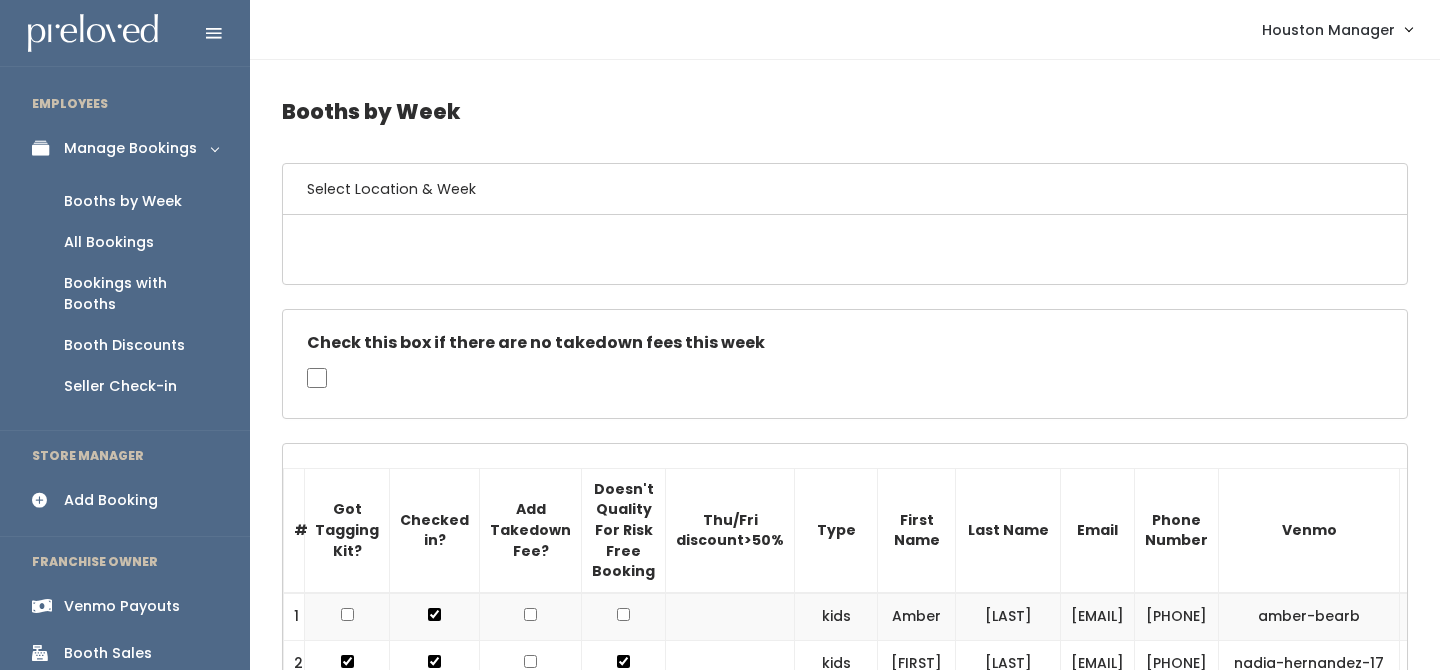 scroll, scrollTop: 0, scrollLeft: 0, axis: both 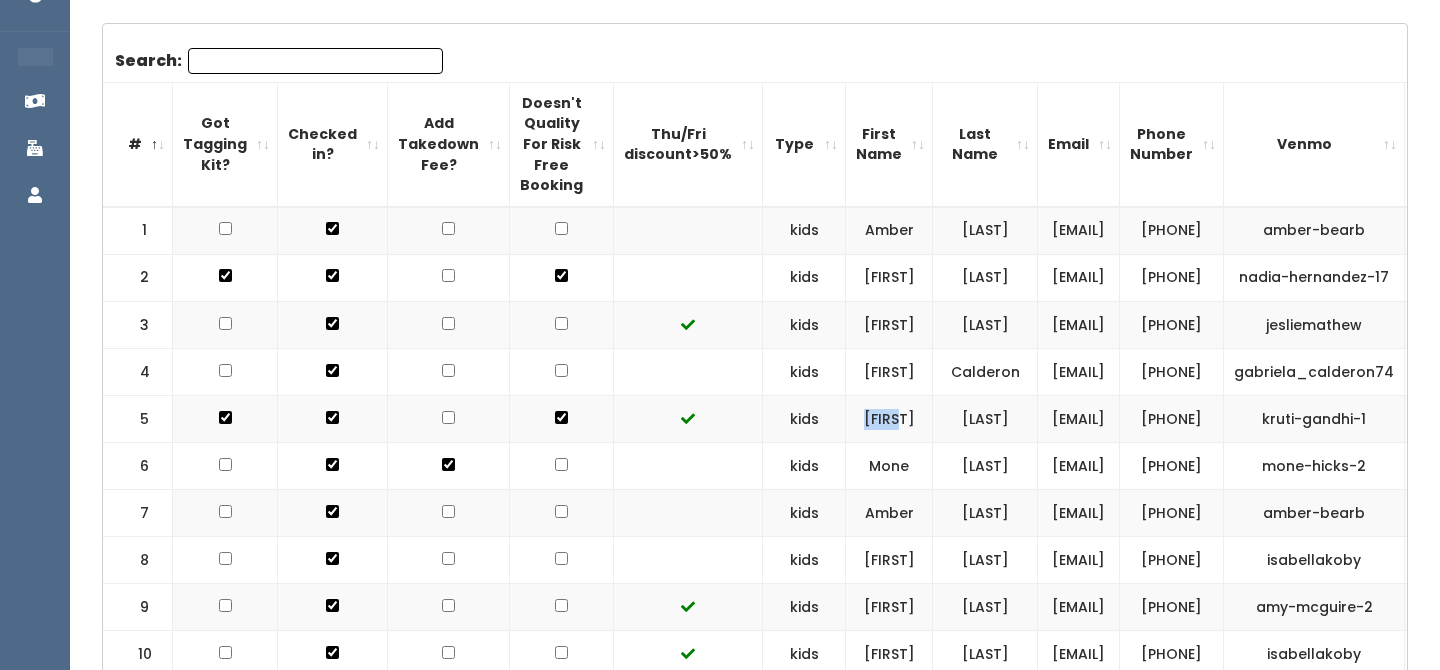 drag, startPoint x: 907, startPoint y: 496, endPoint x: 972, endPoint y: 496, distance: 65 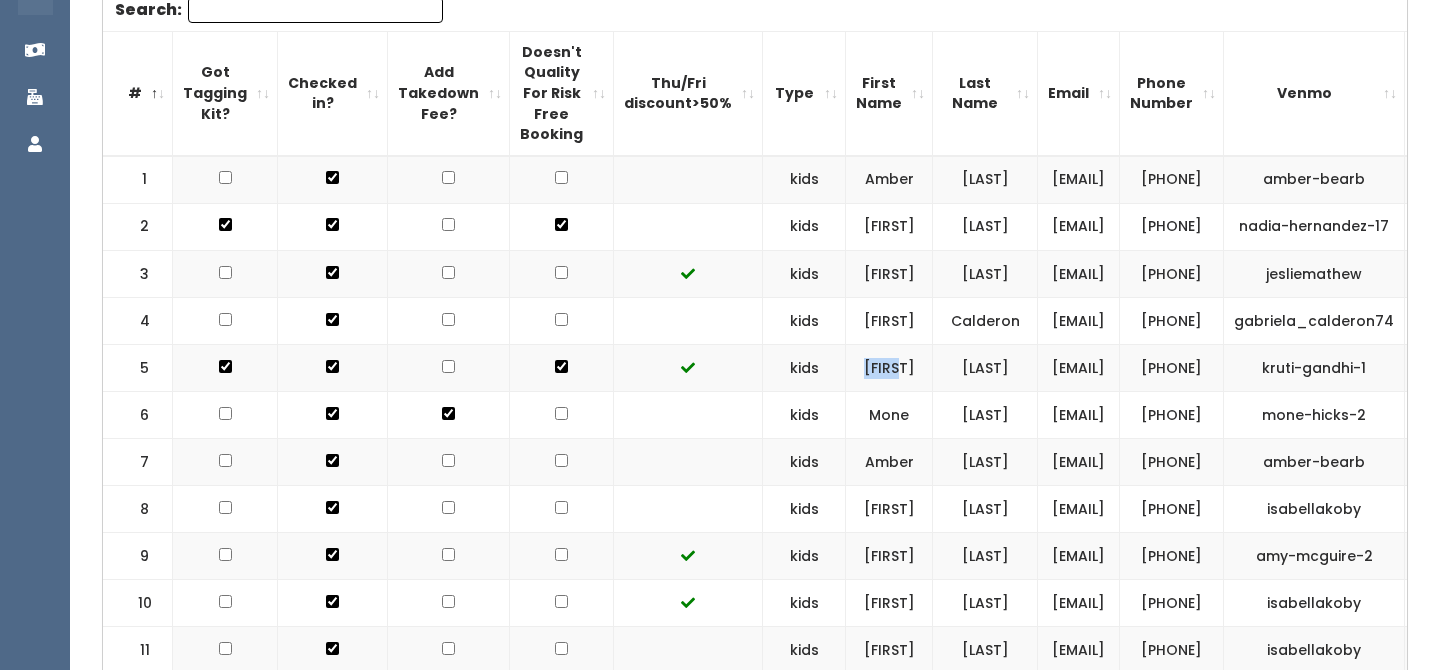 scroll, scrollTop: 561, scrollLeft: 0, axis: vertical 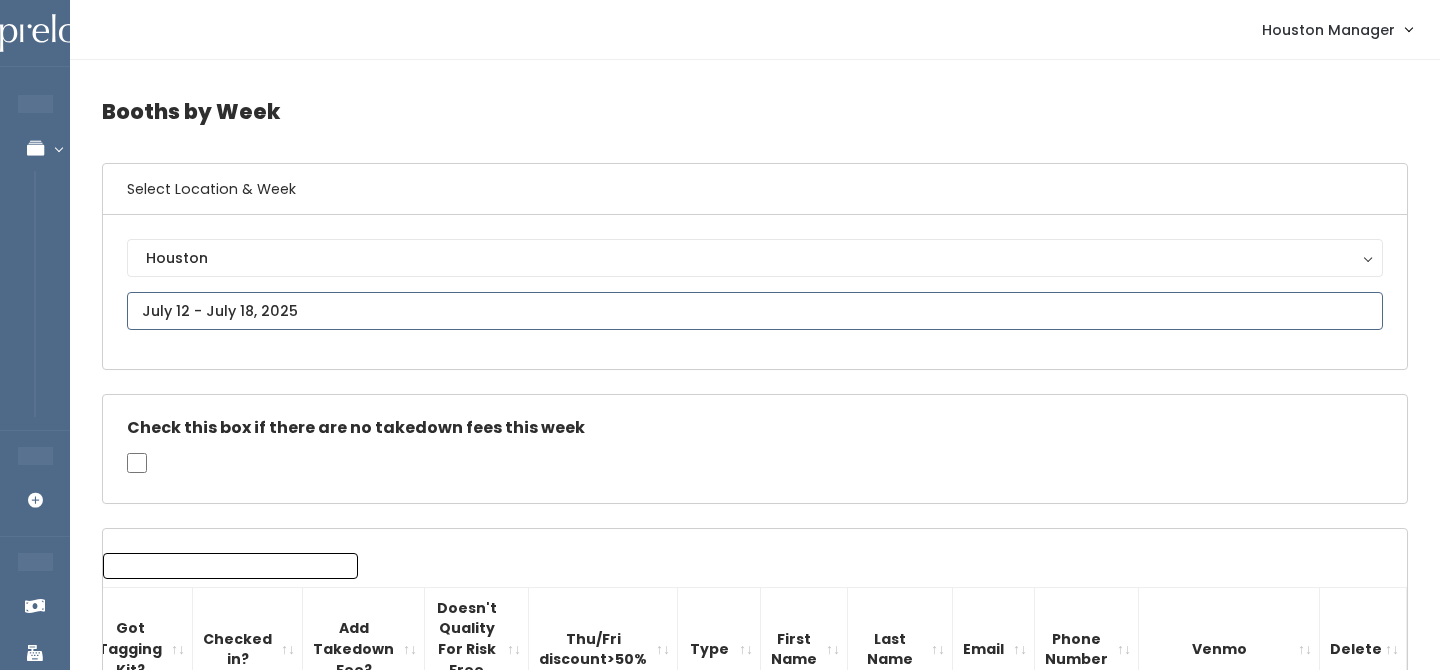 click at bounding box center [755, 311] 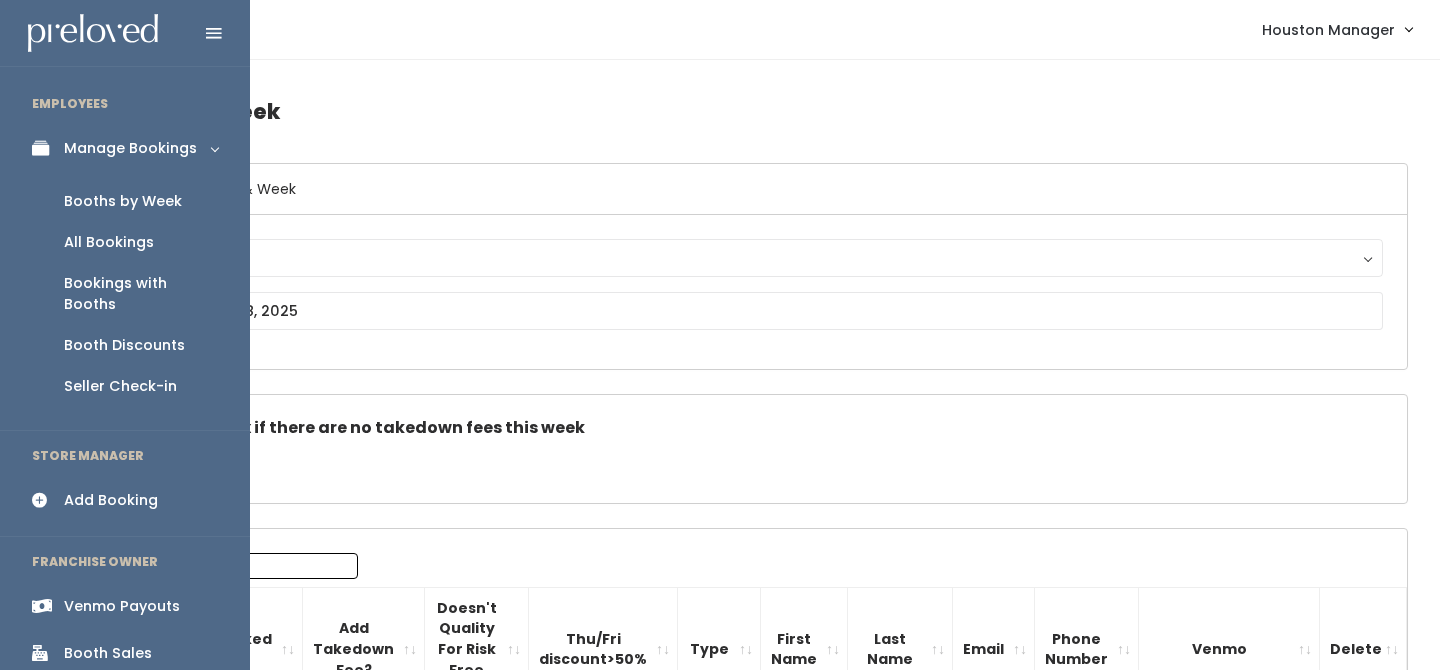 click on "Booths by Week" at bounding box center (123, 201) 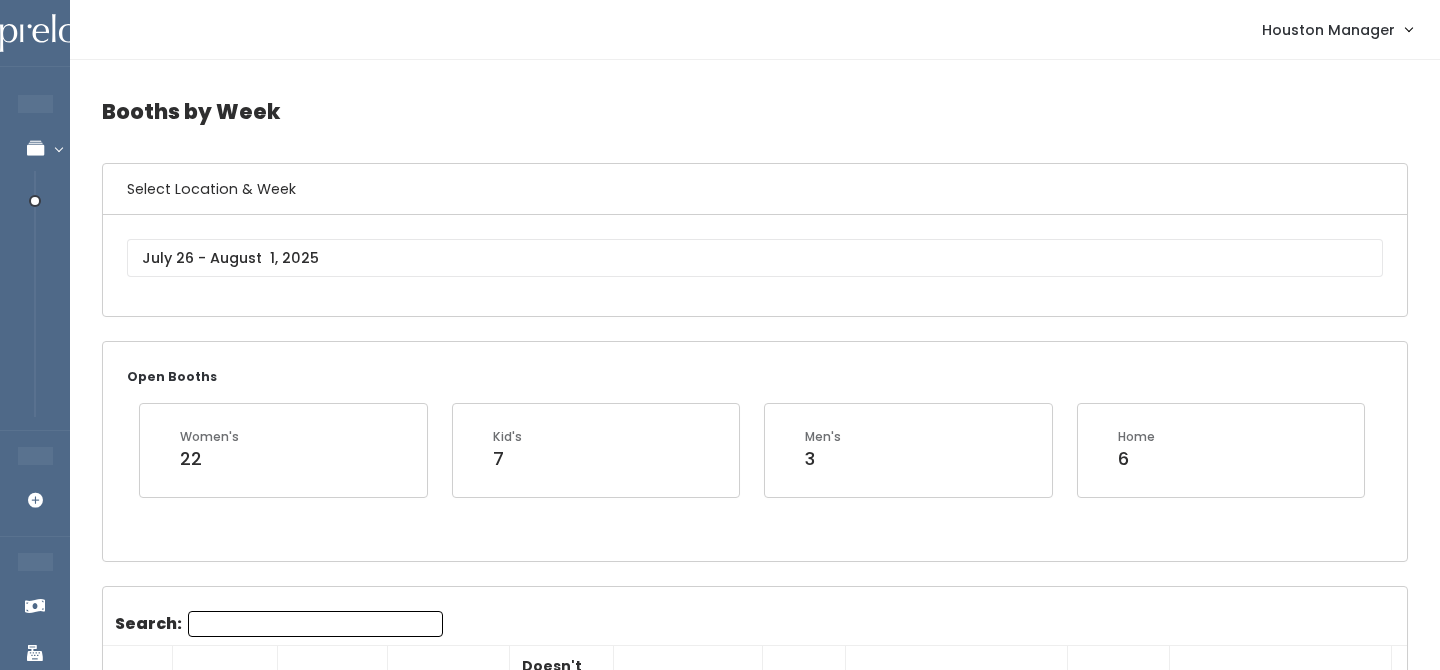 scroll, scrollTop: 0, scrollLeft: 0, axis: both 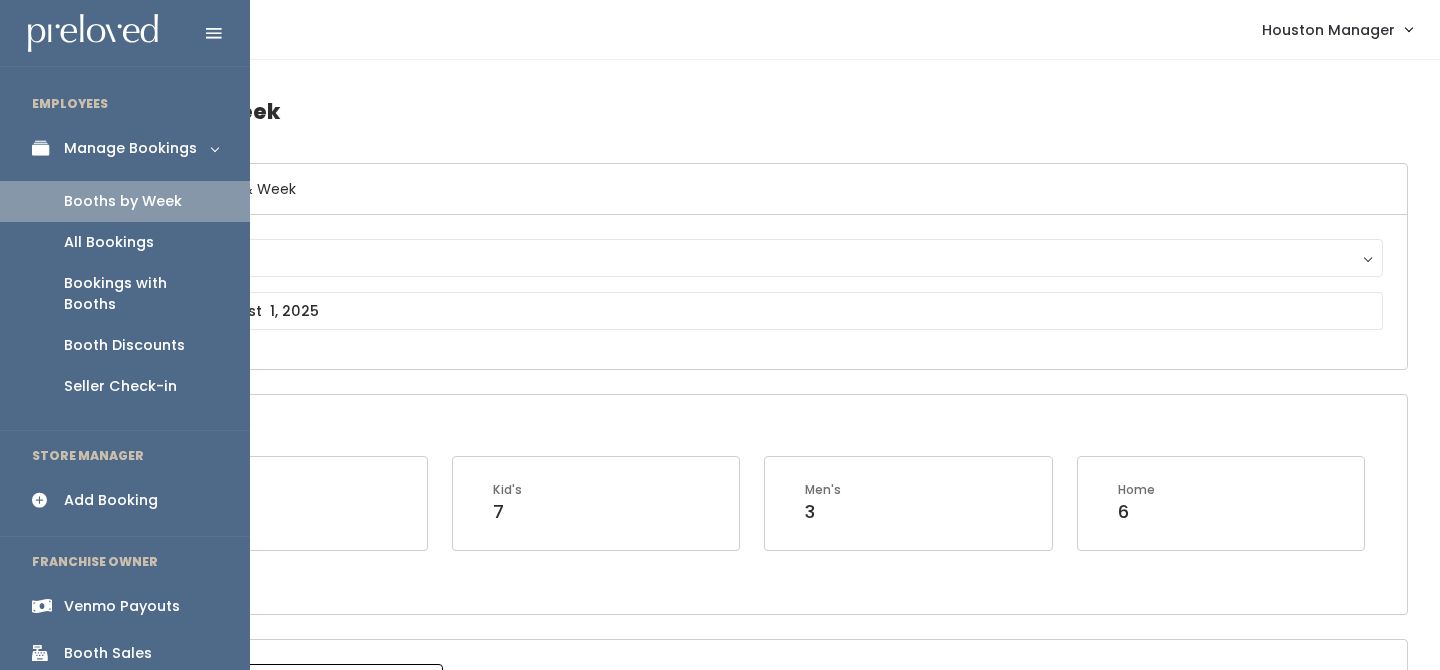 click on "Booth Sales" at bounding box center [108, 653] 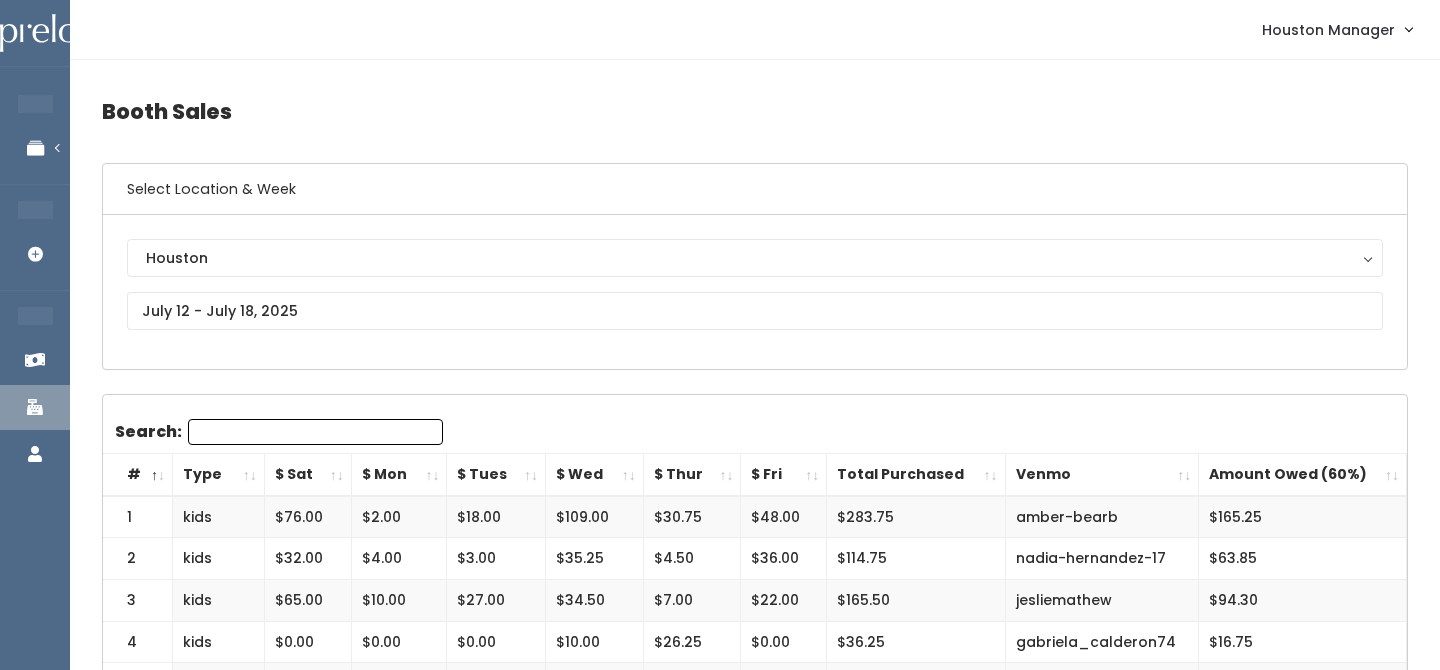 scroll, scrollTop: 0, scrollLeft: 0, axis: both 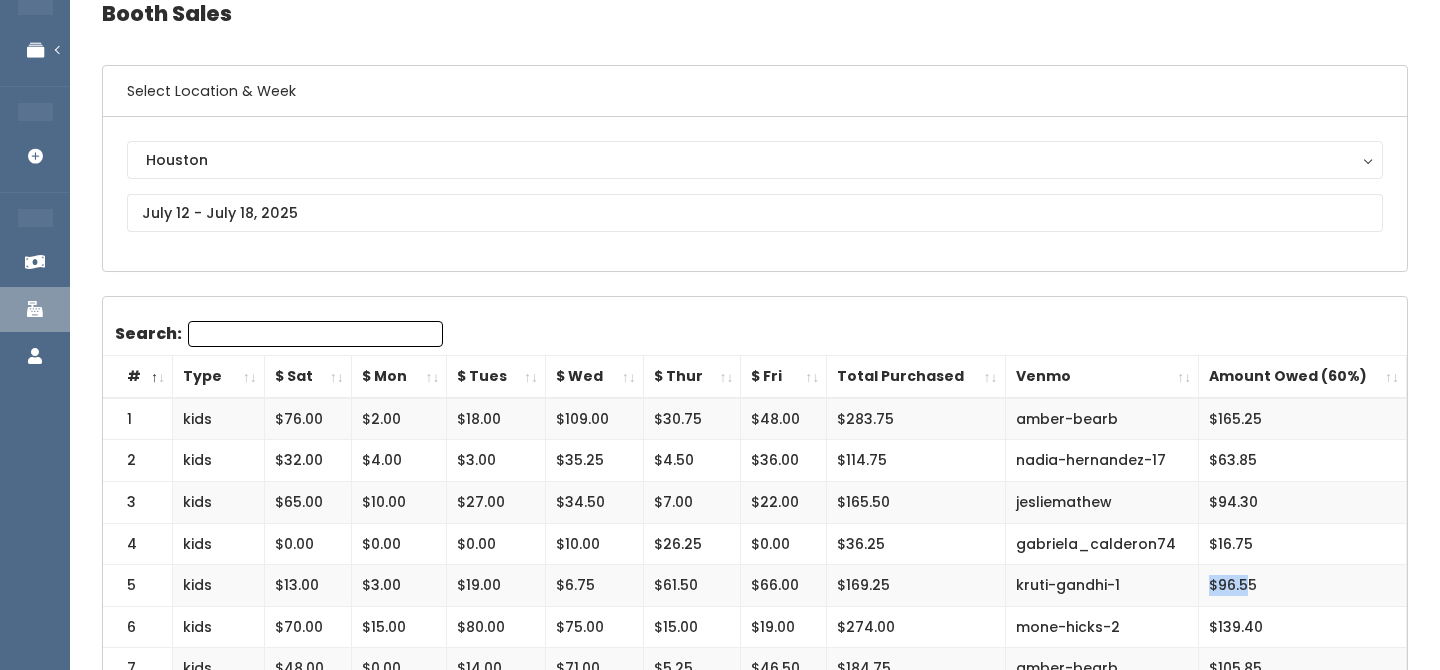 drag, startPoint x: 1206, startPoint y: 578, endPoint x: 1249, endPoint y: 578, distance: 43 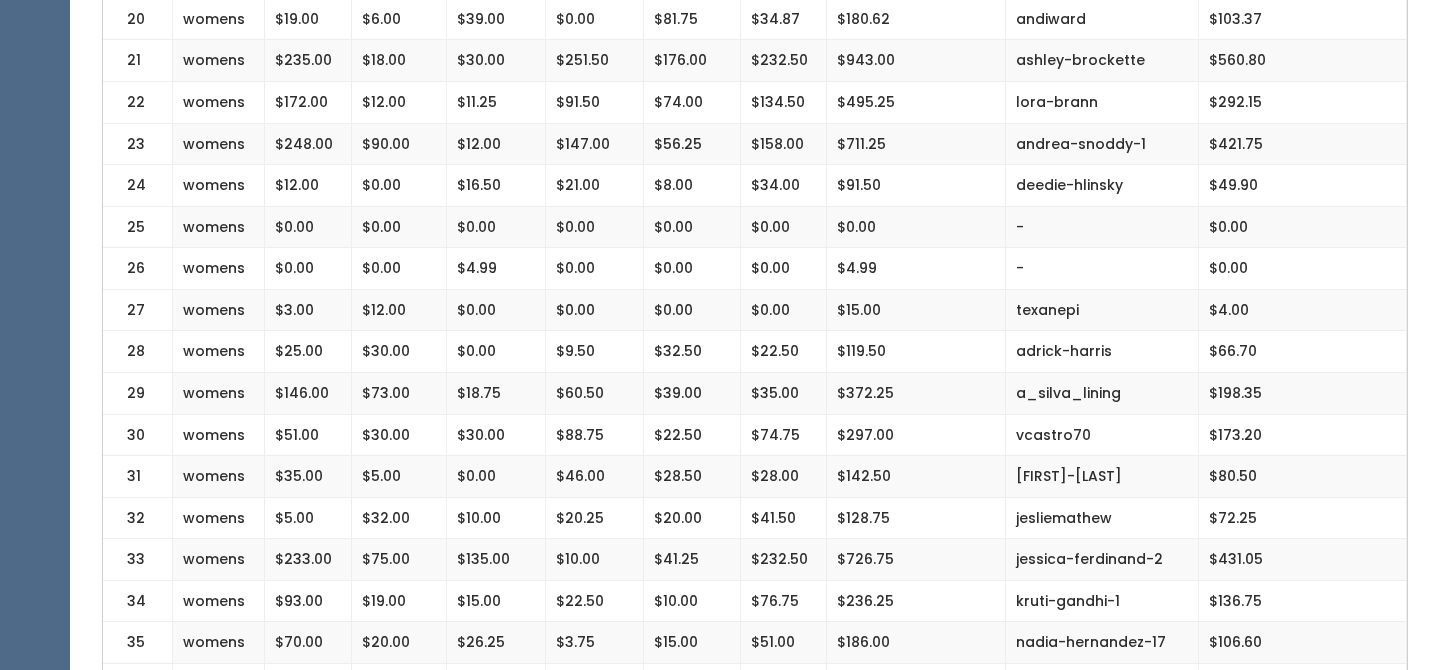 scroll, scrollTop: 1294, scrollLeft: 0, axis: vertical 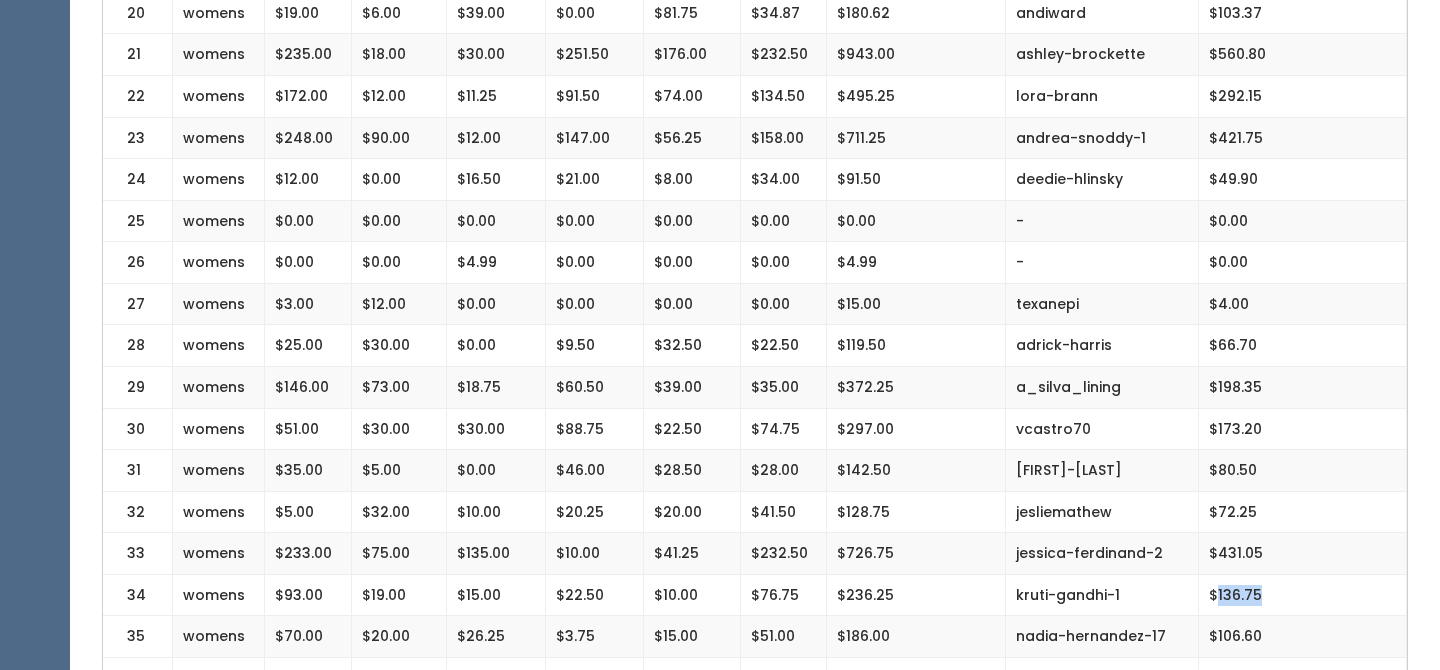 drag, startPoint x: 1220, startPoint y: 596, endPoint x: 1262, endPoint y: 595, distance: 42.0119 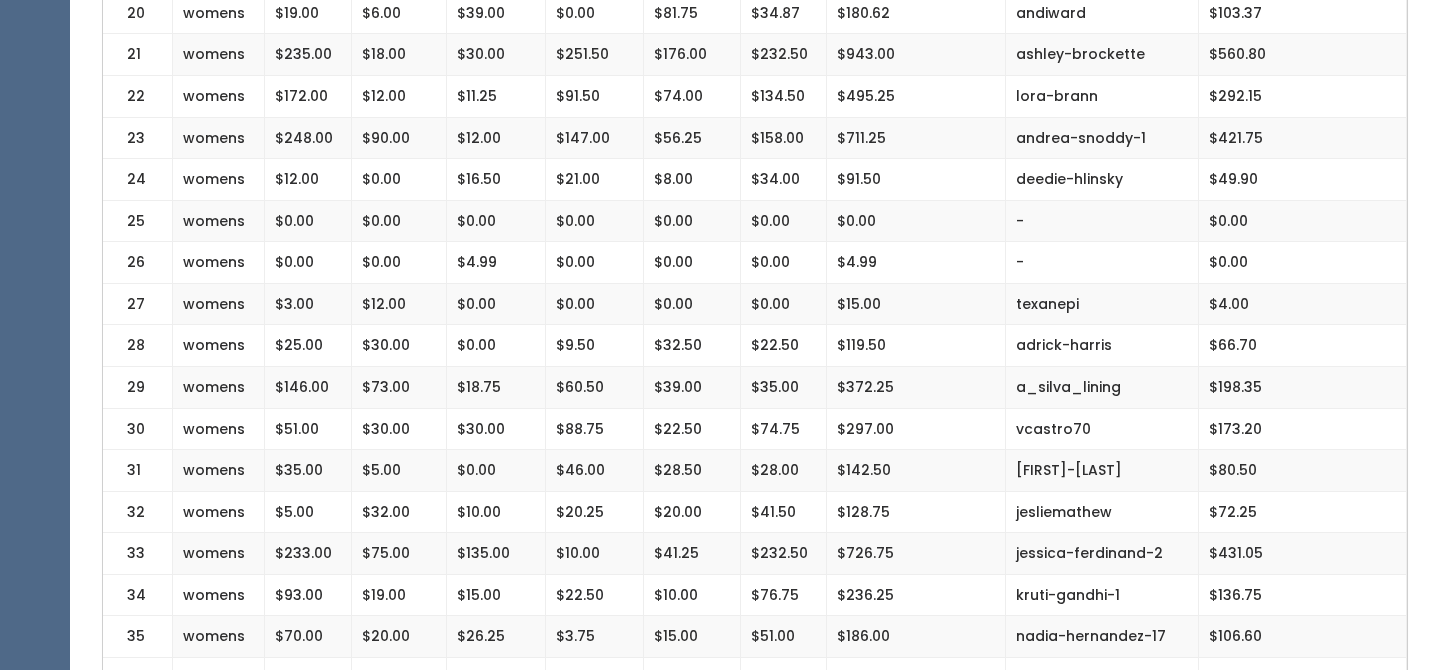 click on "$136.75" at bounding box center (1303, 595) 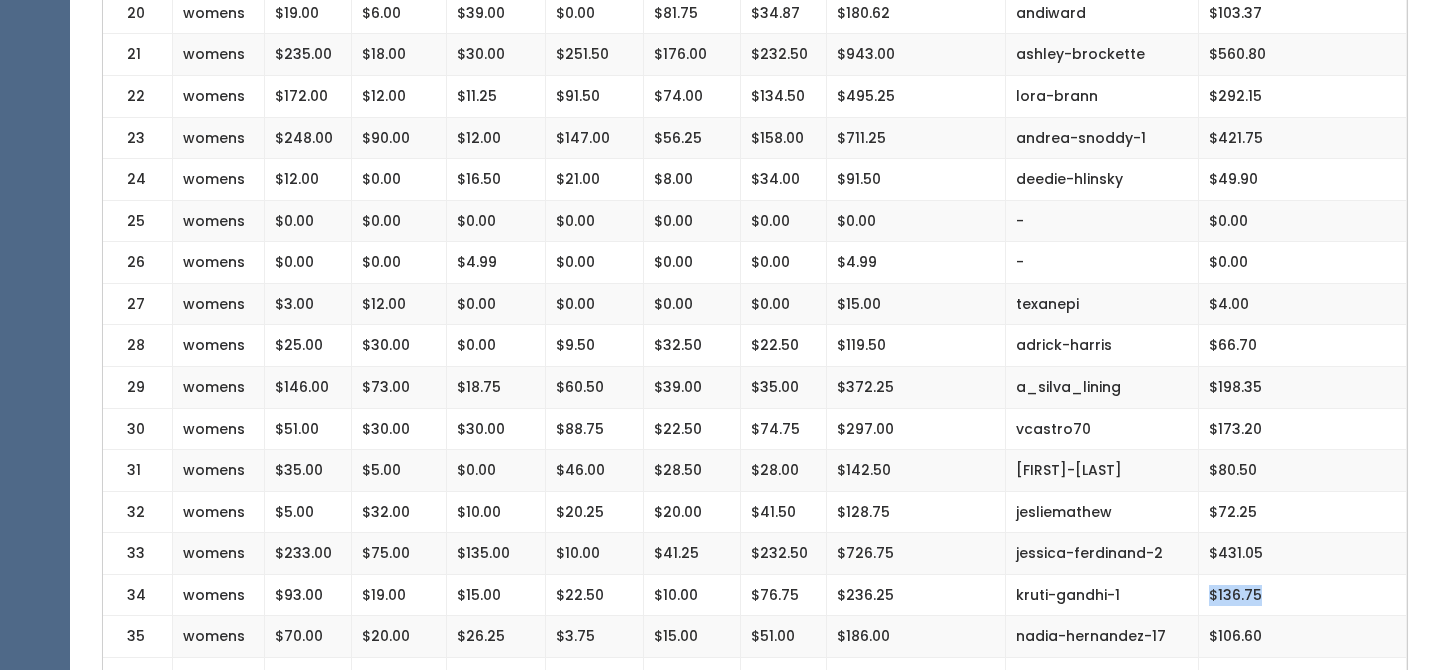 drag, startPoint x: 1212, startPoint y: 597, endPoint x: 1253, endPoint y: 590, distance: 41.59327 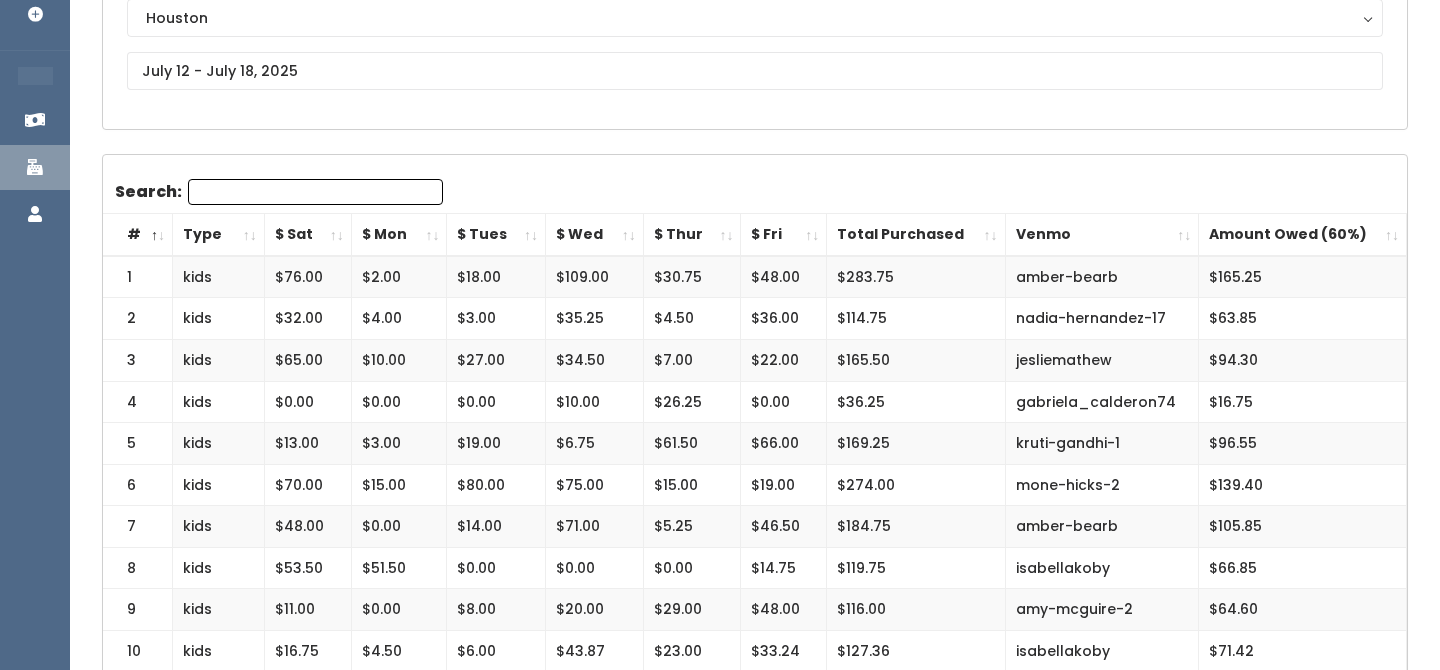 scroll, scrollTop: 236, scrollLeft: 0, axis: vertical 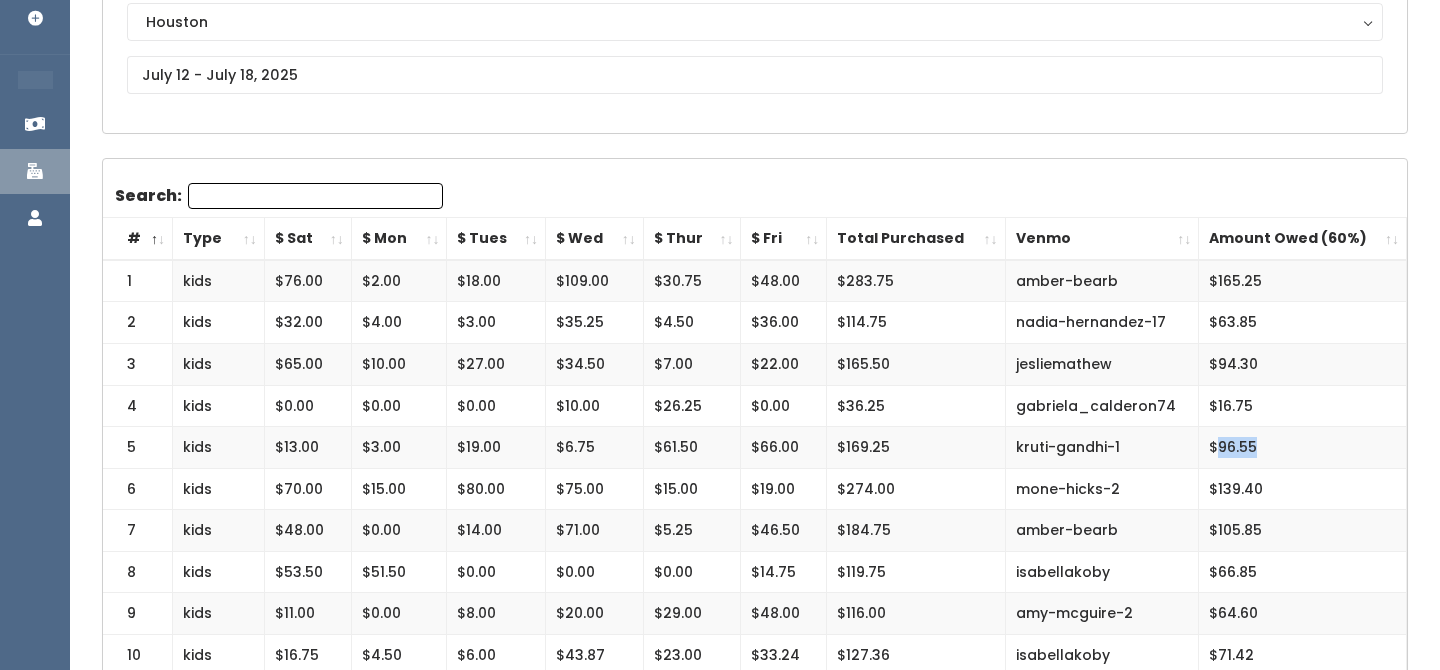 drag, startPoint x: 1215, startPoint y: 453, endPoint x: 1290, endPoint y: 453, distance: 75 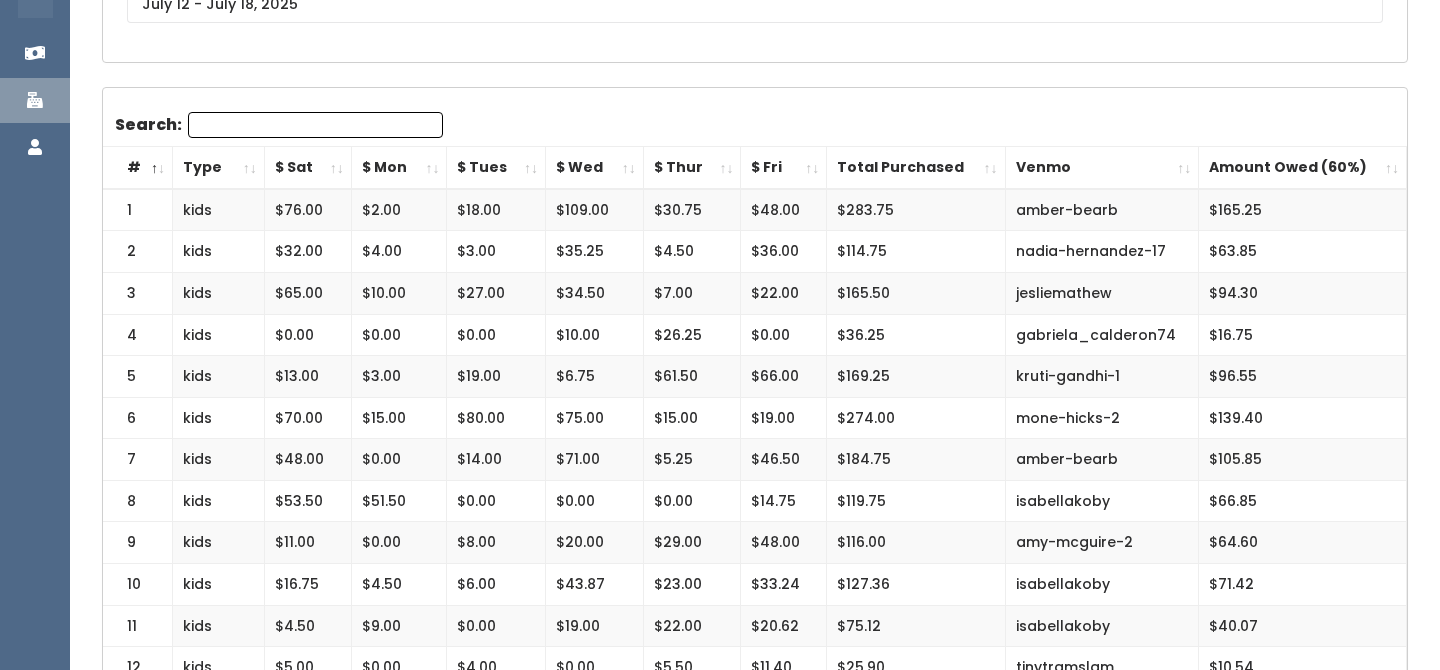 scroll, scrollTop: 308, scrollLeft: 0, axis: vertical 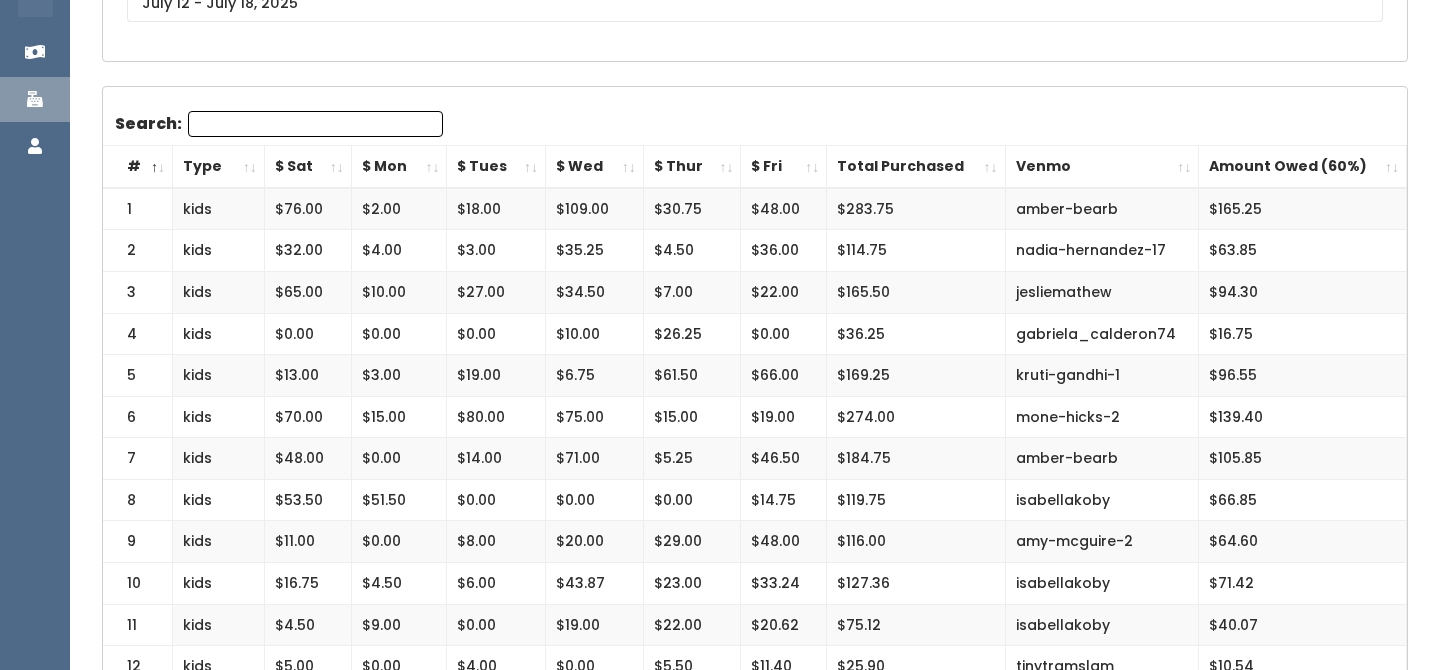 click on "$105.85" at bounding box center [1303, 459] 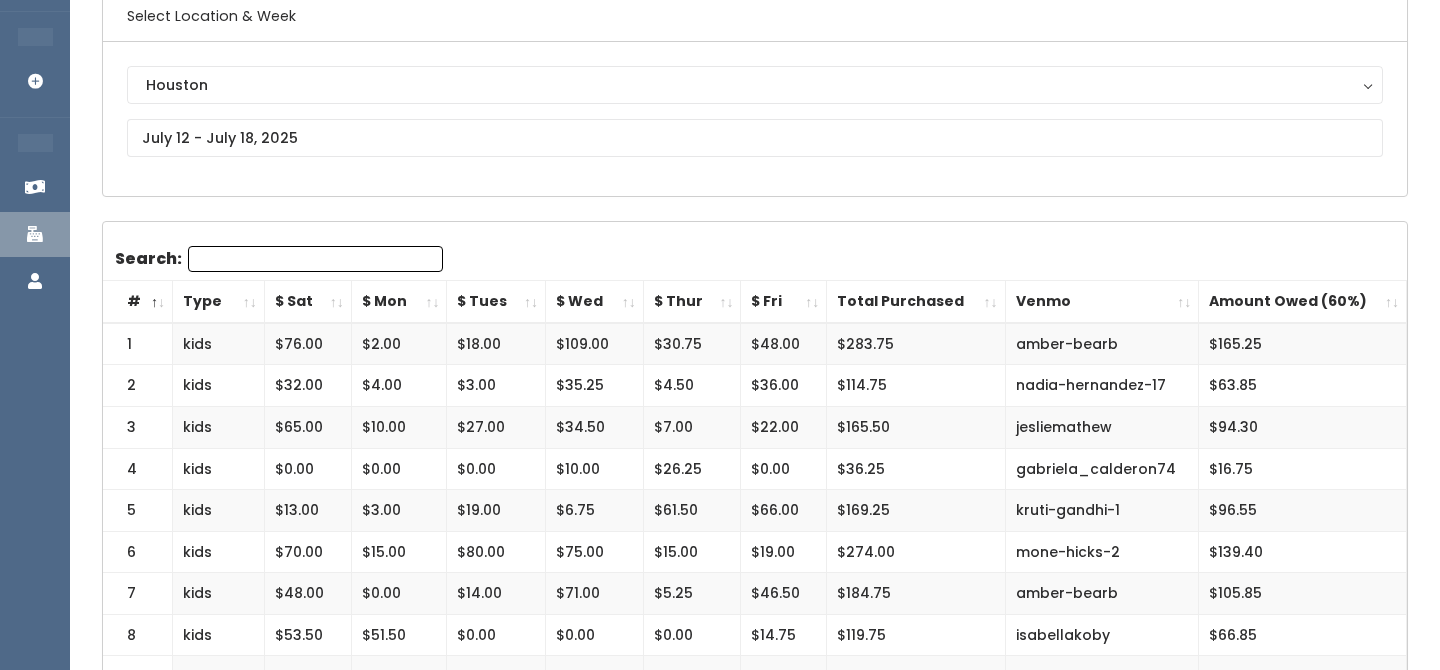 scroll, scrollTop: 175, scrollLeft: 0, axis: vertical 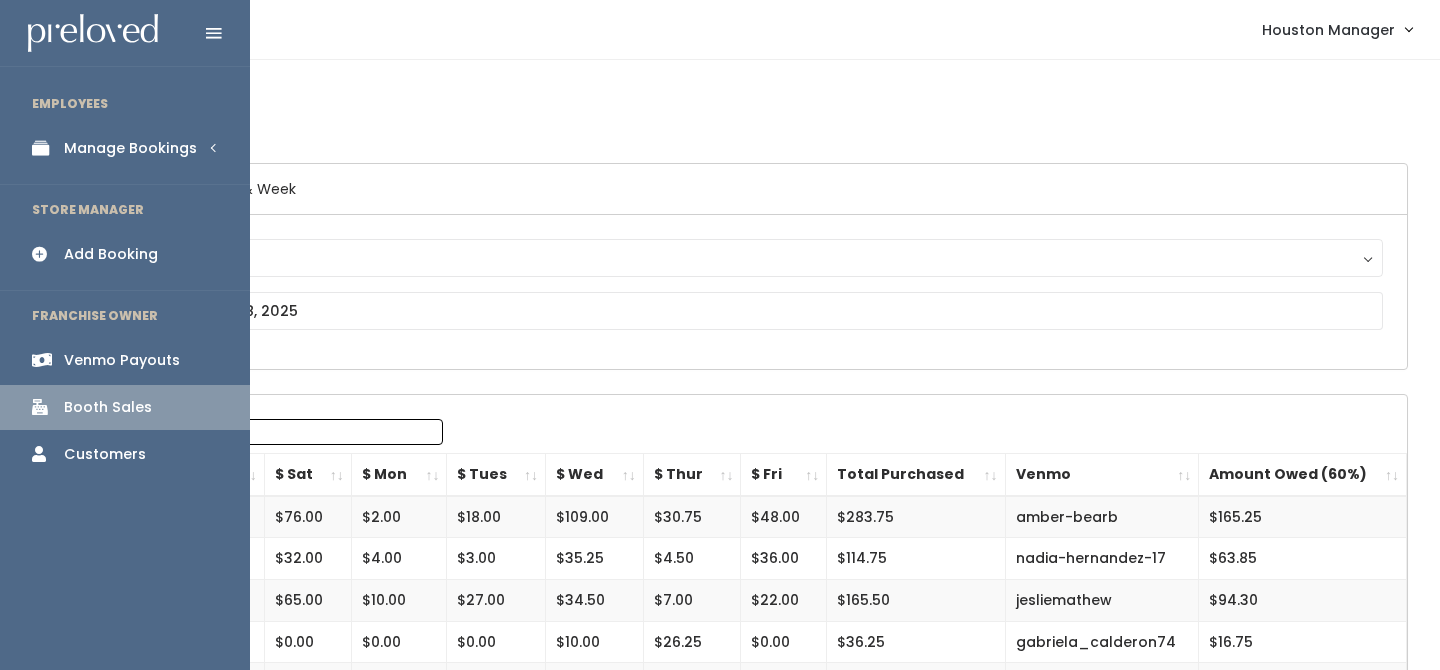 click on "Manage Bookings" at bounding box center (130, 148) 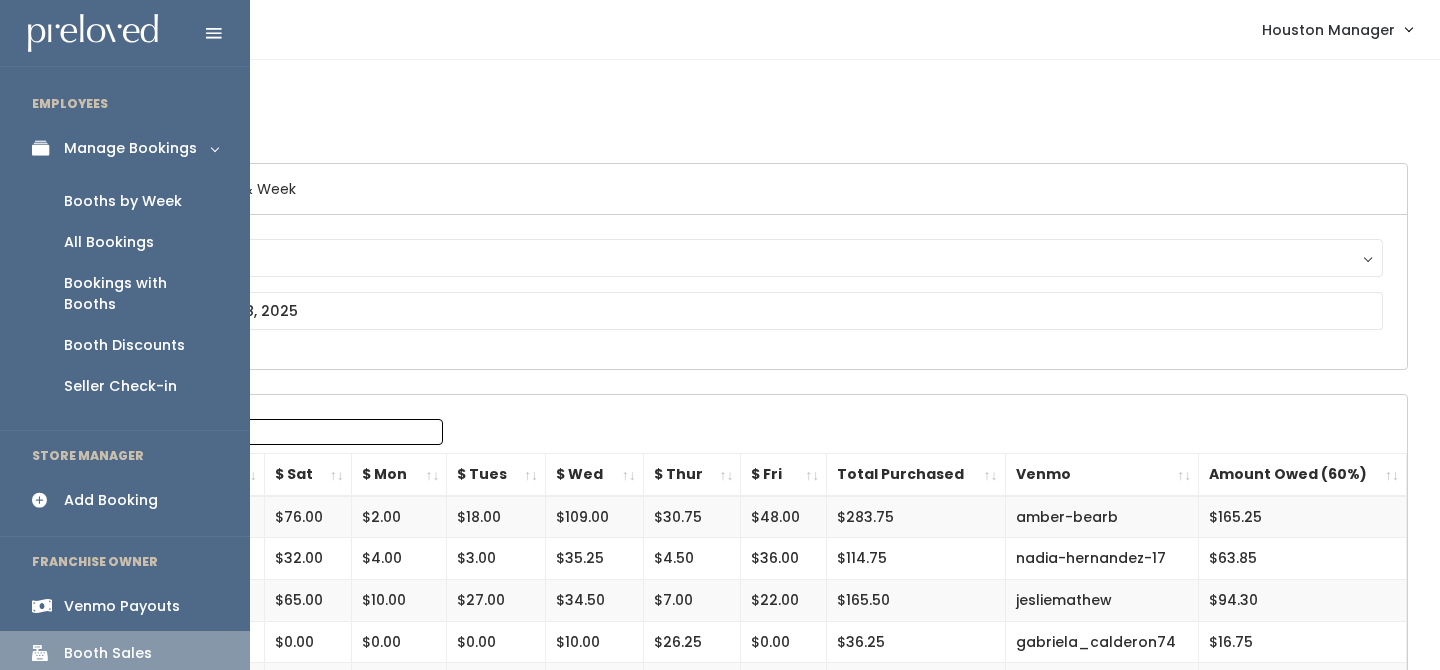 click on "Add Booking" at bounding box center (111, 500) 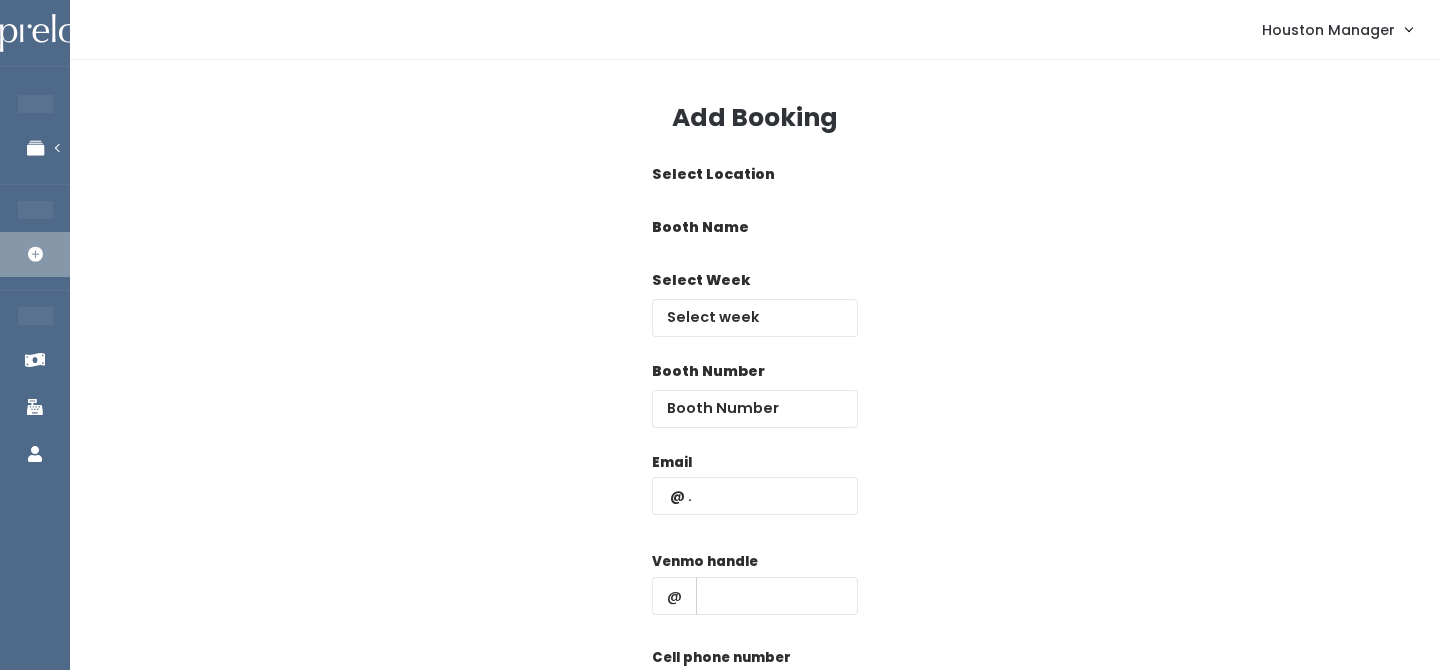 scroll, scrollTop: 0, scrollLeft: 0, axis: both 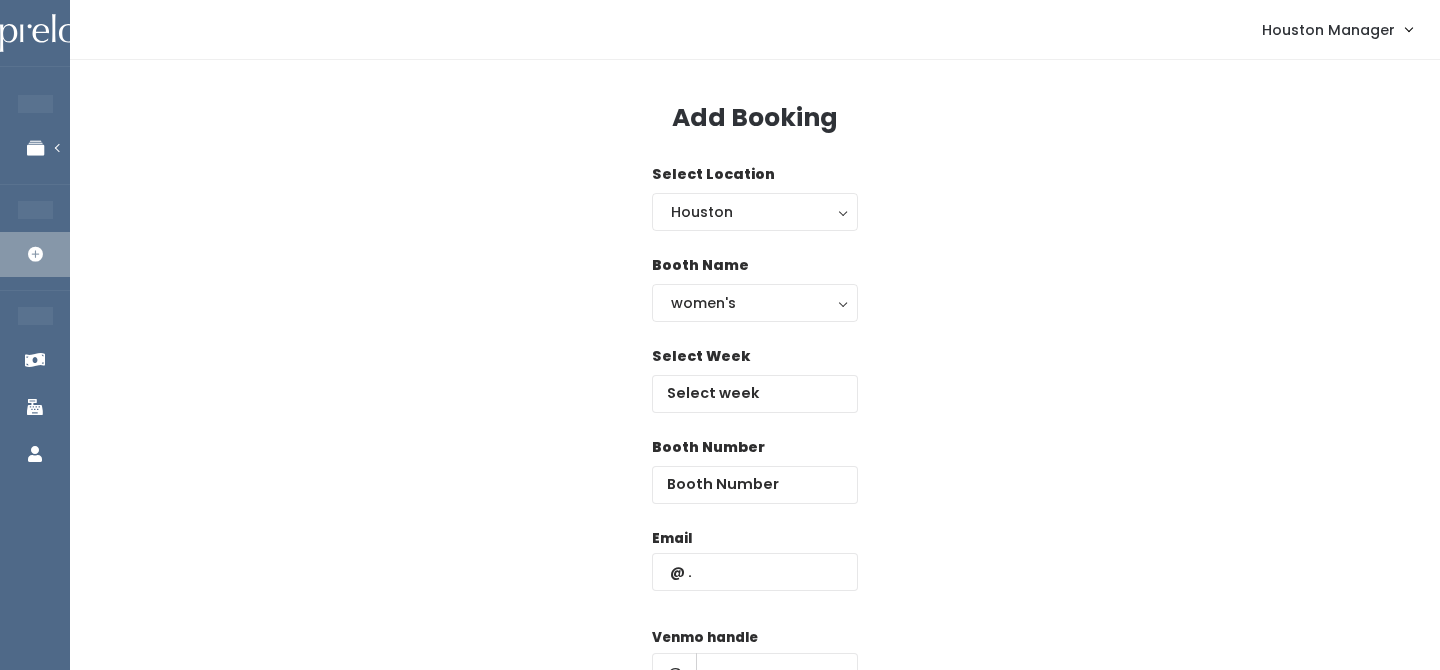 click on "Select Week" at bounding box center [755, 391] 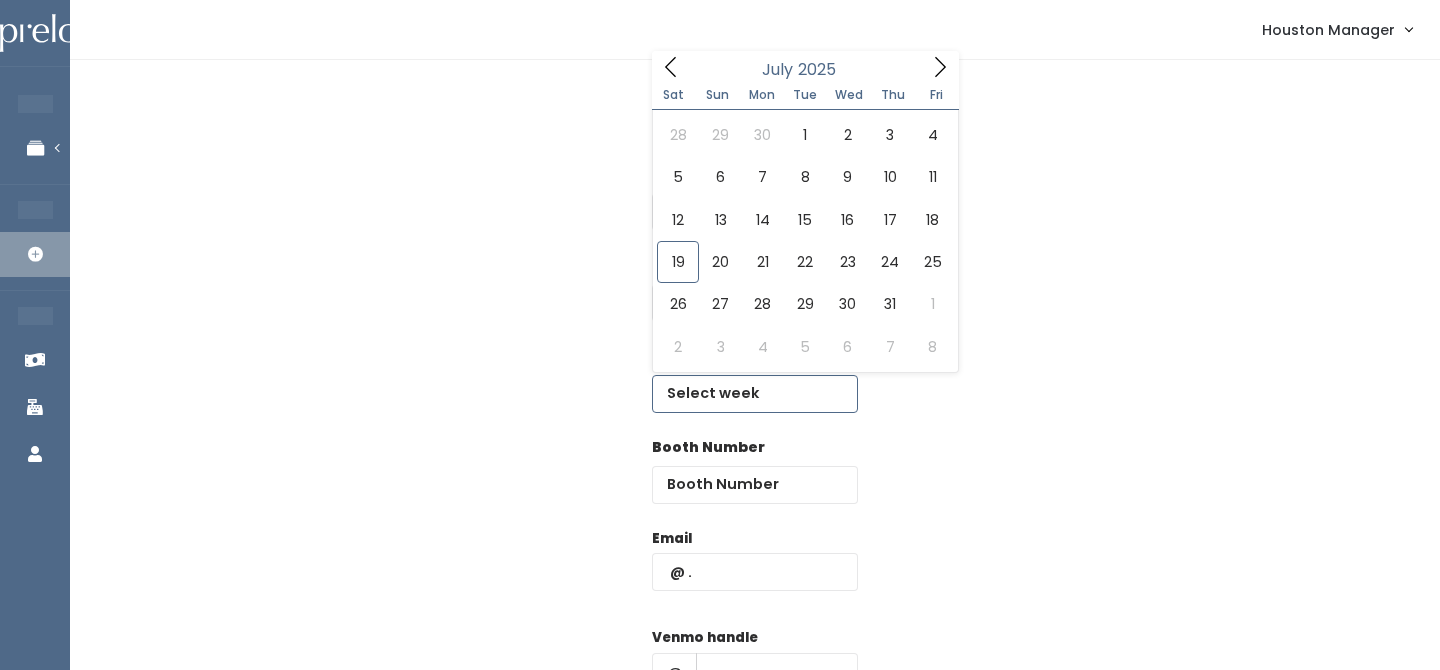 click at bounding box center [755, 394] 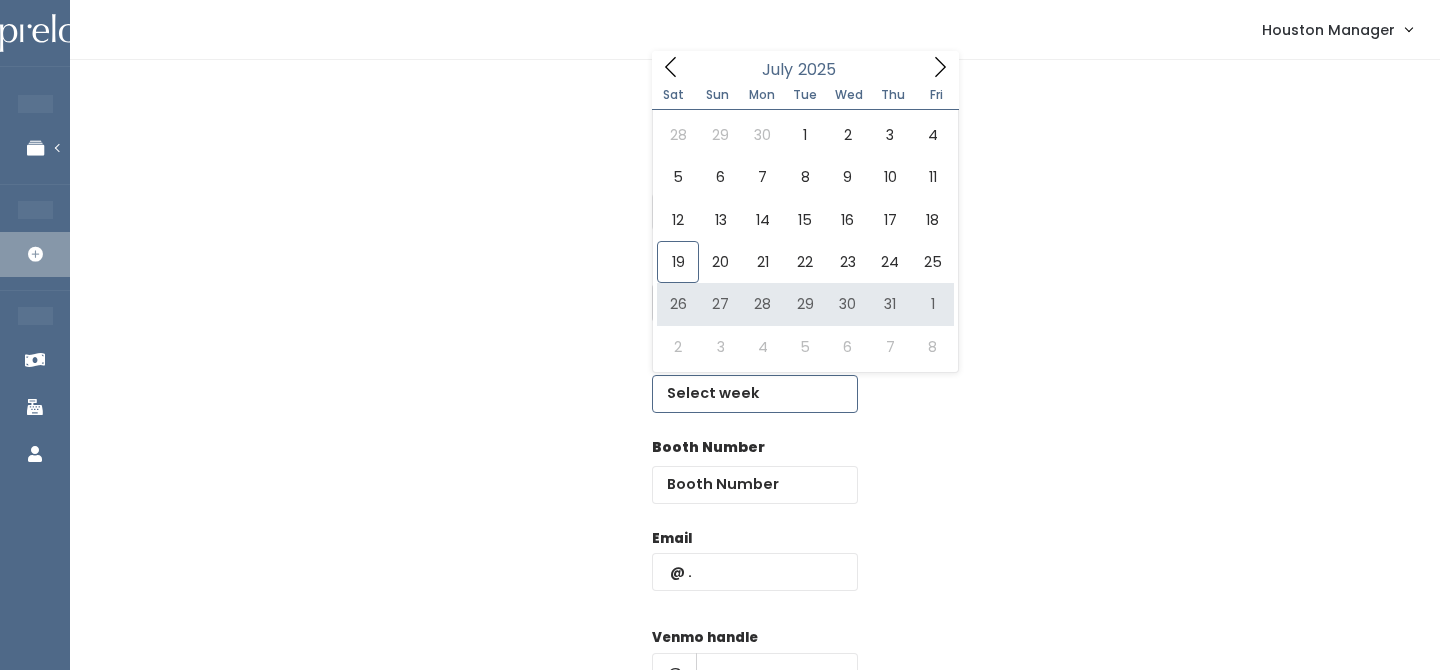 type on "[DATE] to [DATE]" 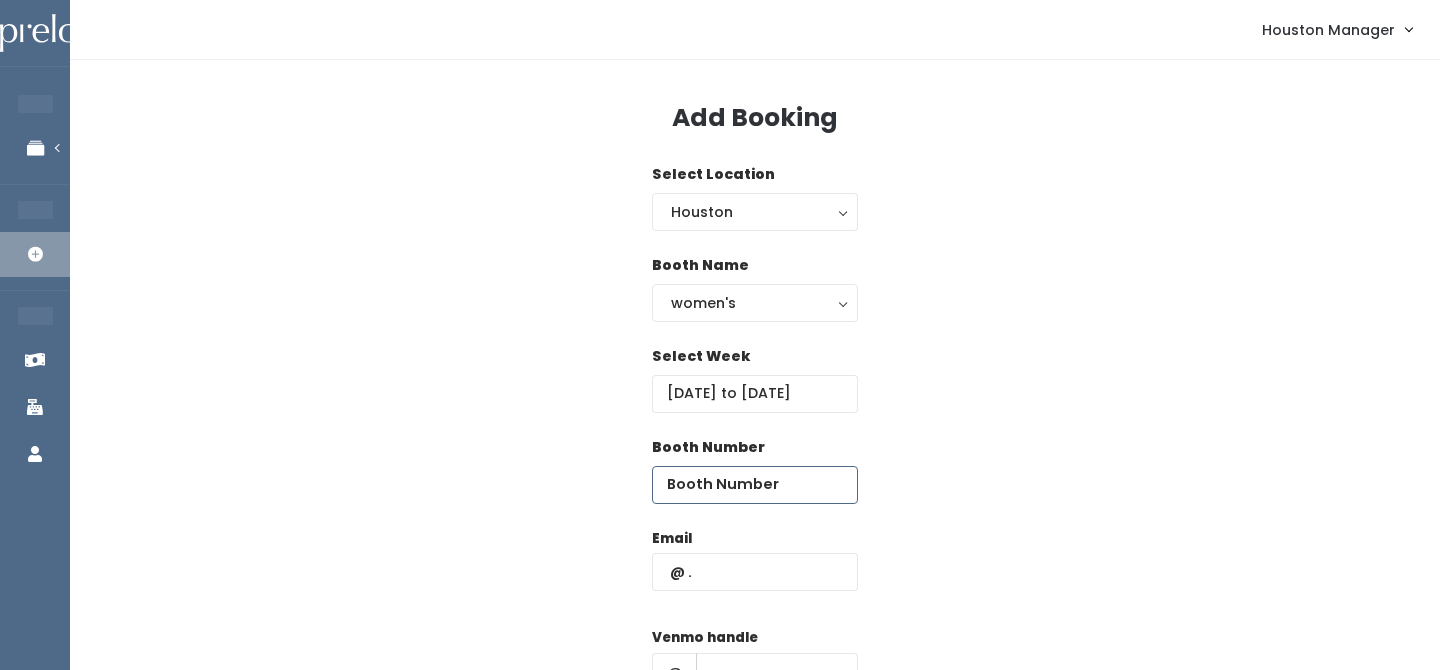 click at bounding box center (755, 485) 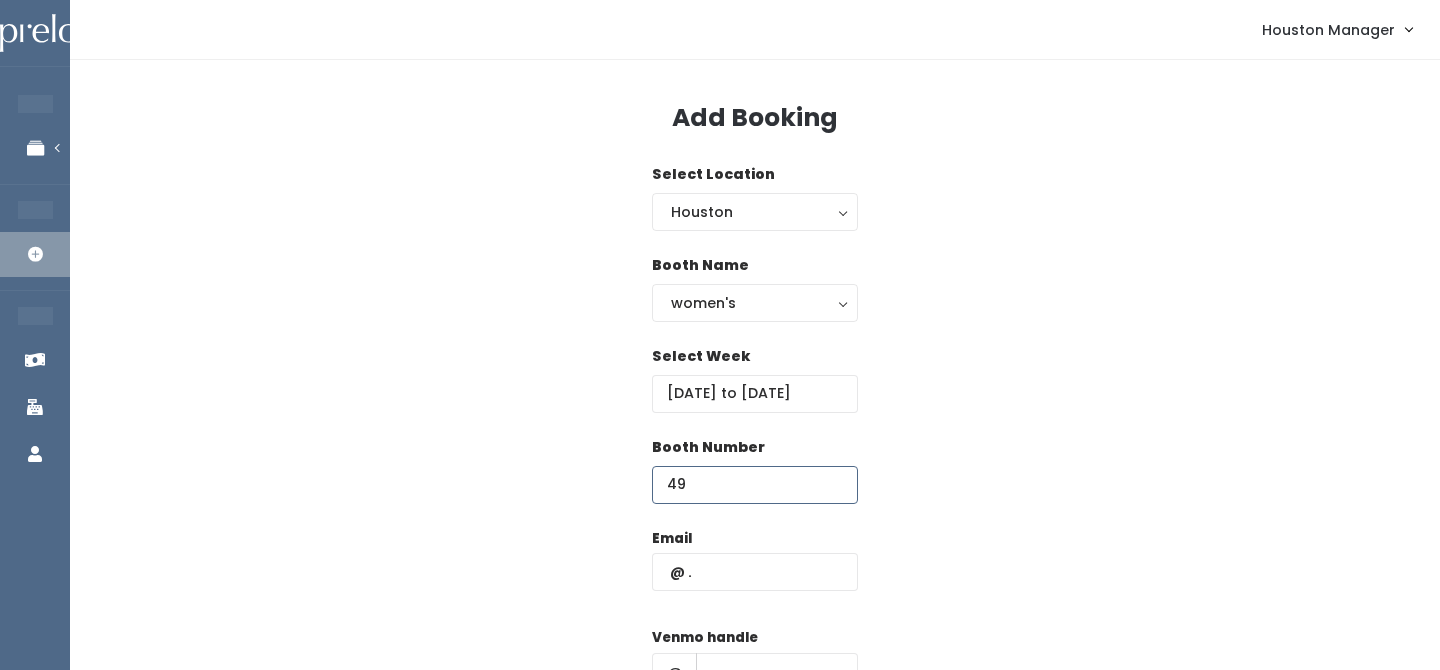 type on "49" 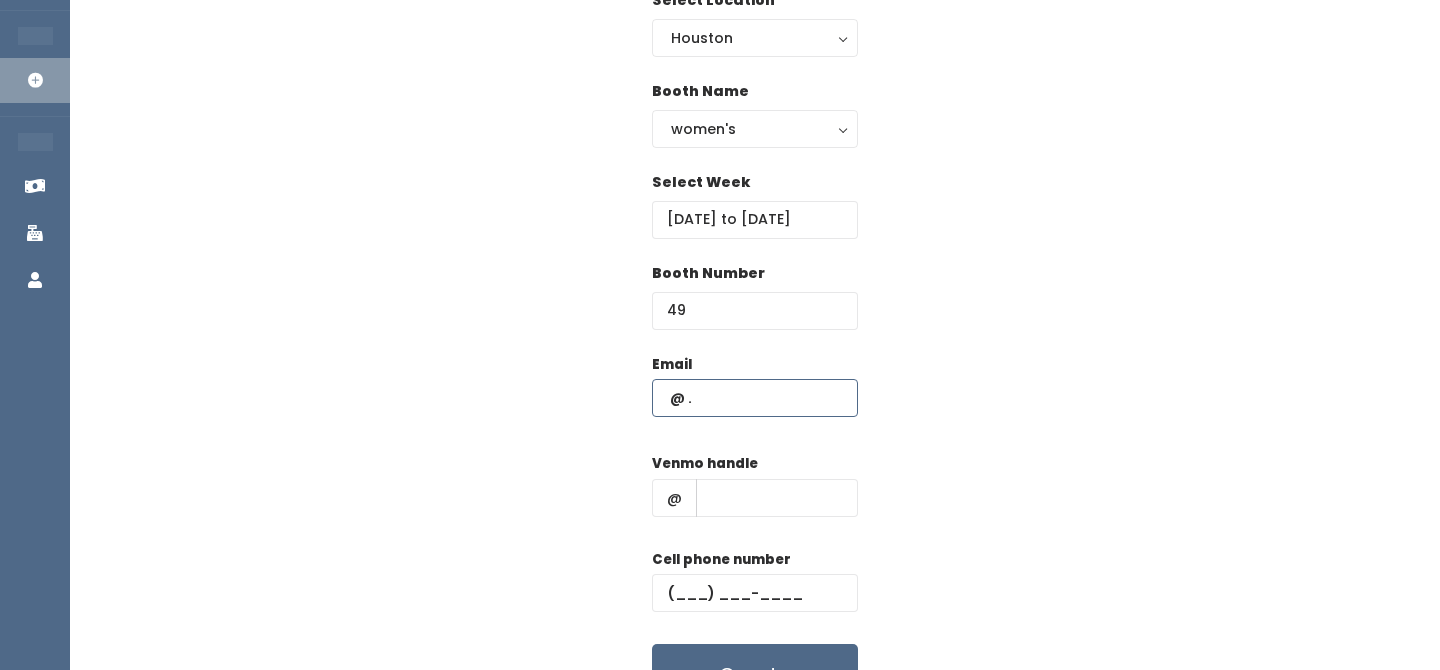 scroll, scrollTop: 186, scrollLeft: 0, axis: vertical 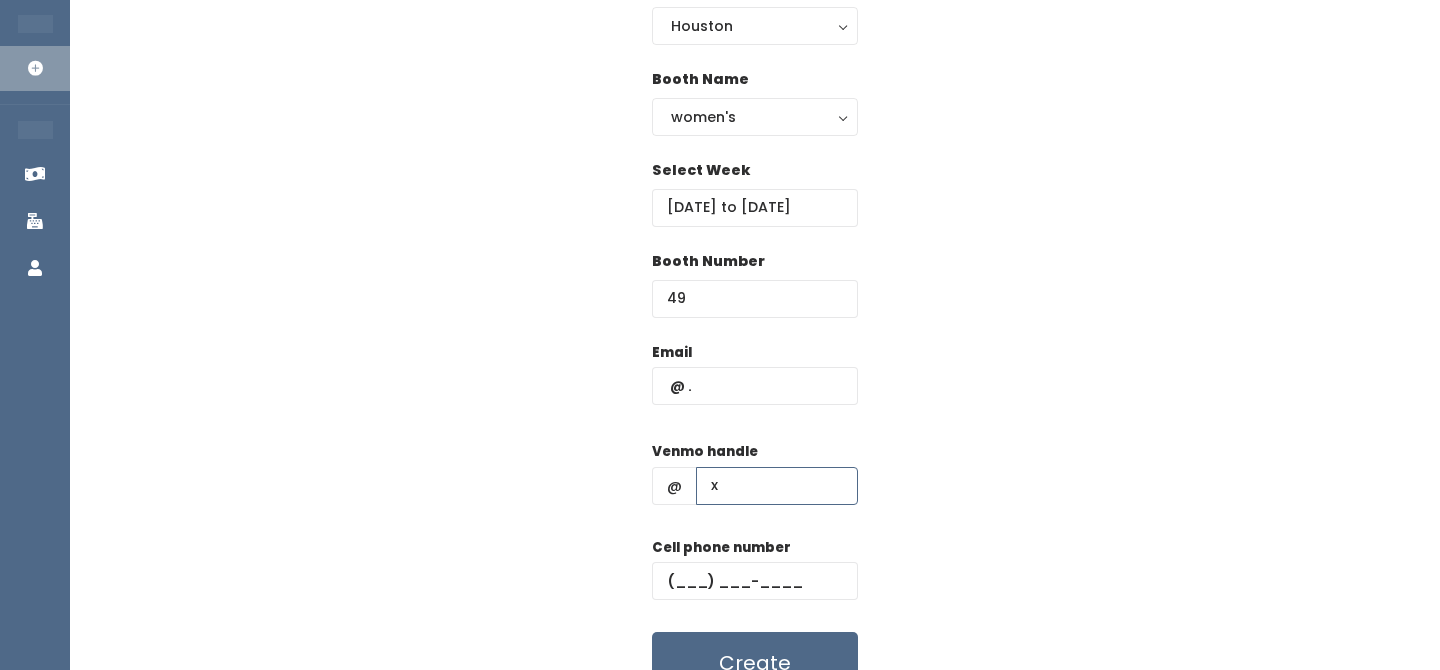 type on "x" 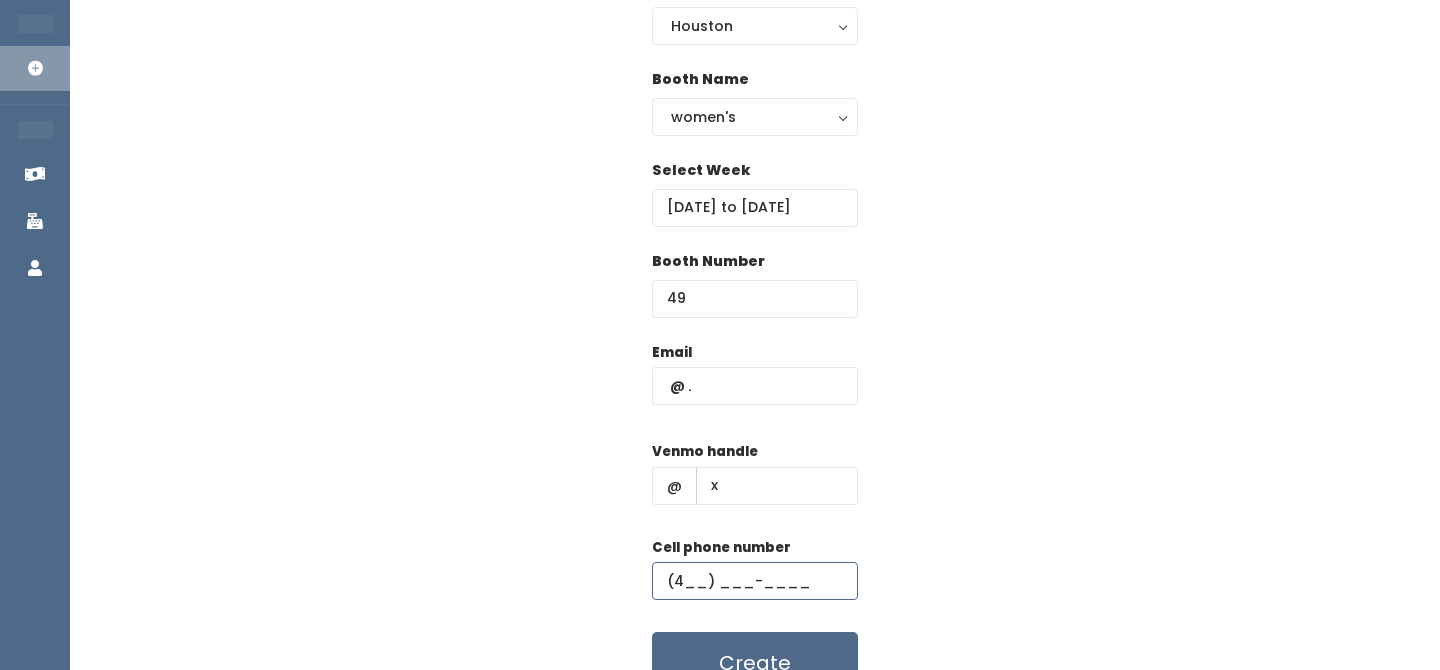 type on "(4__) ___-____" 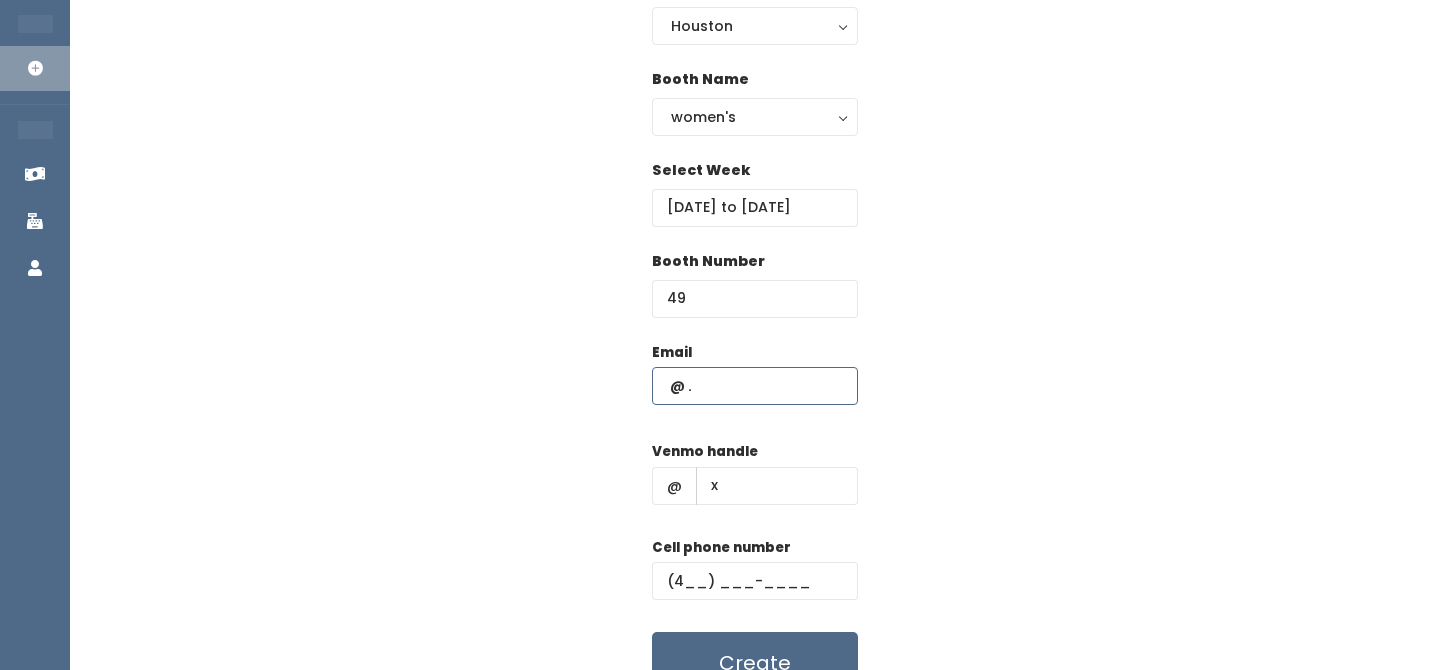 click at bounding box center (755, 386) 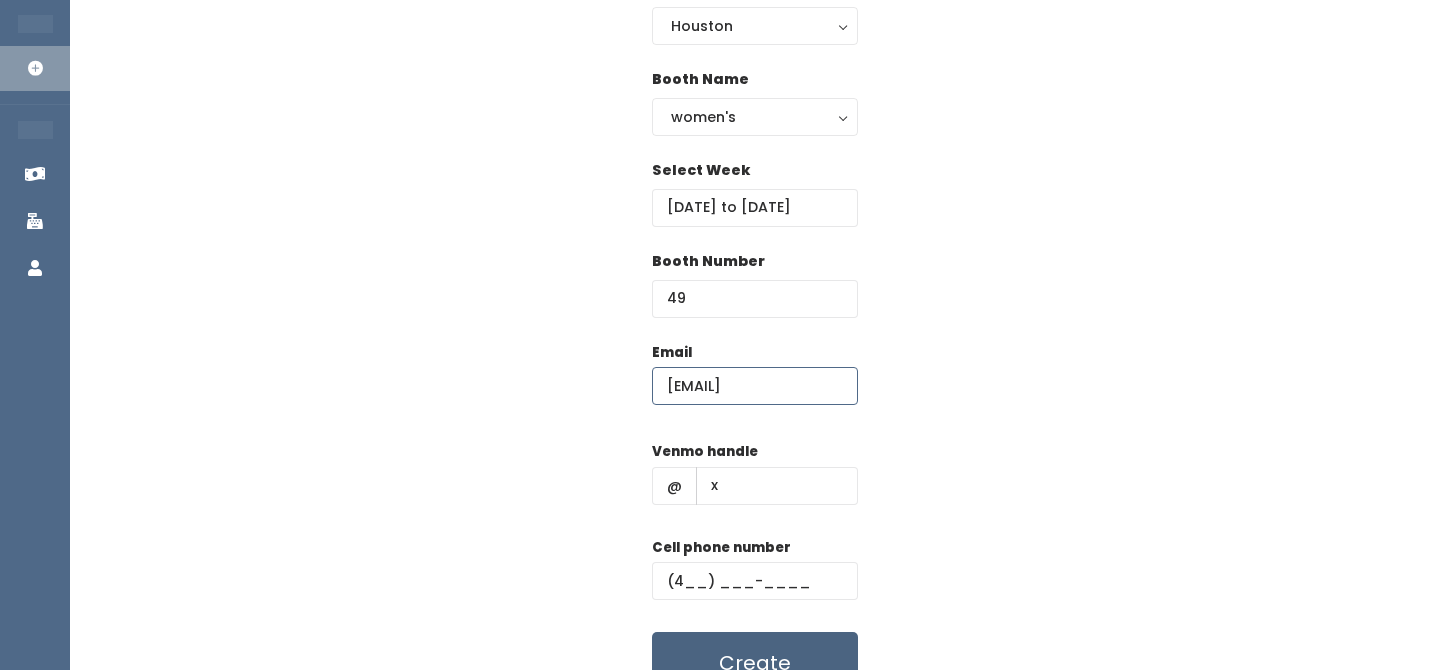 type on "[EMAIL]" 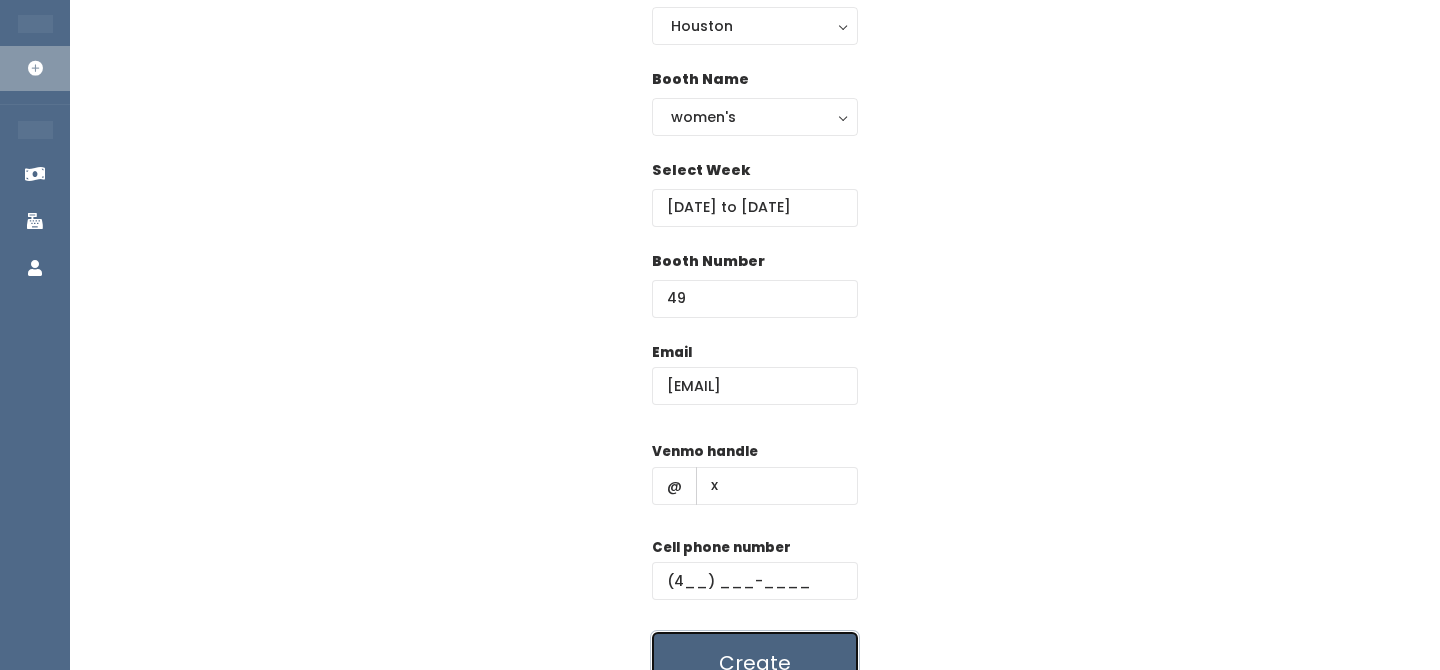 click on "Create" at bounding box center [755, 663] 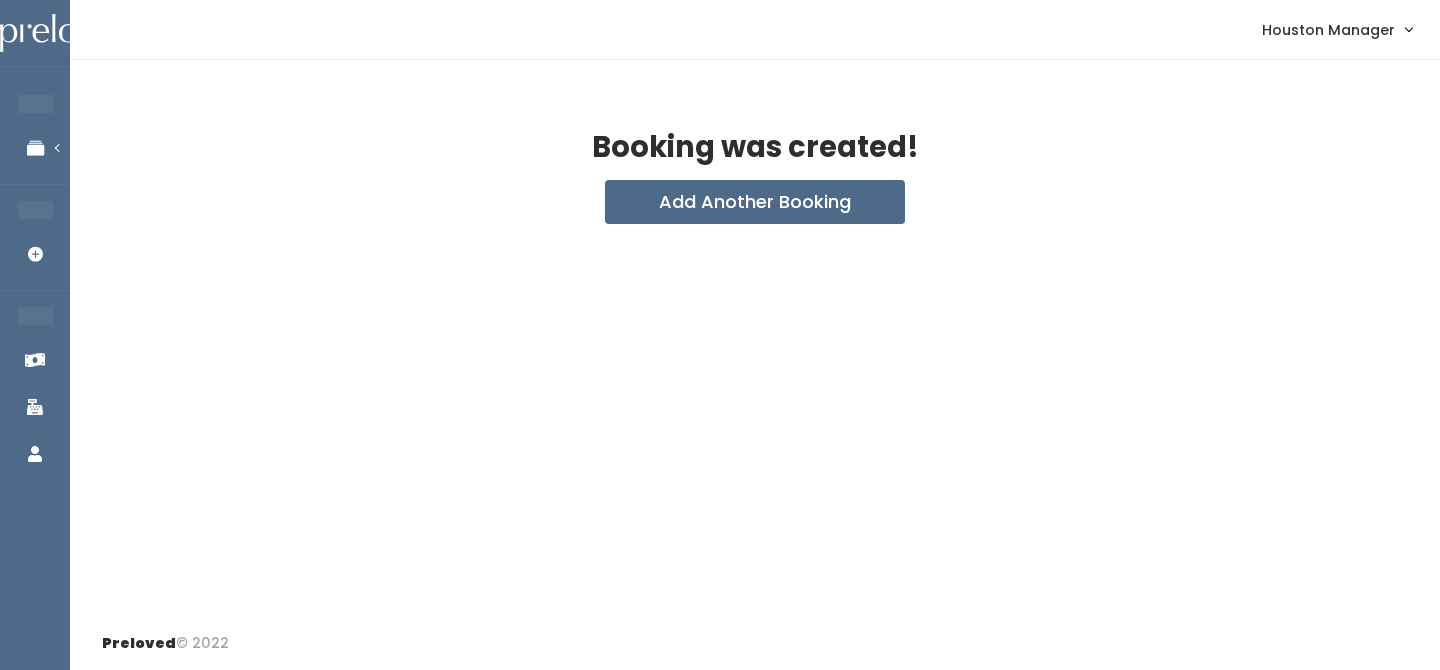 scroll, scrollTop: 0, scrollLeft: 0, axis: both 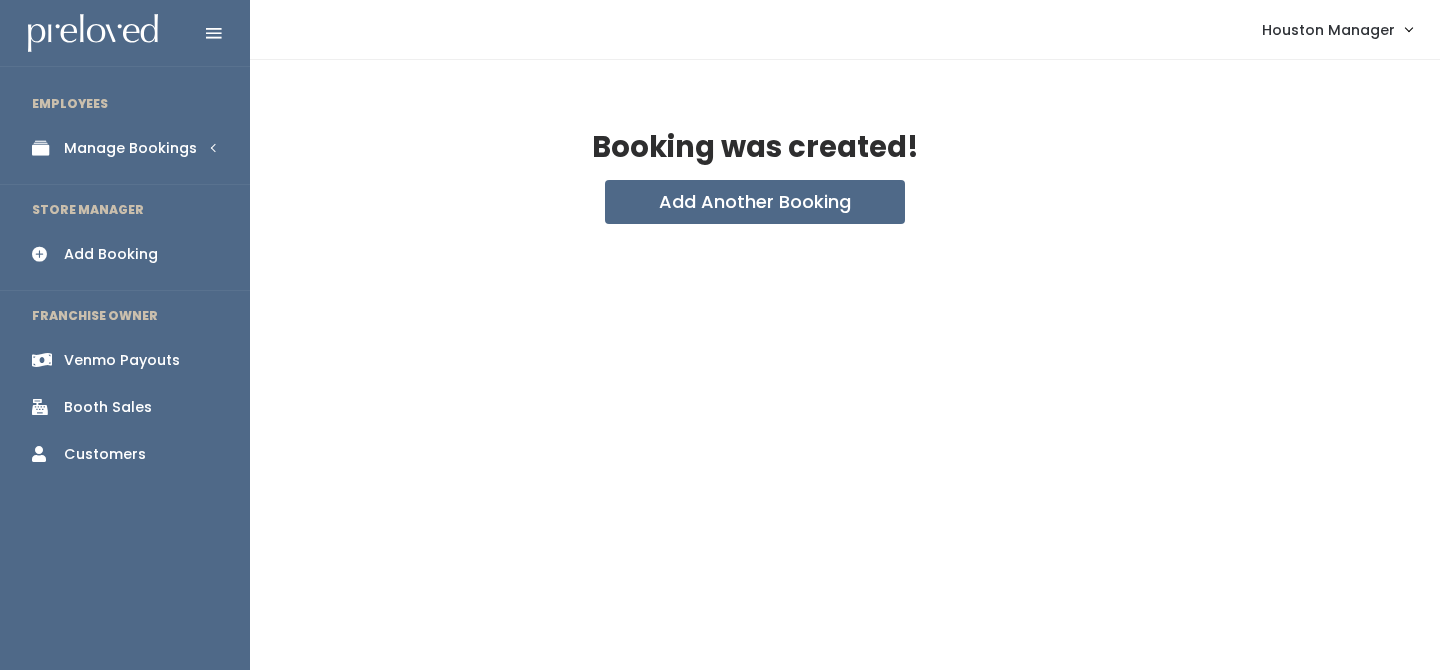 click on "Manage Bookings" at bounding box center (125, 148) 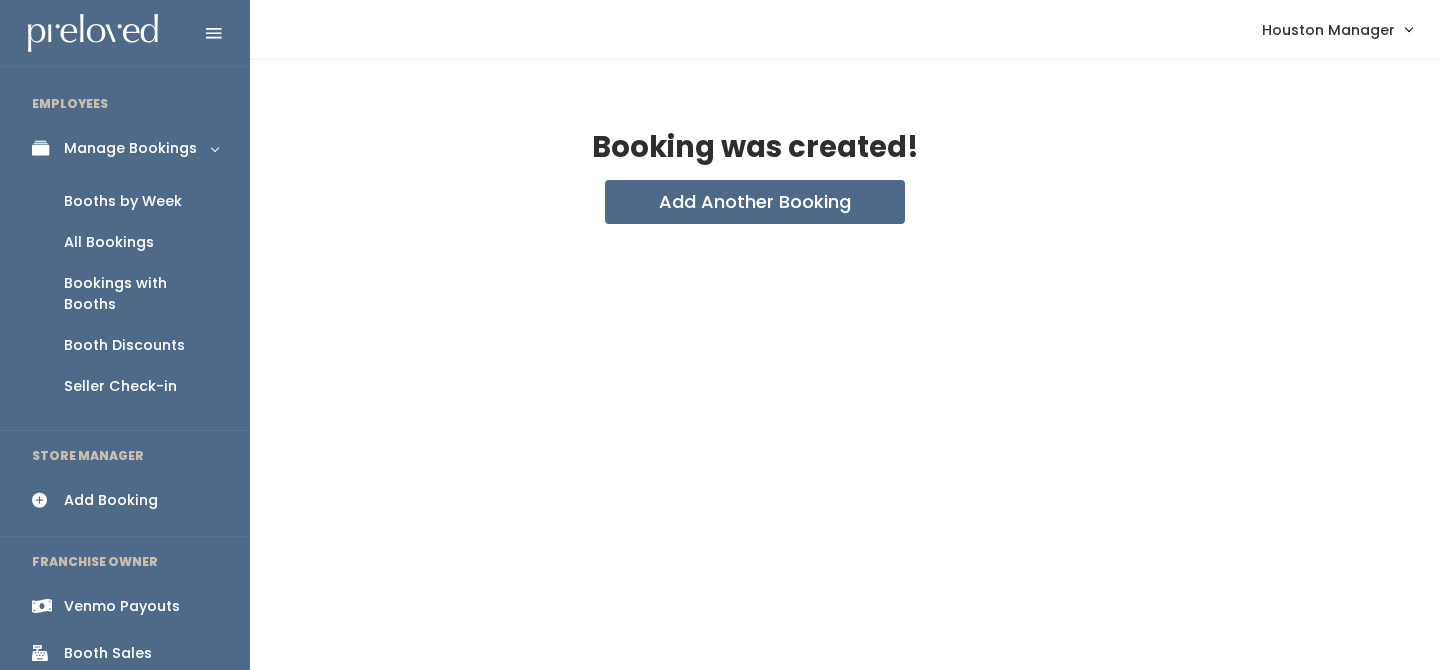 click on "Booths by Week" at bounding box center [123, 201] 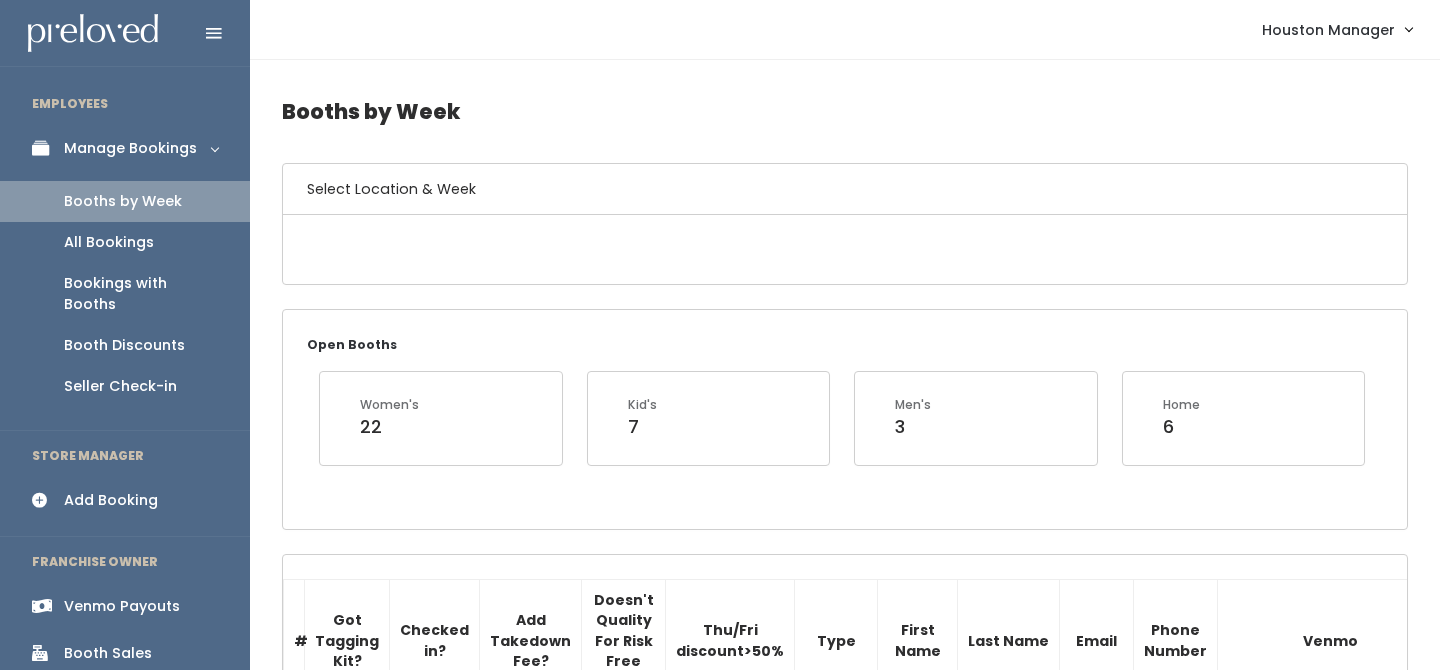scroll, scrollTop: 0, scrollLeft: 0, axis: both 